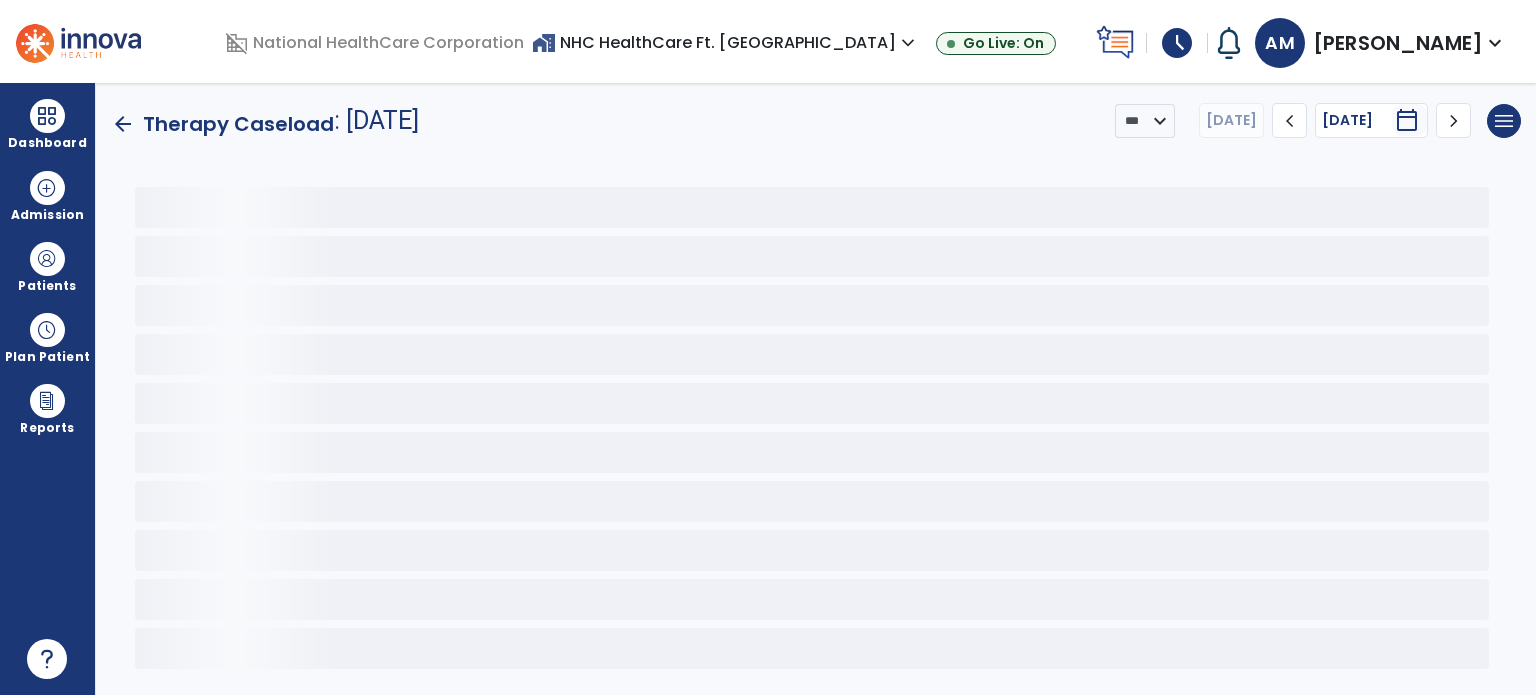 scroll, scrollTop: 0, scrollLeft: 0, axis: both 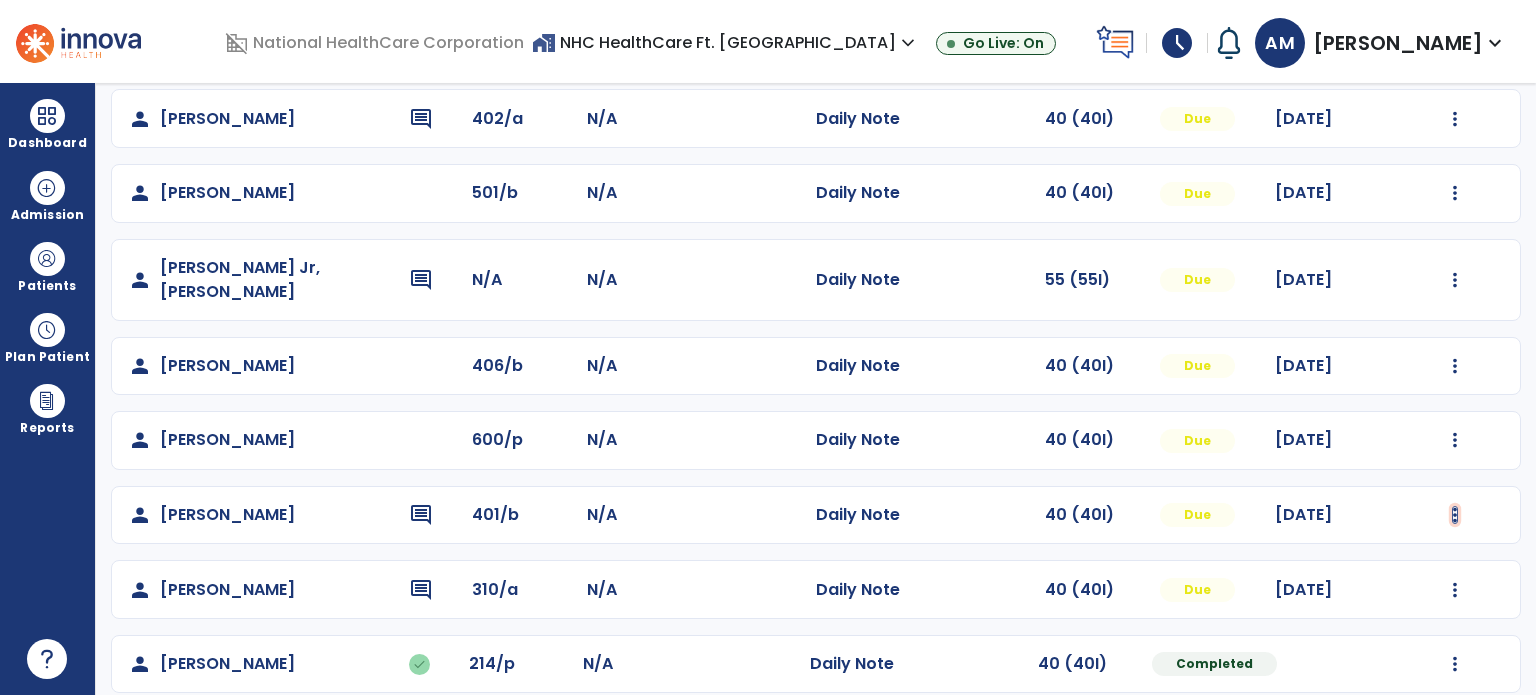 click at bounding box center [1455, -105] 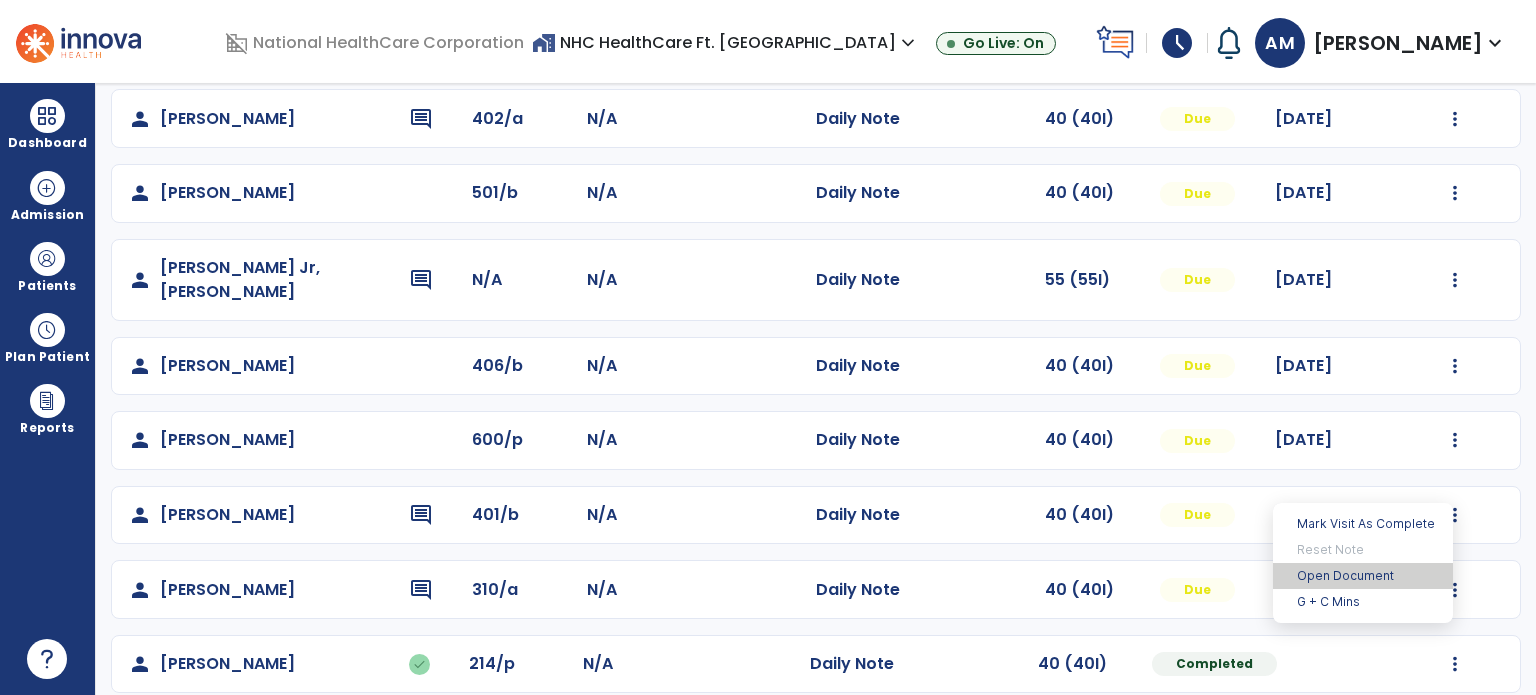 click on "Open Document" at bounding box center (1363, 576) 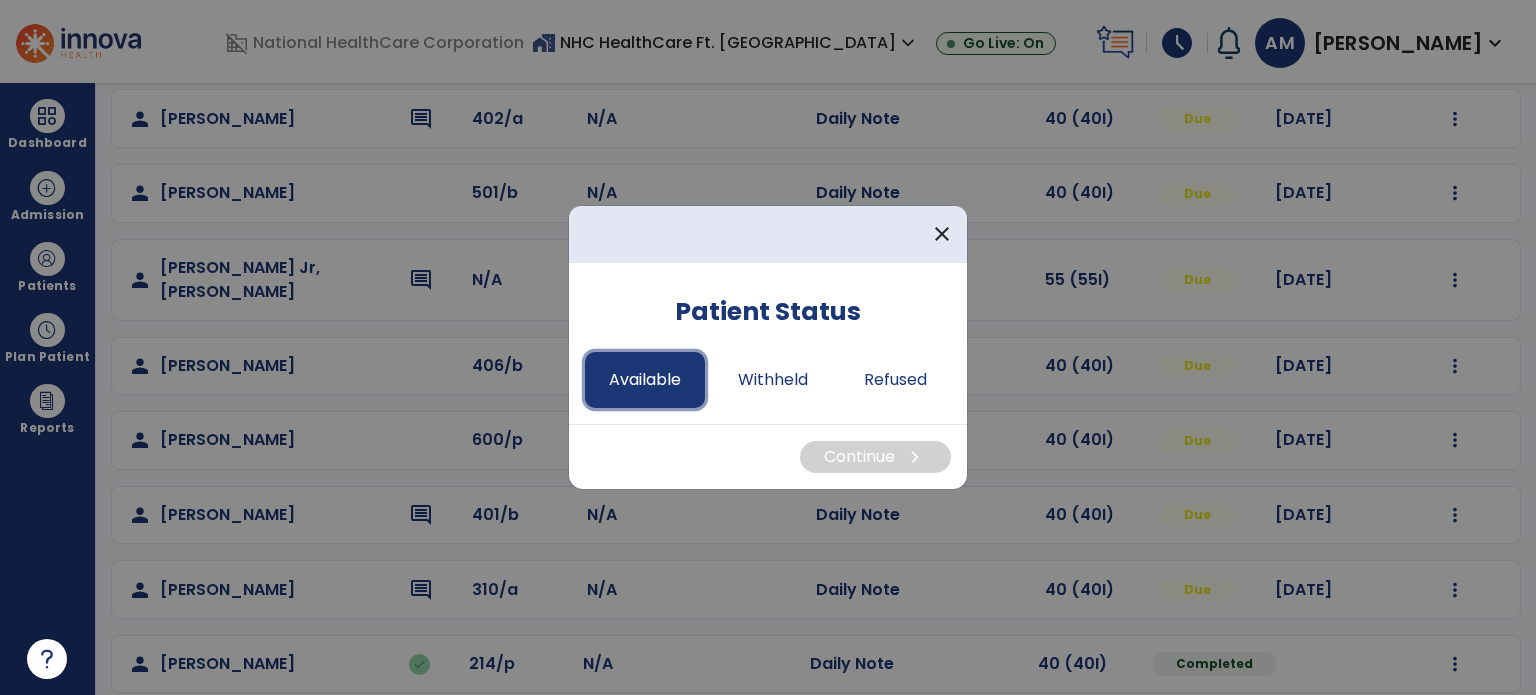 click on "Available" at bounding box center (645, 380) 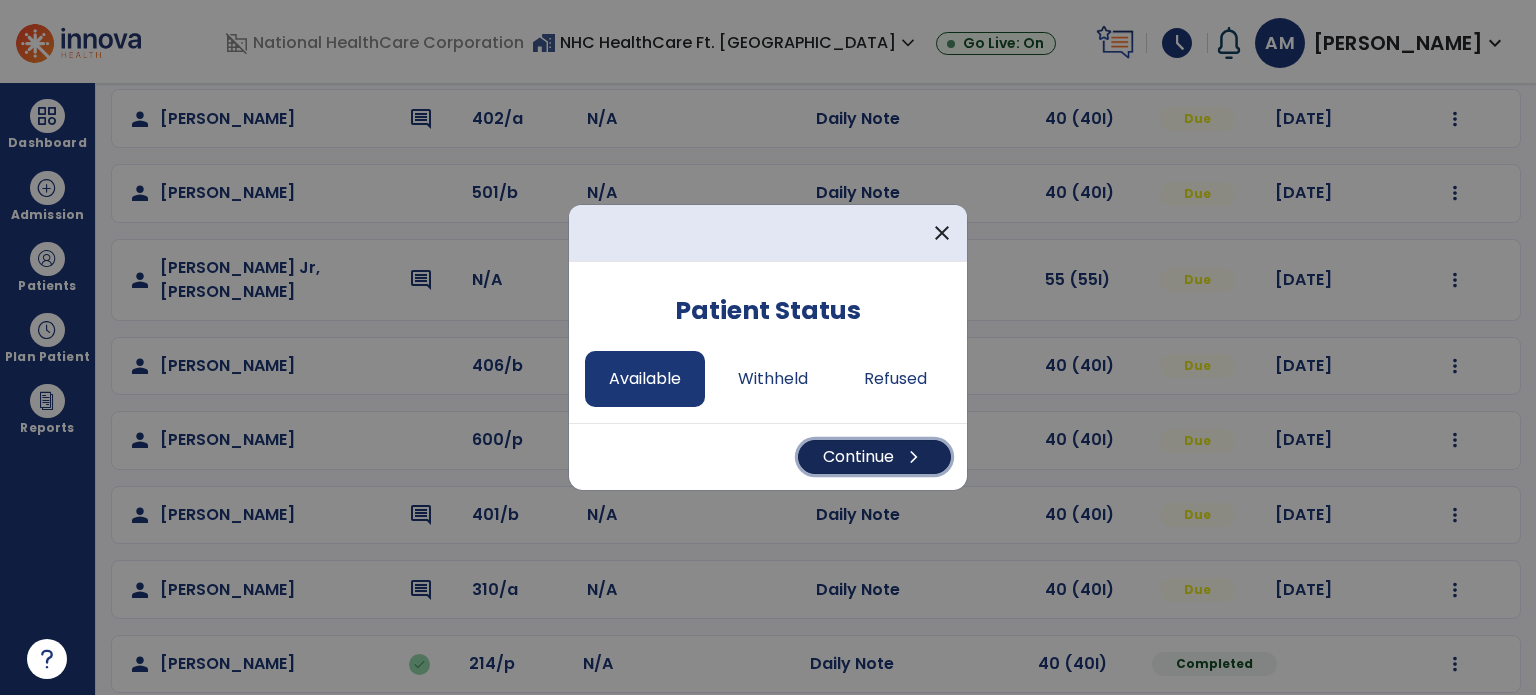 click on "Continue   chevron_right" at bounding box center [874, 457] 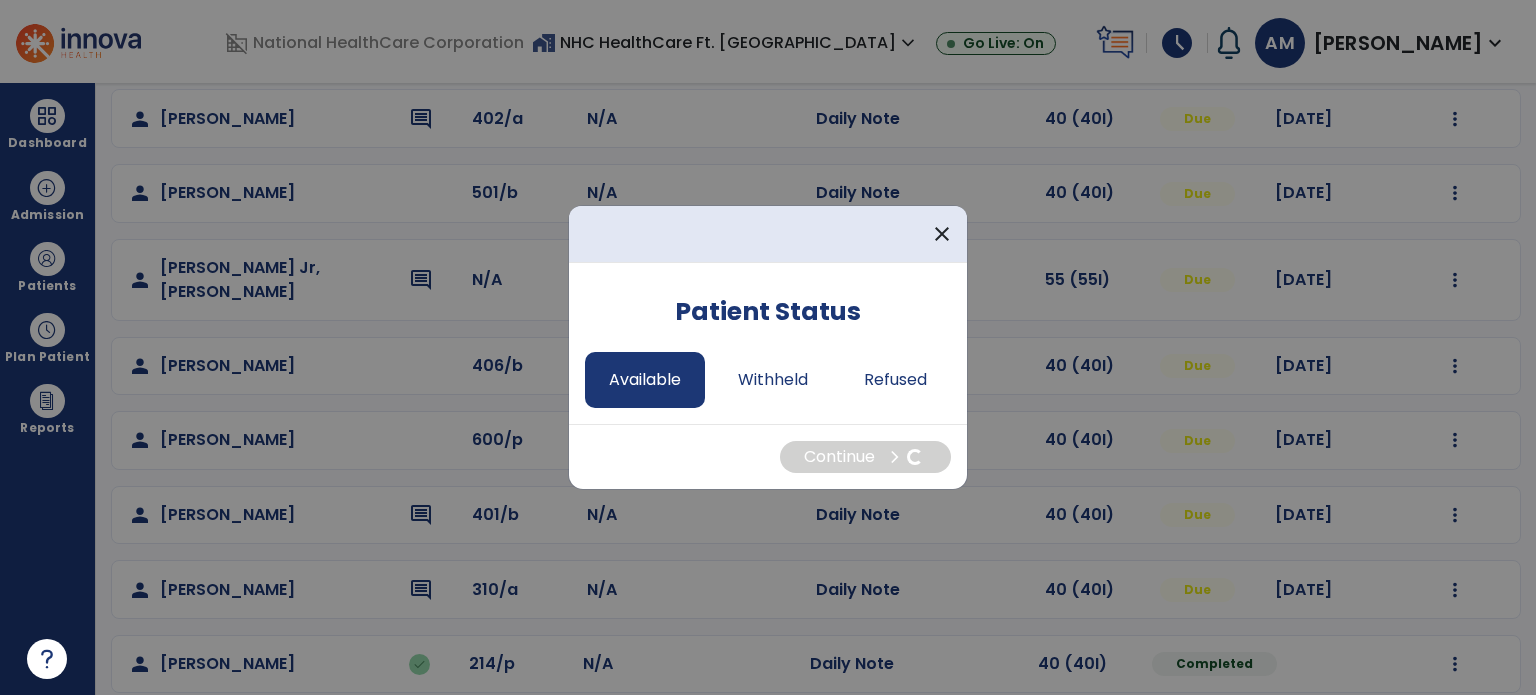 select on "*" 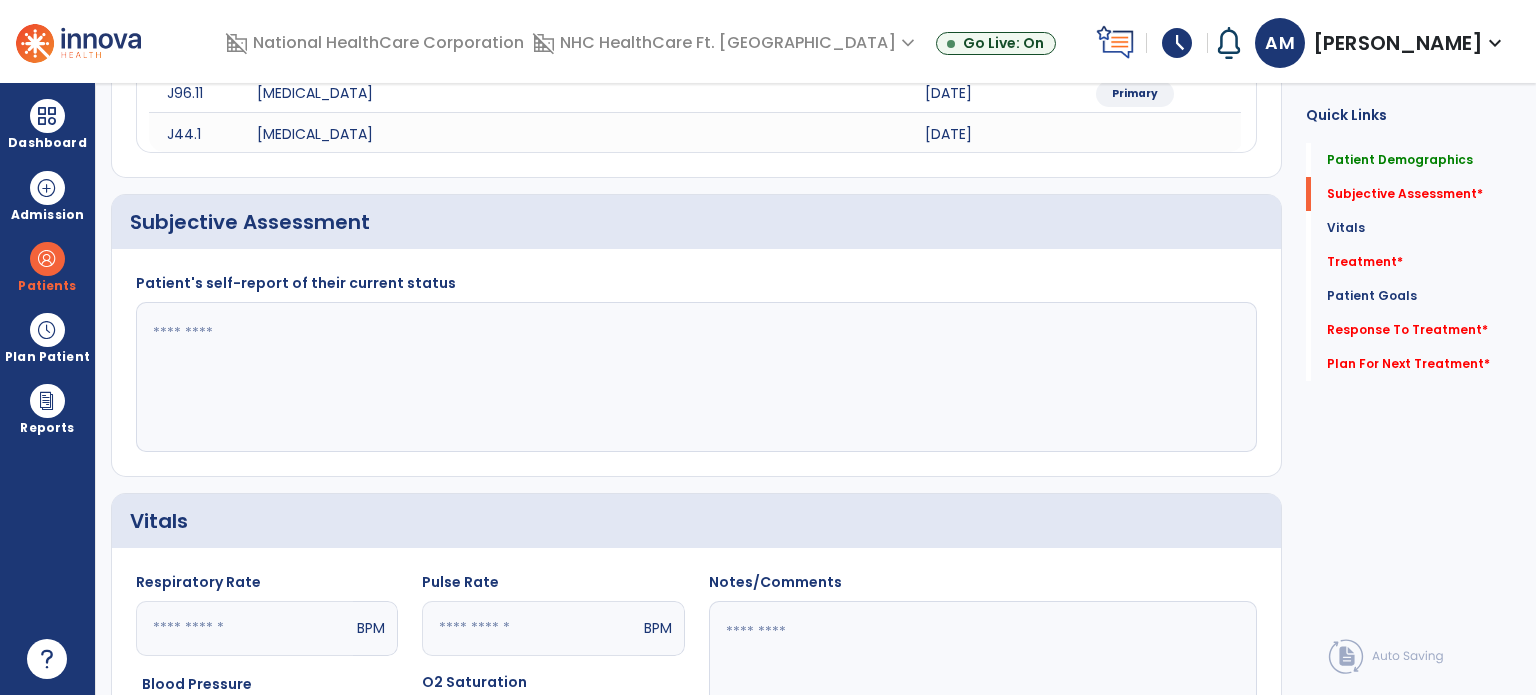 click 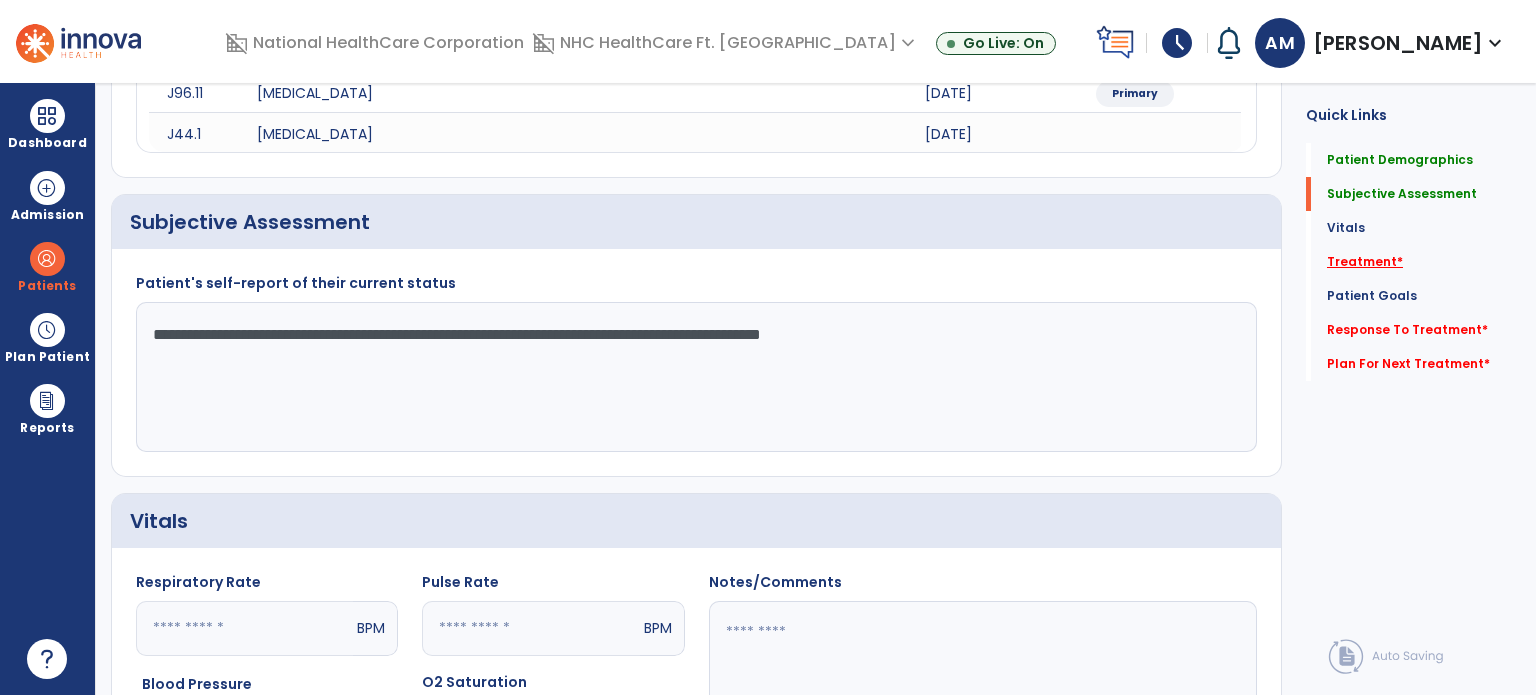 type on "**********" 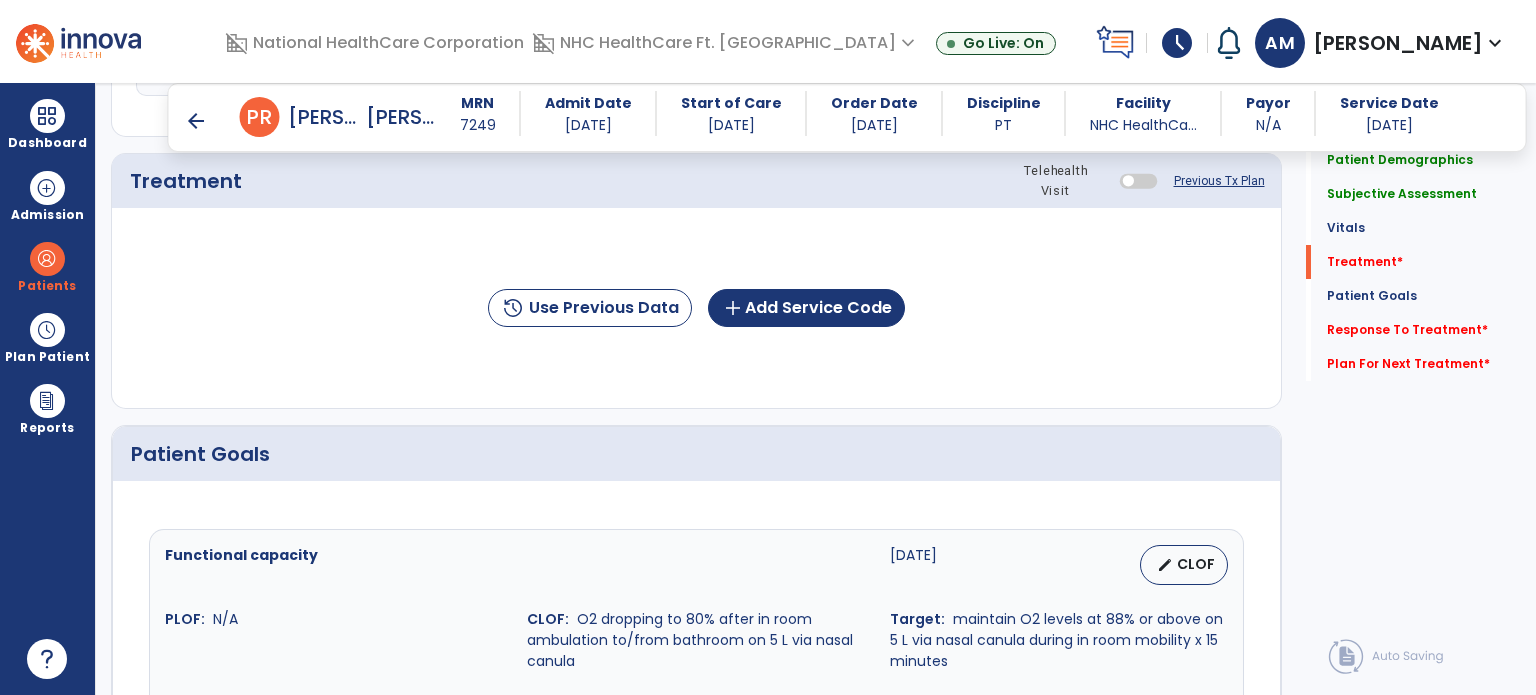 scroll, scrollTop: 1045, scrollLeft: 0, axis: vertical 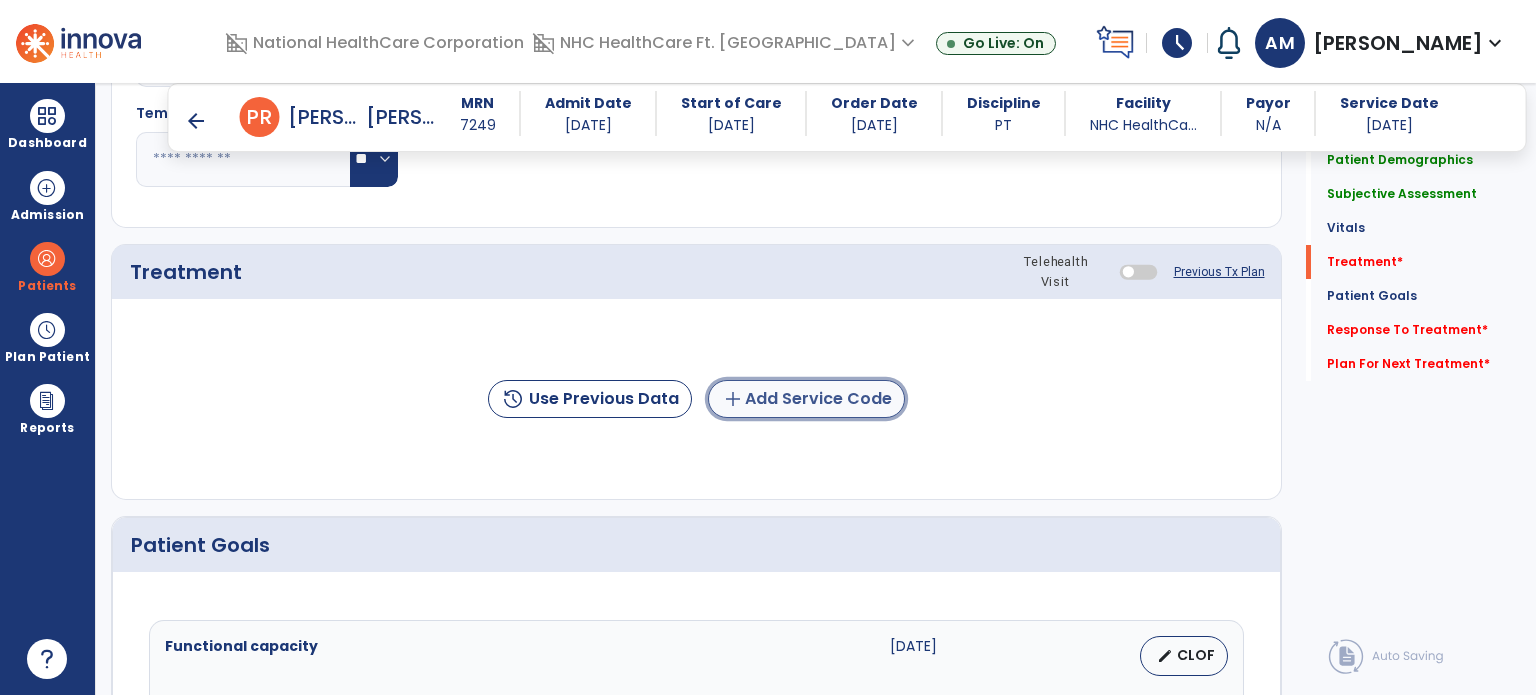 click on "add  Add Service Code" 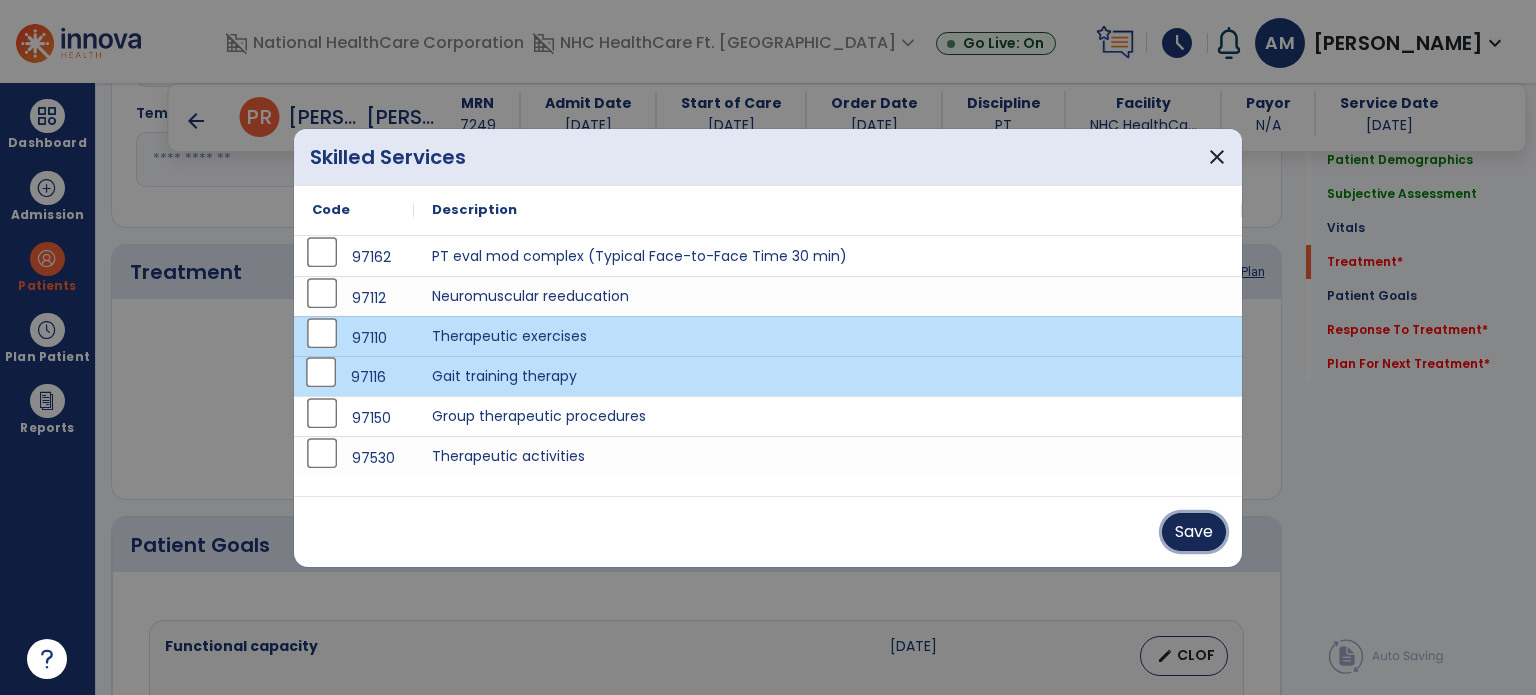 click on "Save" at bounding box center [1194, 532] 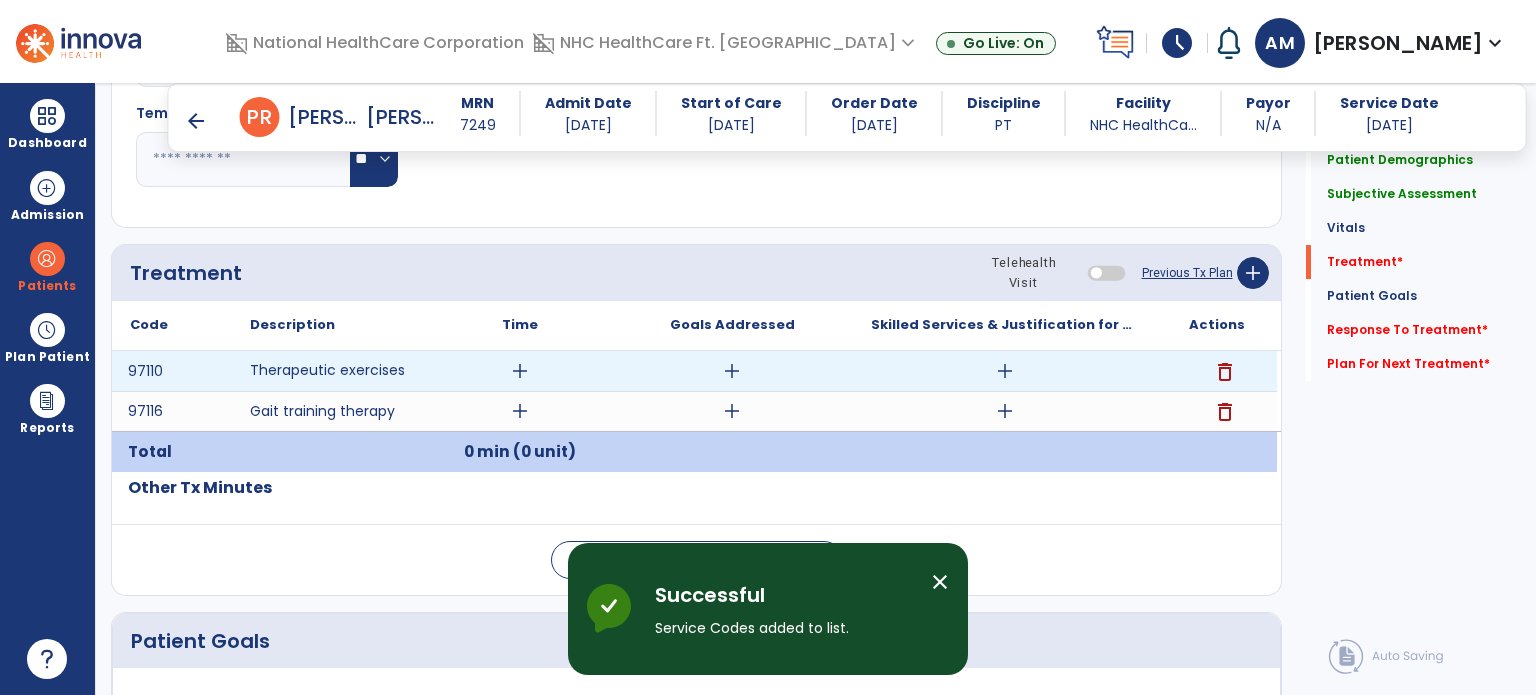 click on "add" at bounding box center (520, 371) 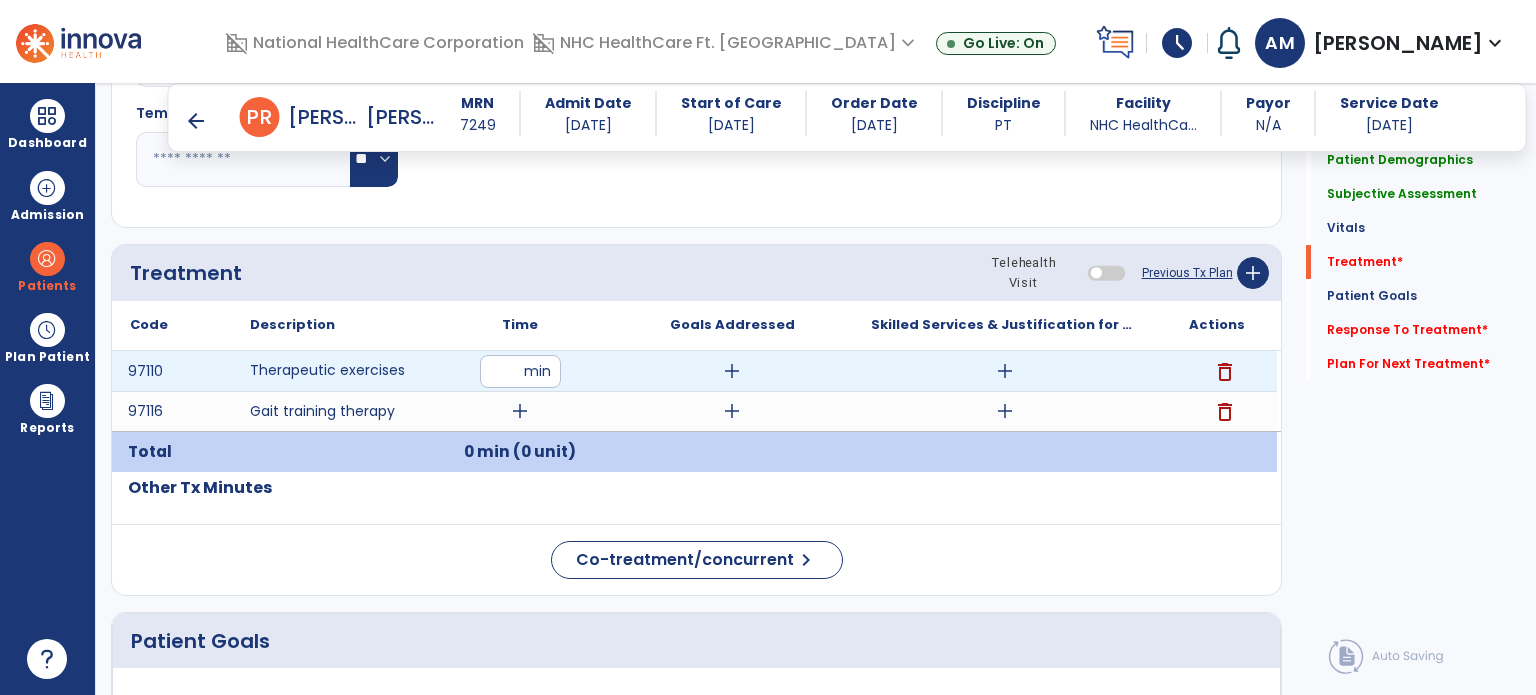 type on "**" 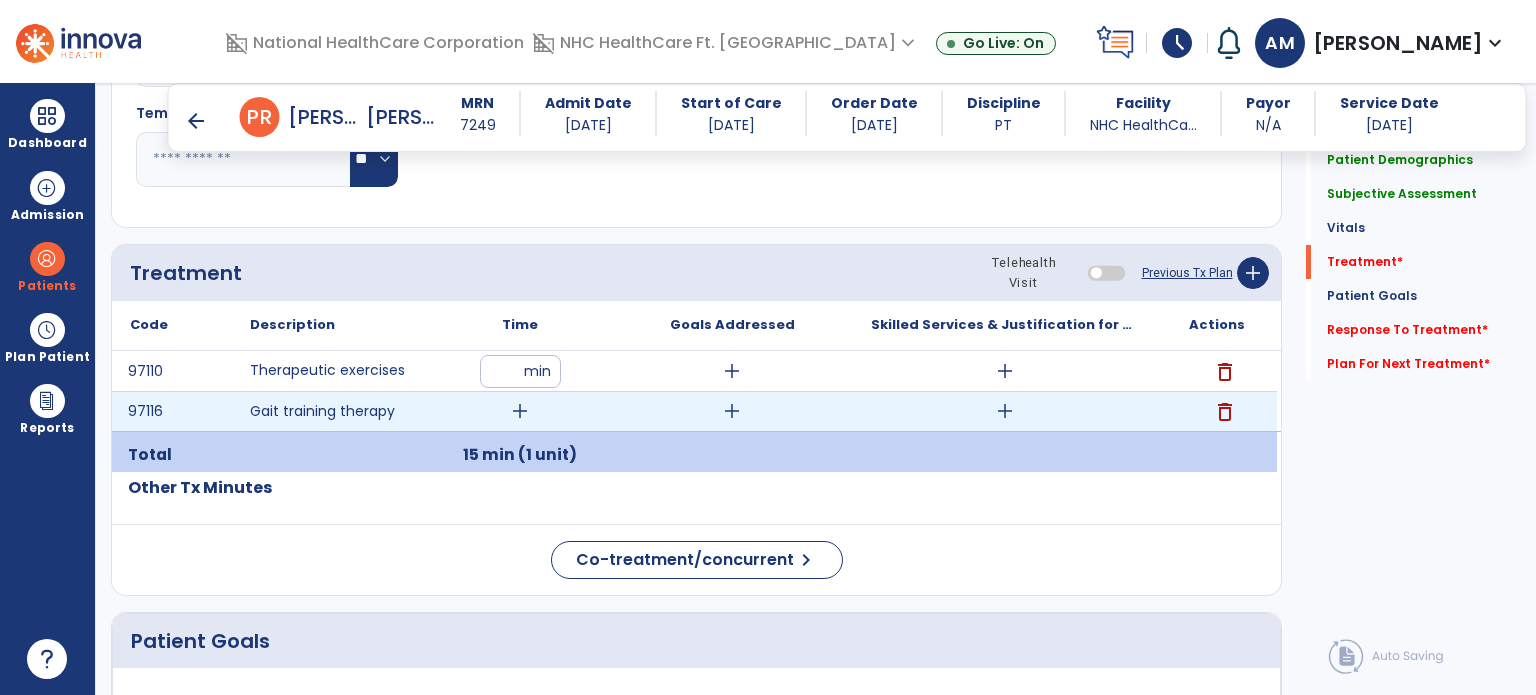 click on "add" at bounding box center [520, 411] 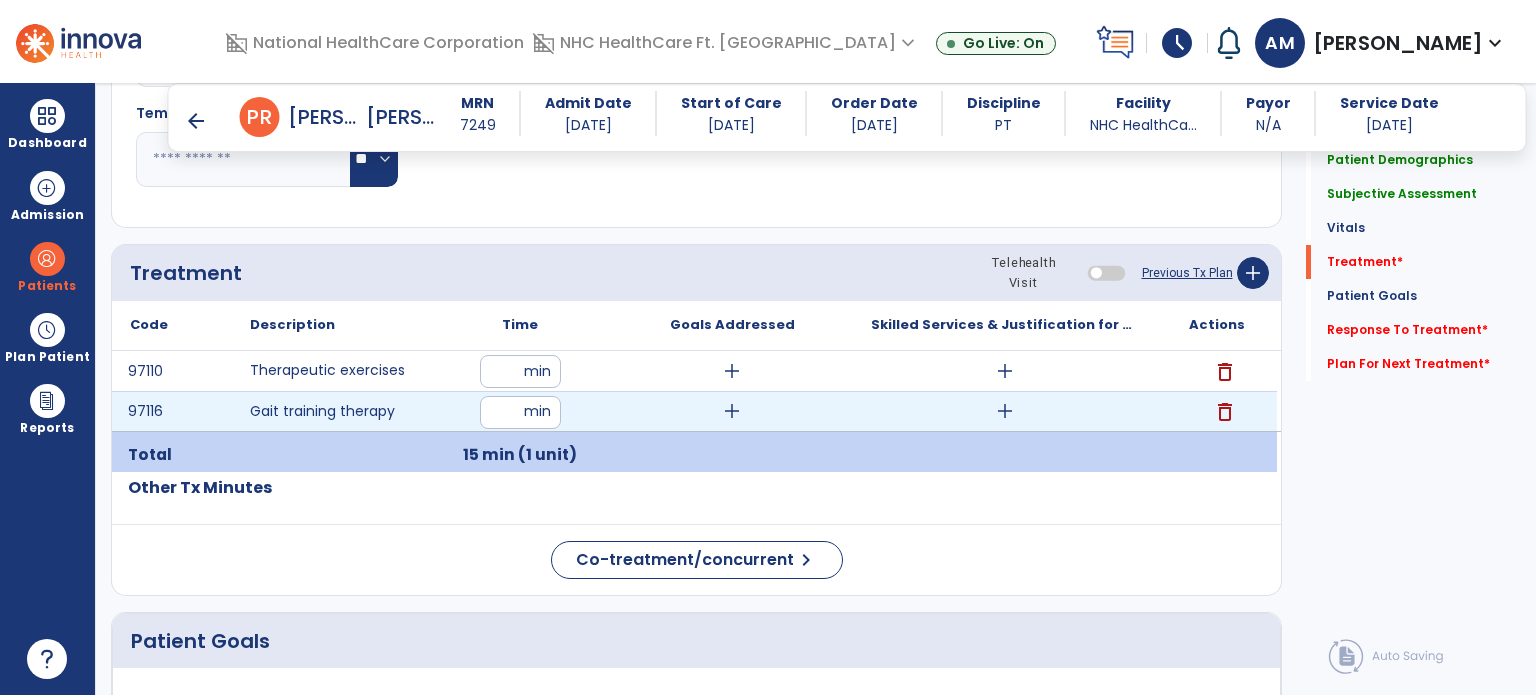 type on "**" 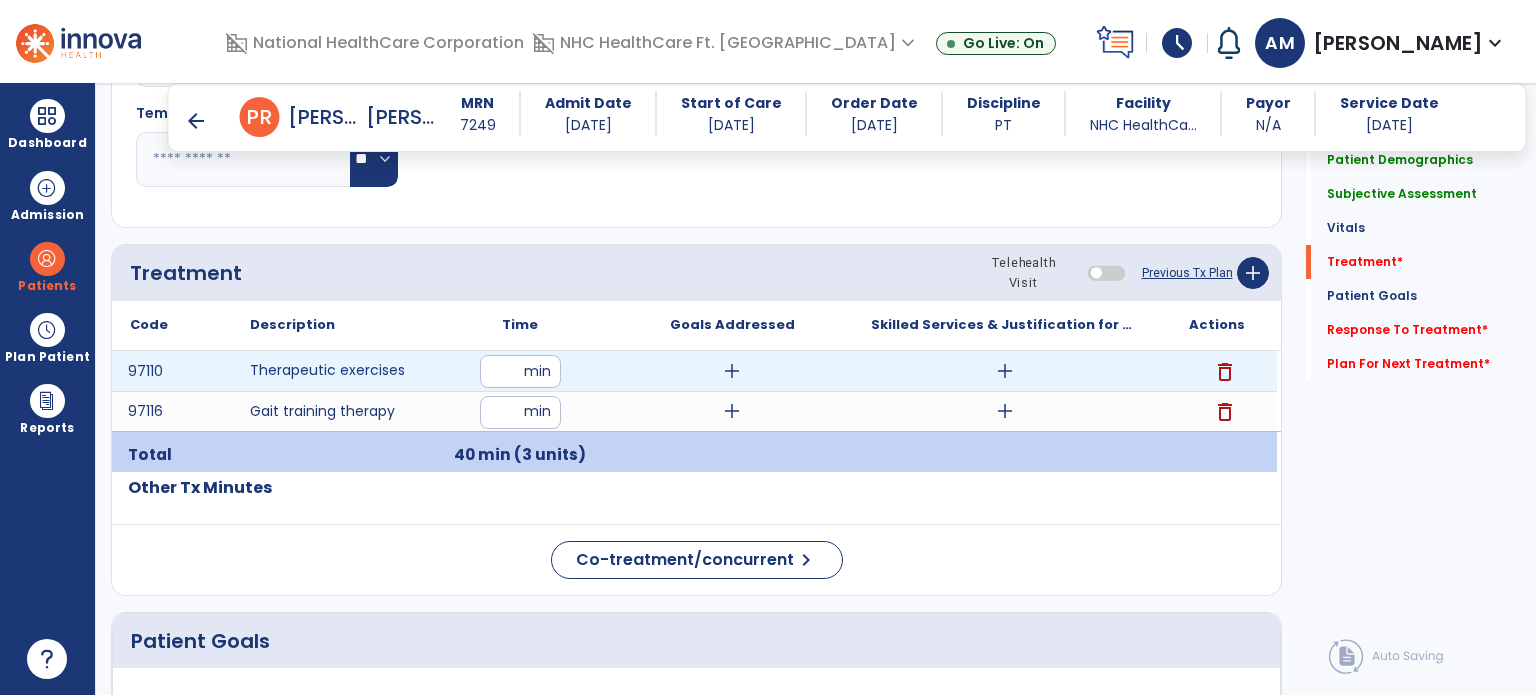 click on "add" at bounding box center [1005, 371] 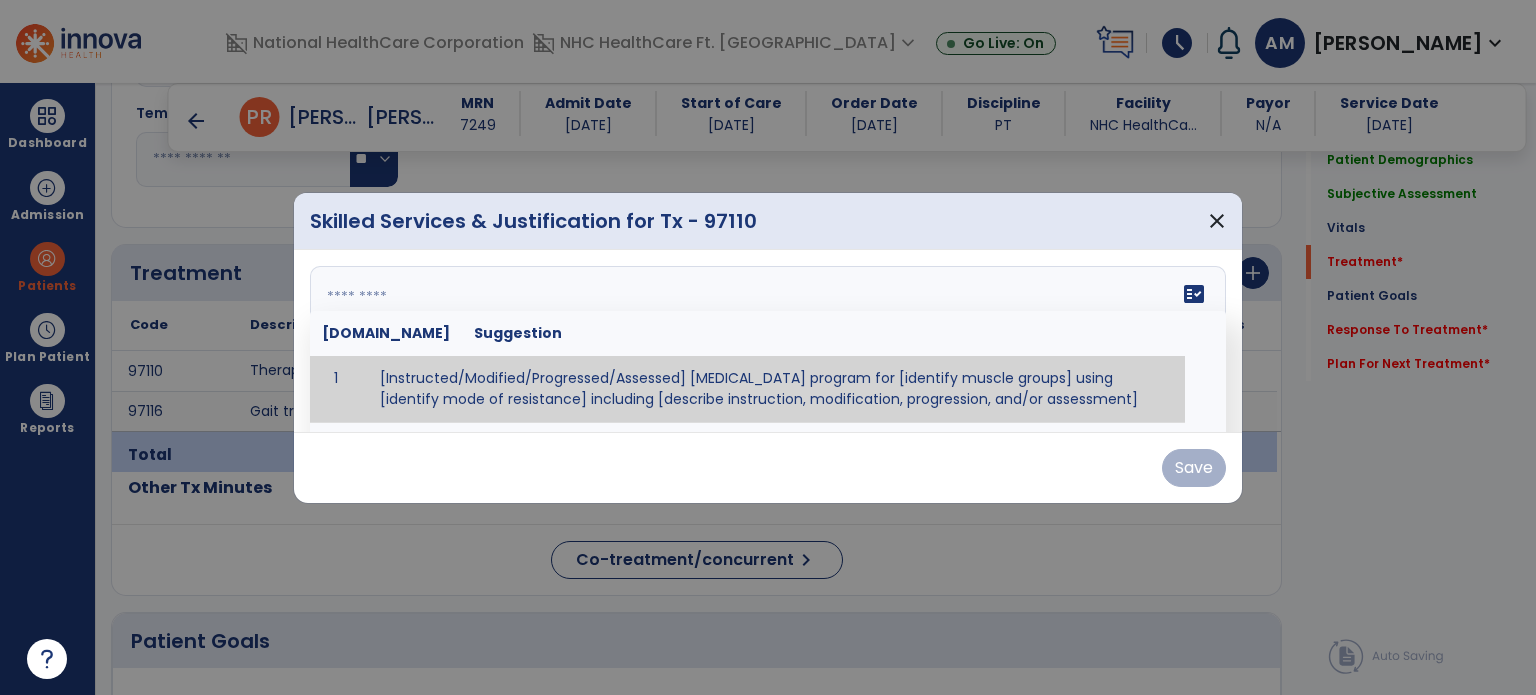 click on "fact_check  Sr.No Suggestion 1 [Instructed/Modified/Progressed/Assessed] resistive exercise program for [identify muscle groups] using [identify mode of resistance] including [describe instruction, modification, progression, and/or assessment] 2 [Instructed/Modified/Progressed/Assessed] aerobic exercise program using [identify equipment/mode] including [describe instruction, modification,progression, and/or assessment] 3 [Instructed/Modified/Progressed/Assessed] [PROM/A/AROM/AROM] program for [identify joint movements] using [contract-relax, over-pressure, inhibitory techniques, other] 4 [Assessed/Tested] aerobic capacity with administration of [aerobic capacity test]" at bounding box center [768, 341] 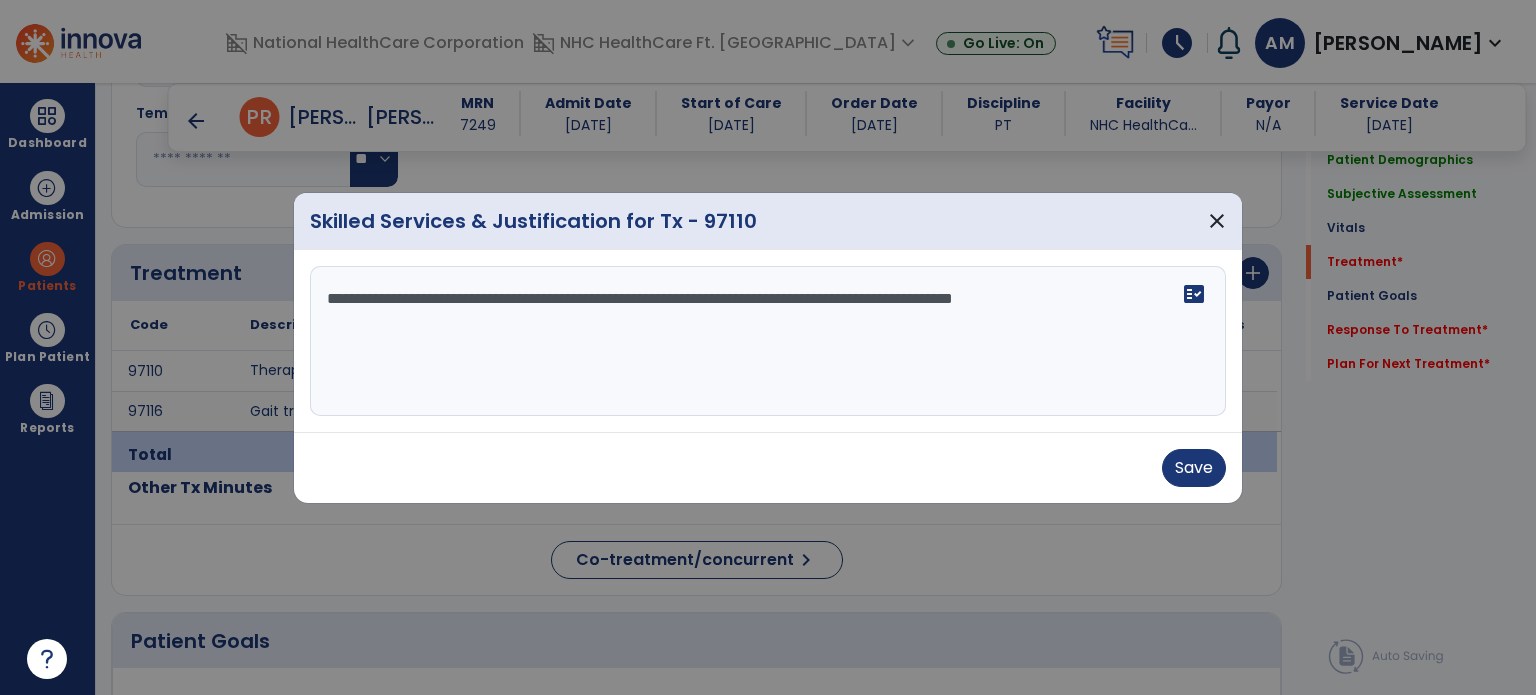 click on "**********" at bounding box center [768, 341] 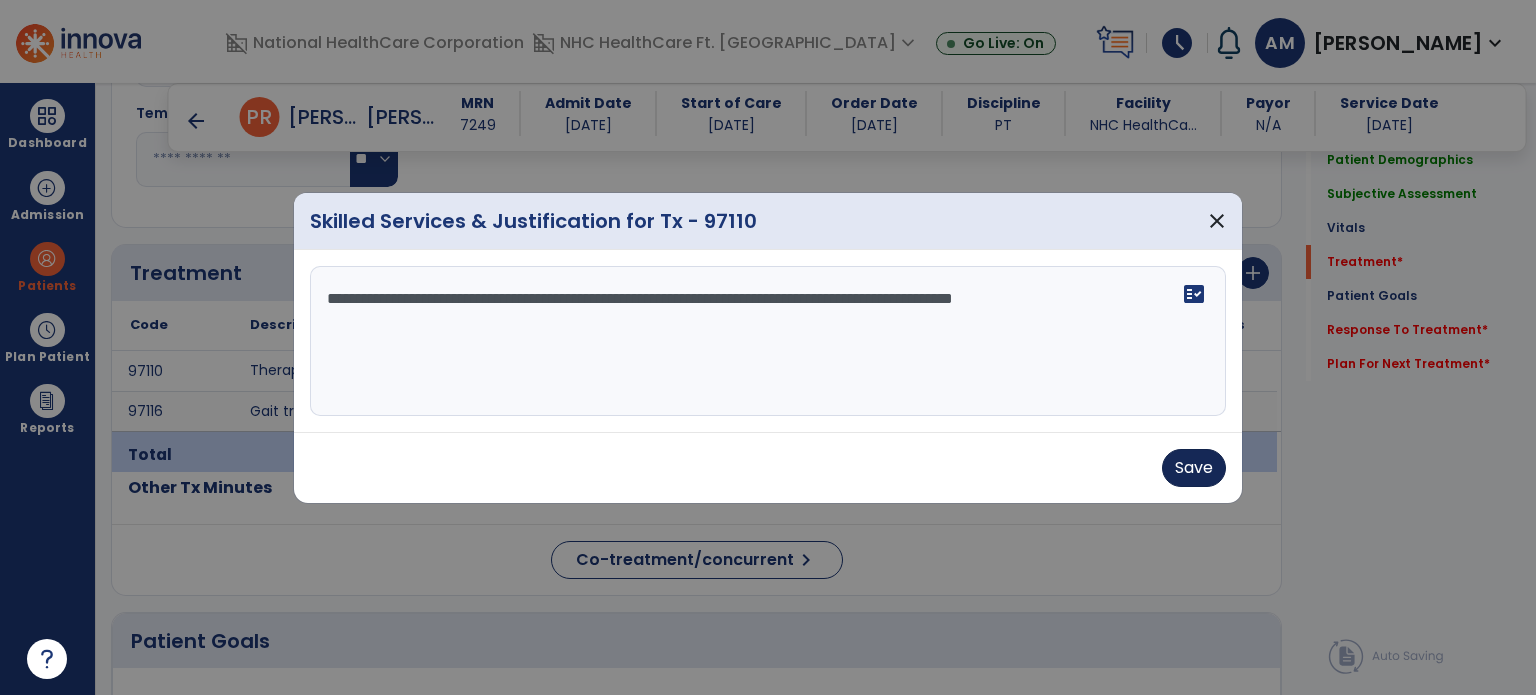 type on "**********" 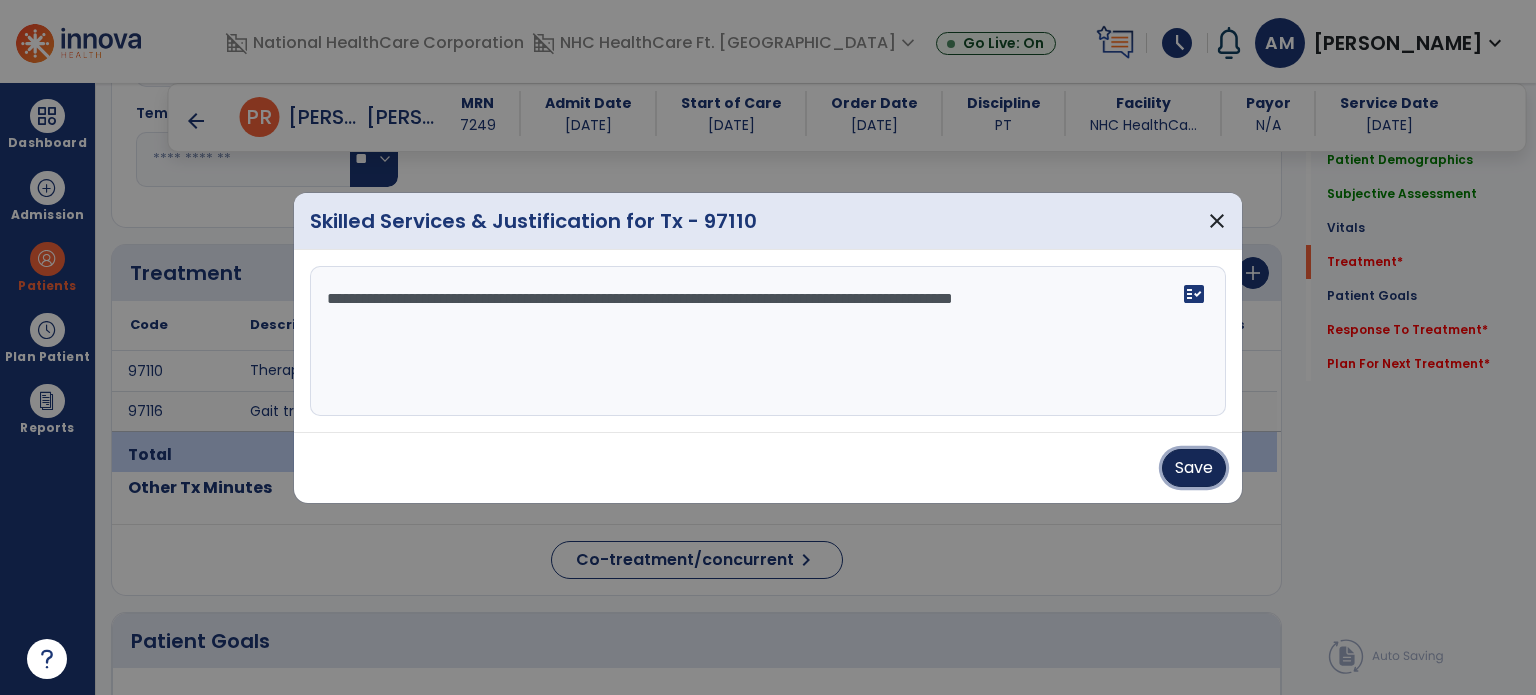 click on "Save" at bounding box center [1194, 468] 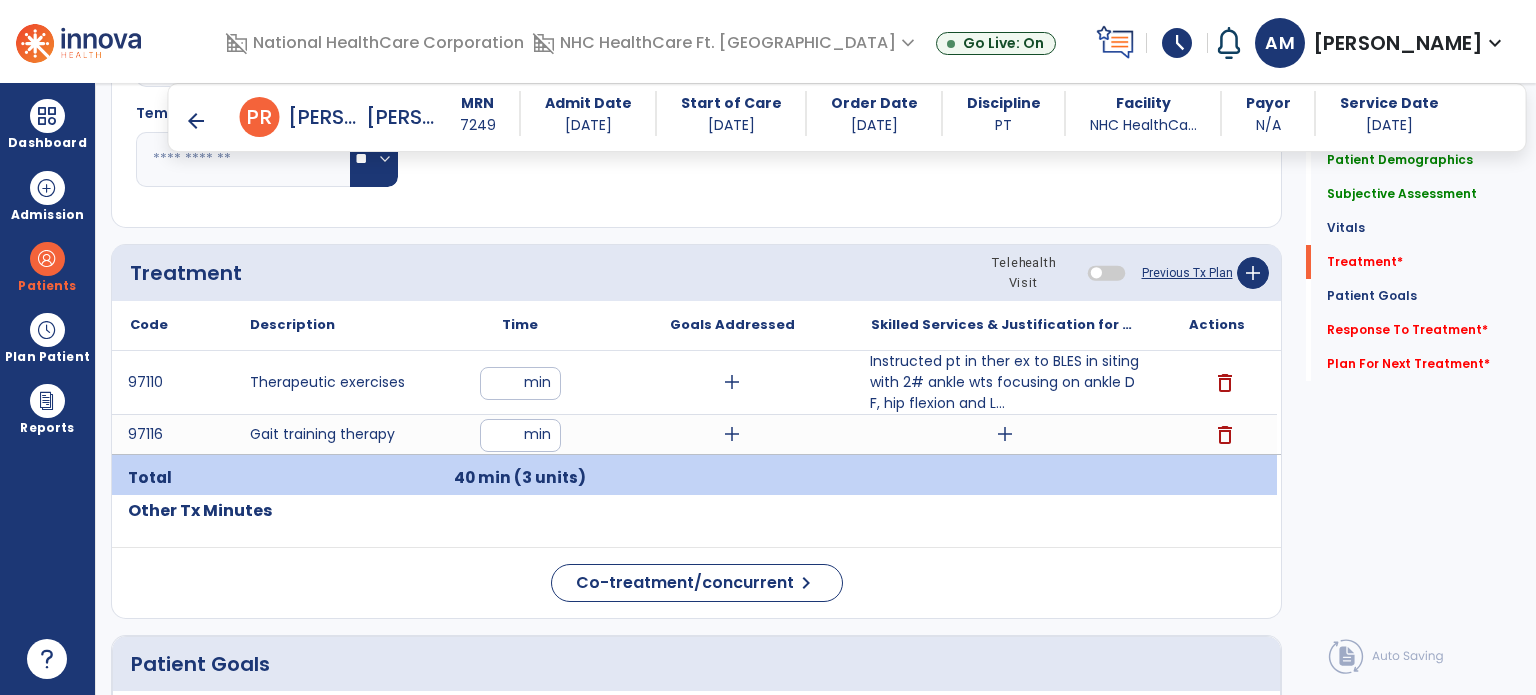 click on "arrow_back" at bounding box center [196, 121] 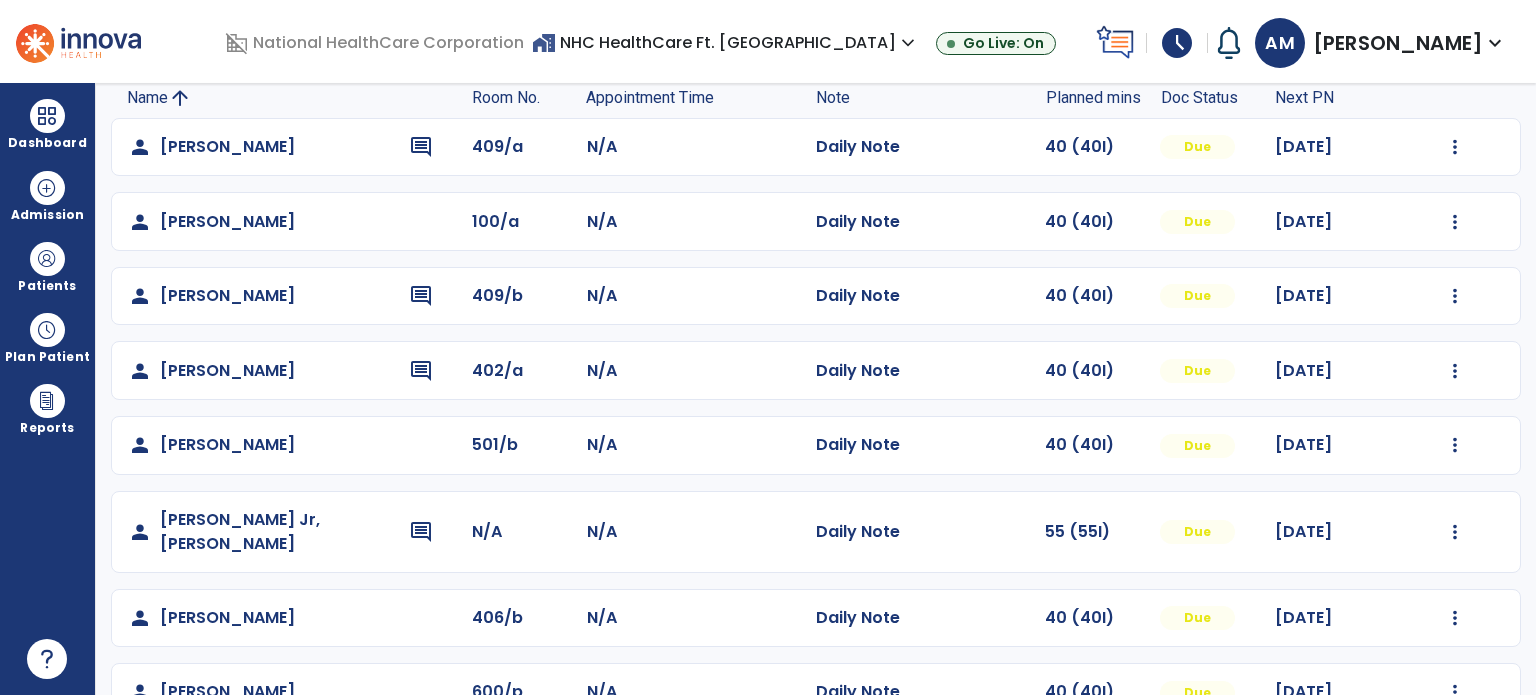 scroll, scrollTop: 93, scrollLeft: 0, axis: vertical 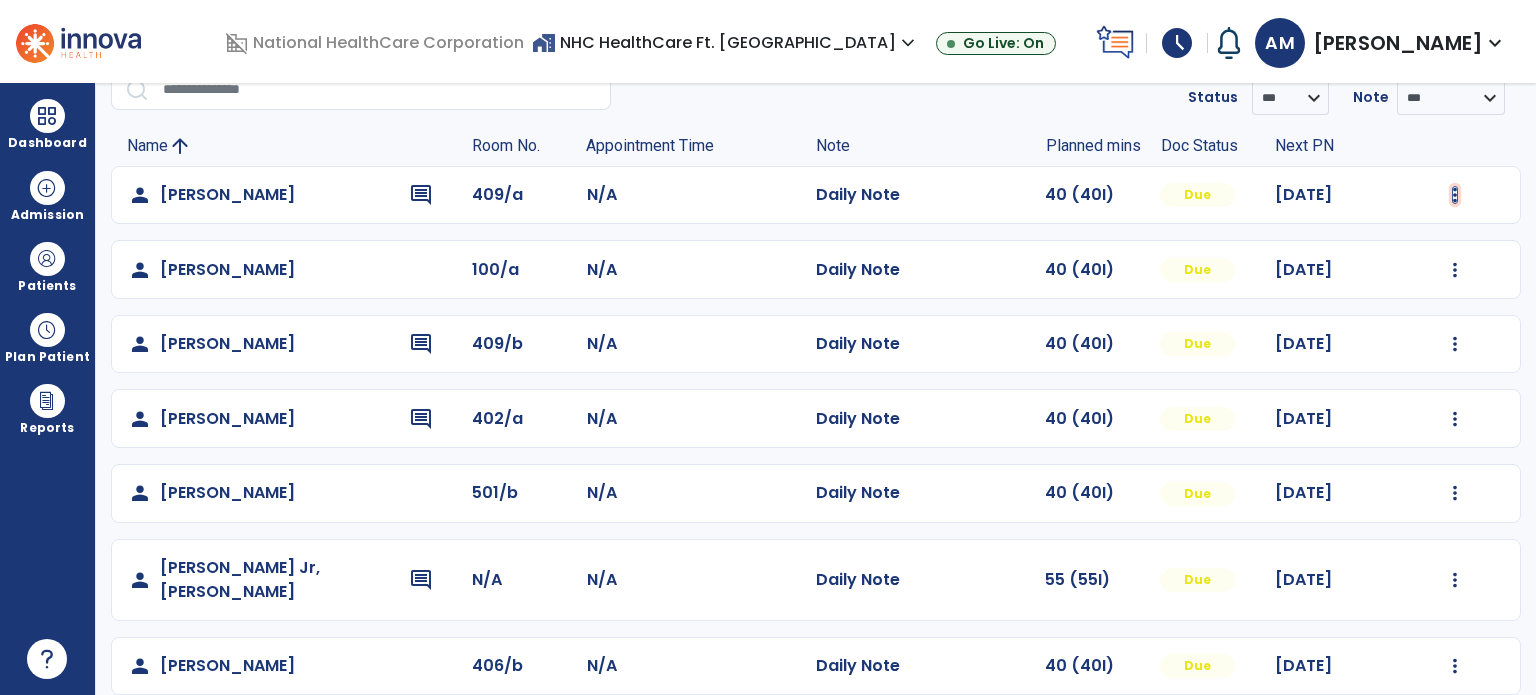 click at bounding box center (1455, 195) 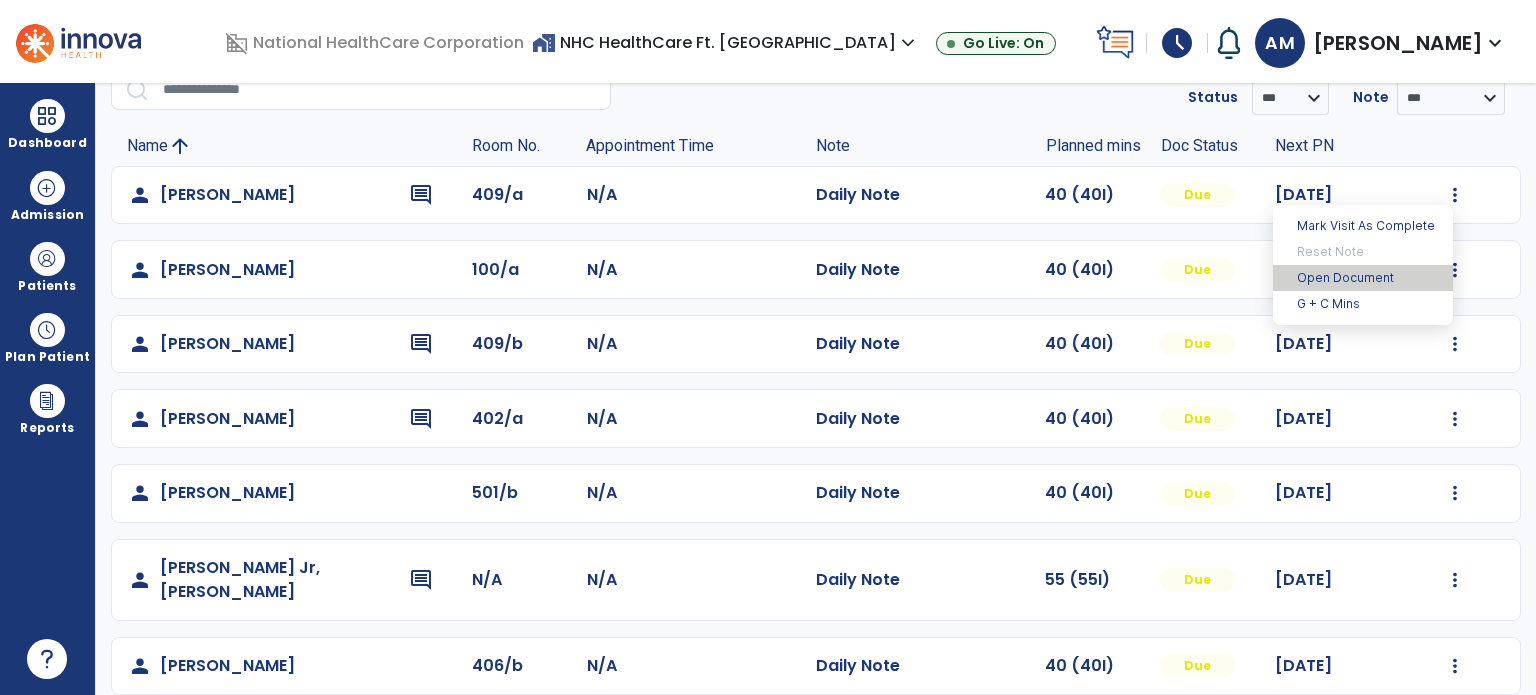click on "Open Document" at bounding box center [1363, 278] 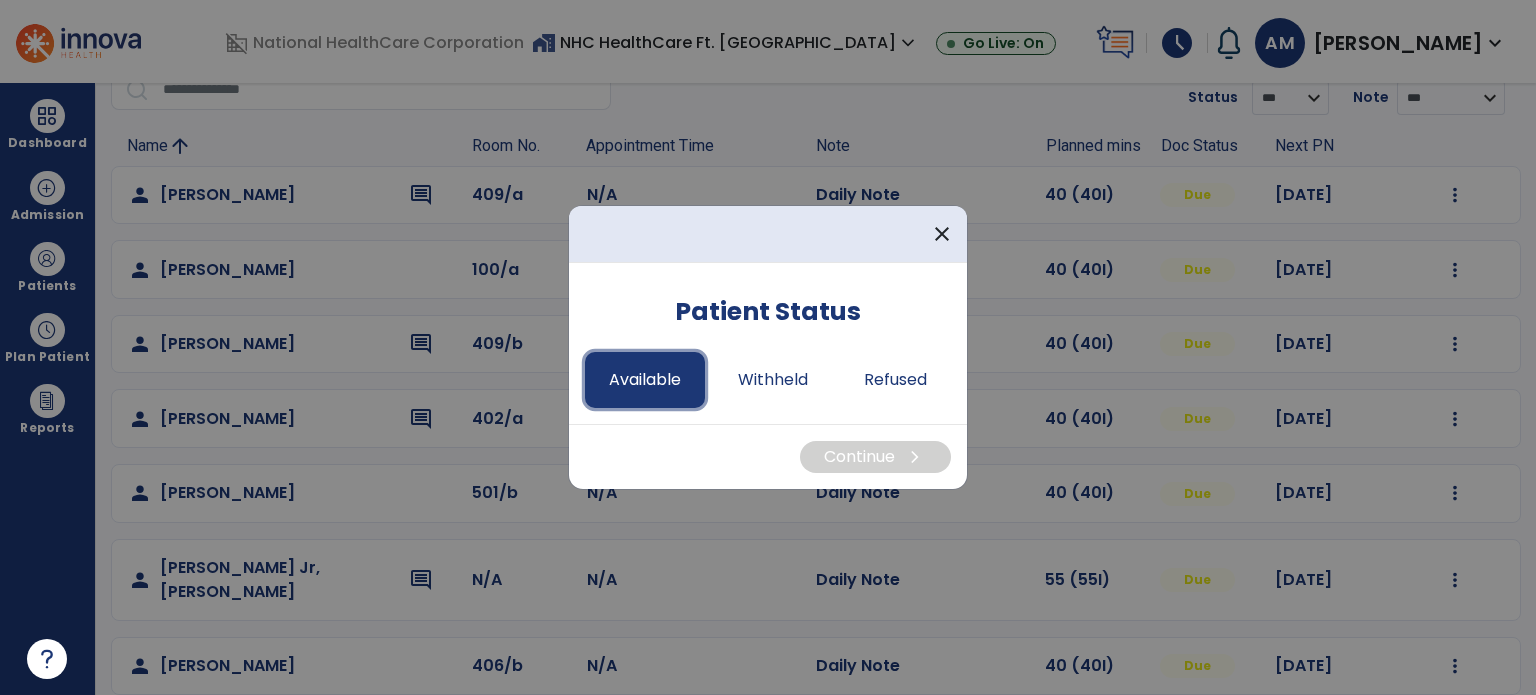 click on "Available" at bounding box center (645, 380) 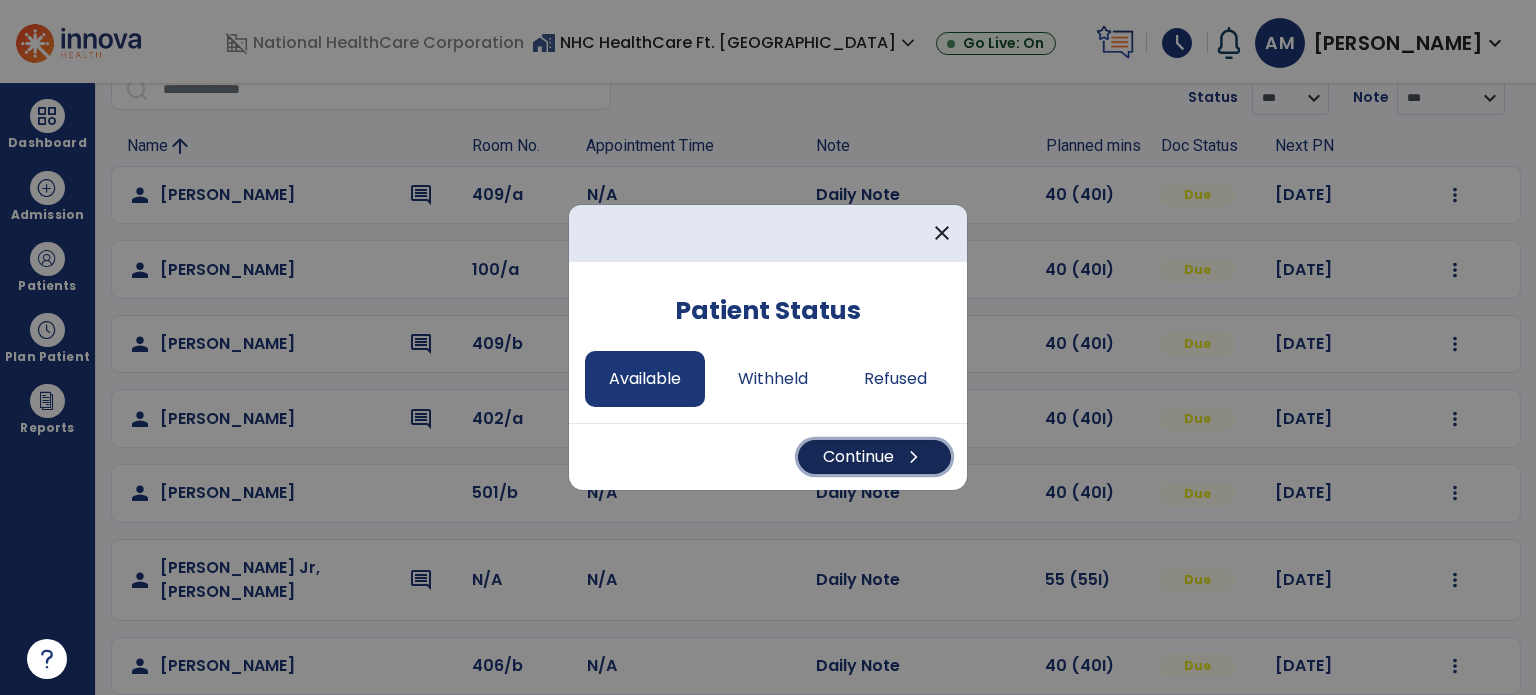 click on "Continue   chevron_right" at bounding box center [874, 457] 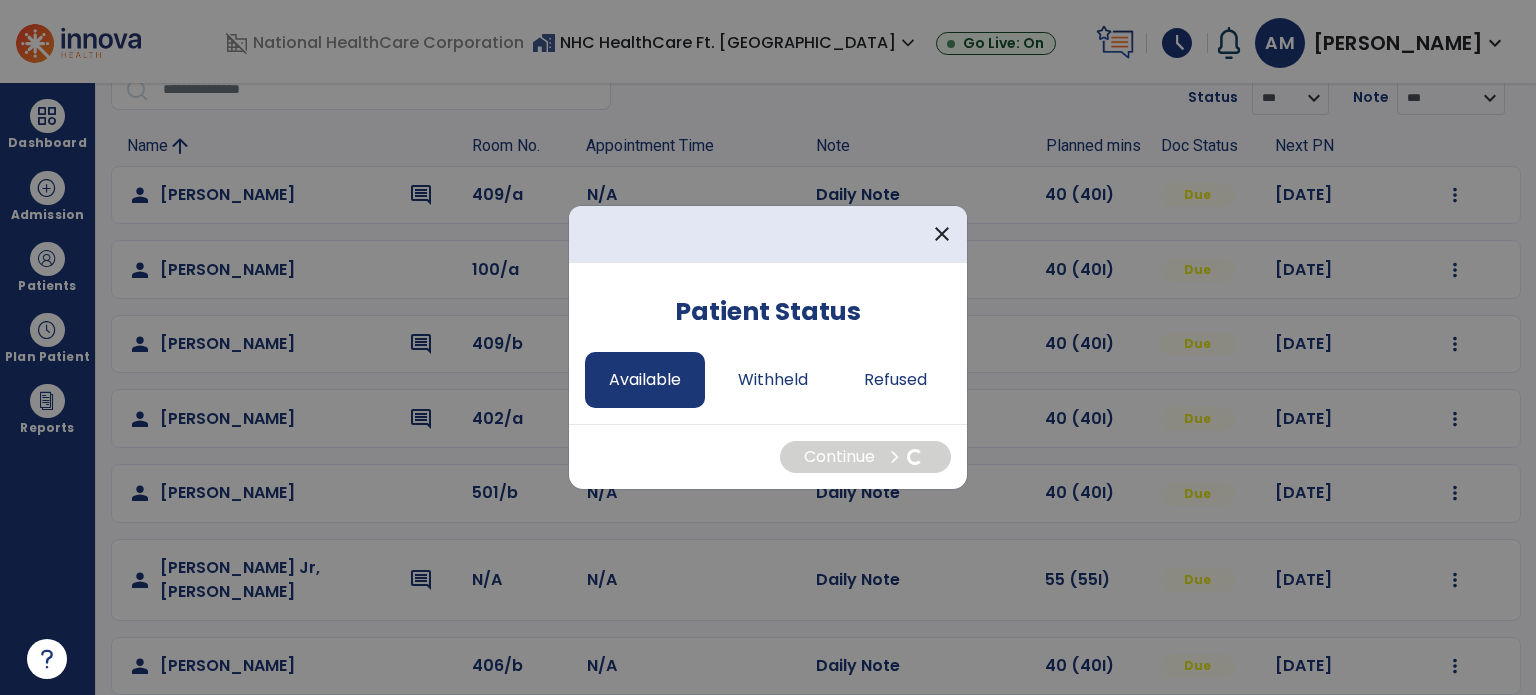 select on "*" 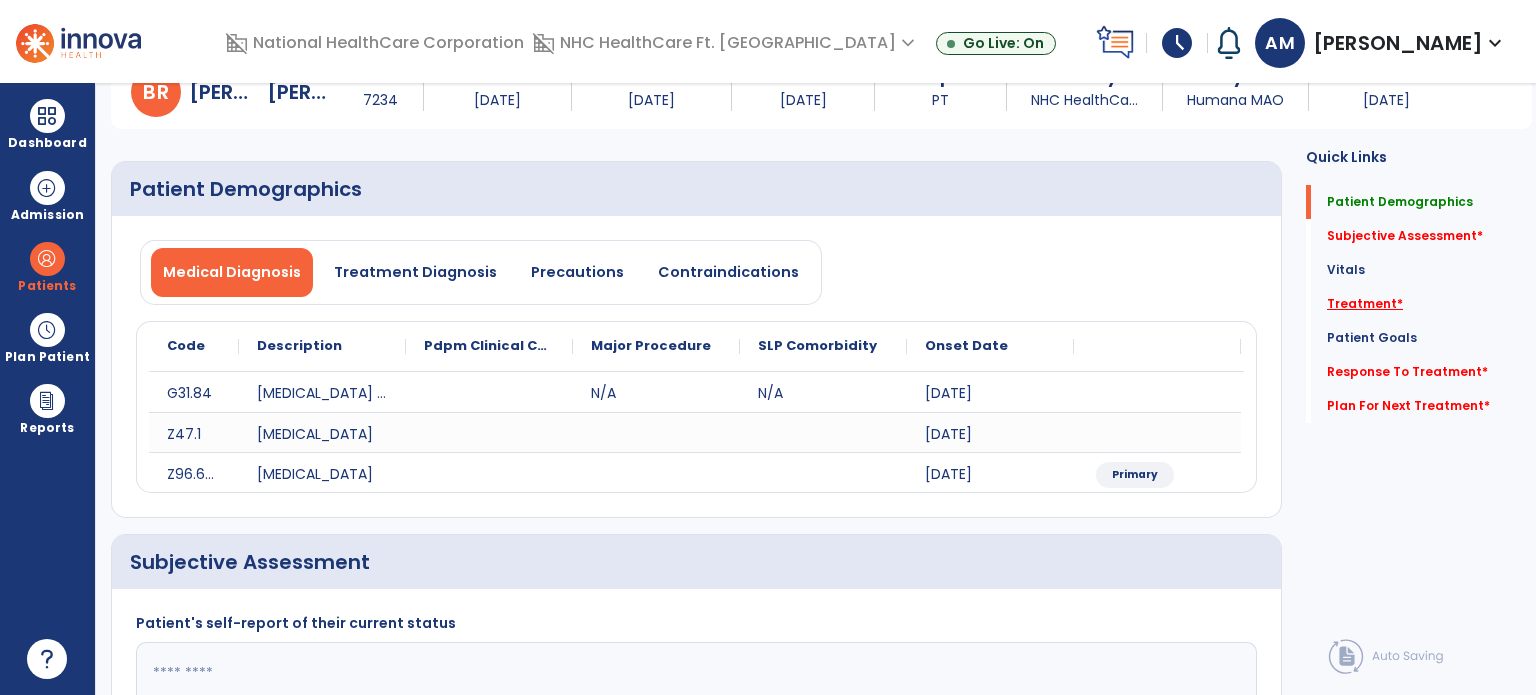 click on "Treatment   *" 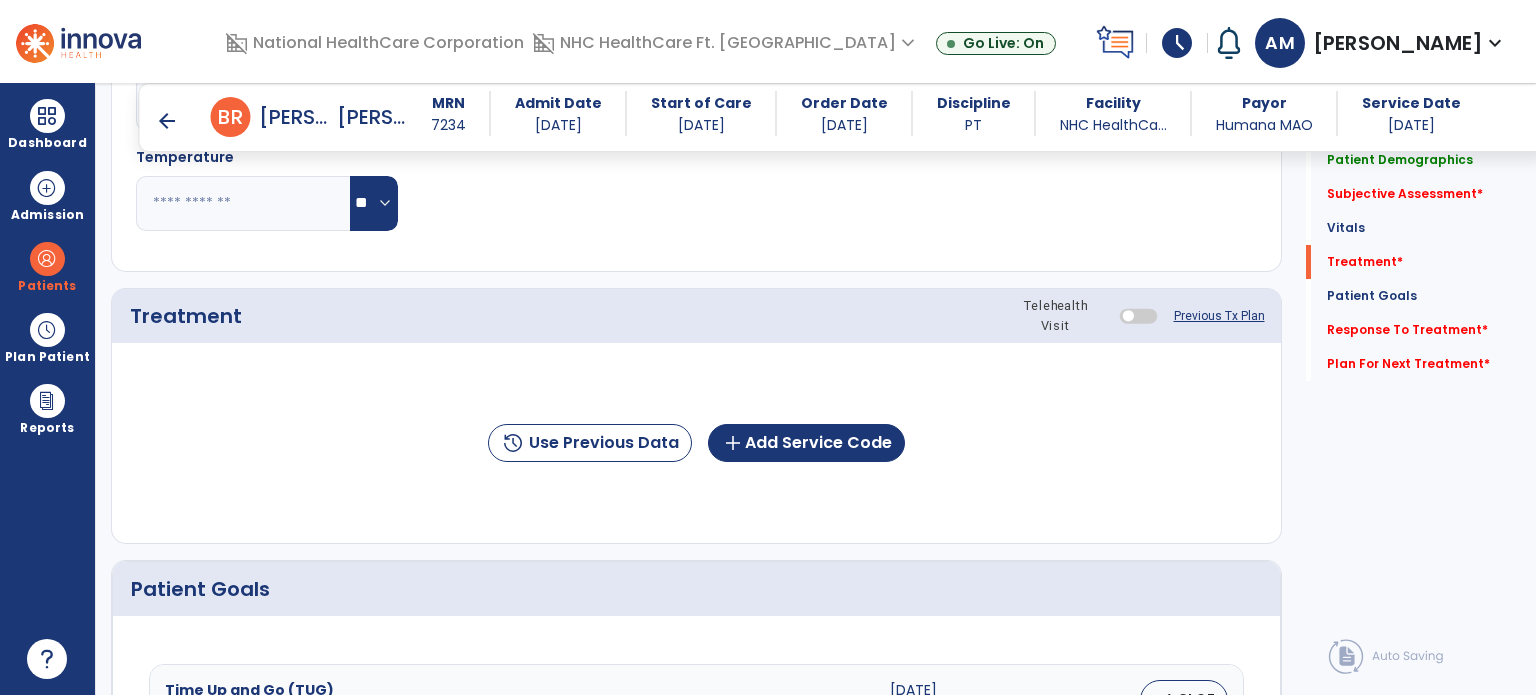 scroll, scrollTop: 1085, scrollLeft: 0, axis: vertical 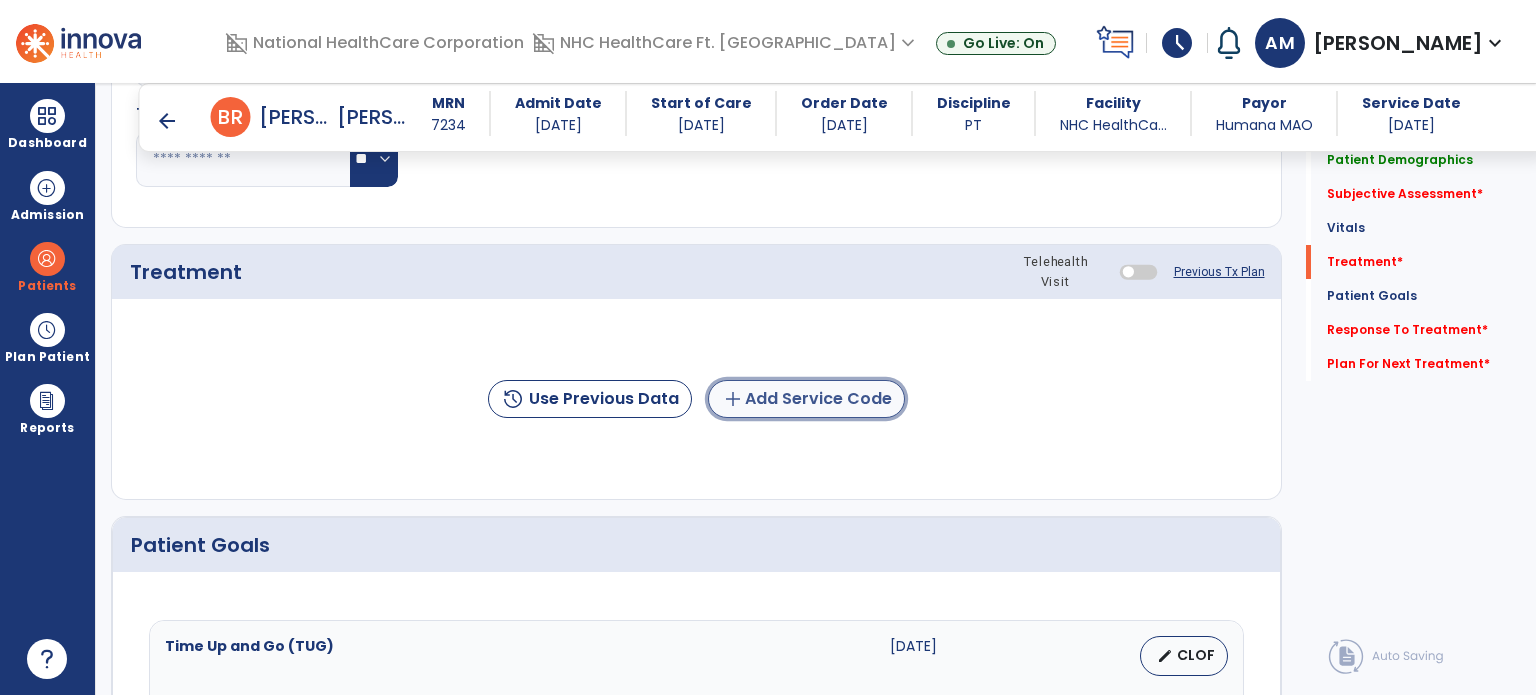 click on "add  Add Service Code" 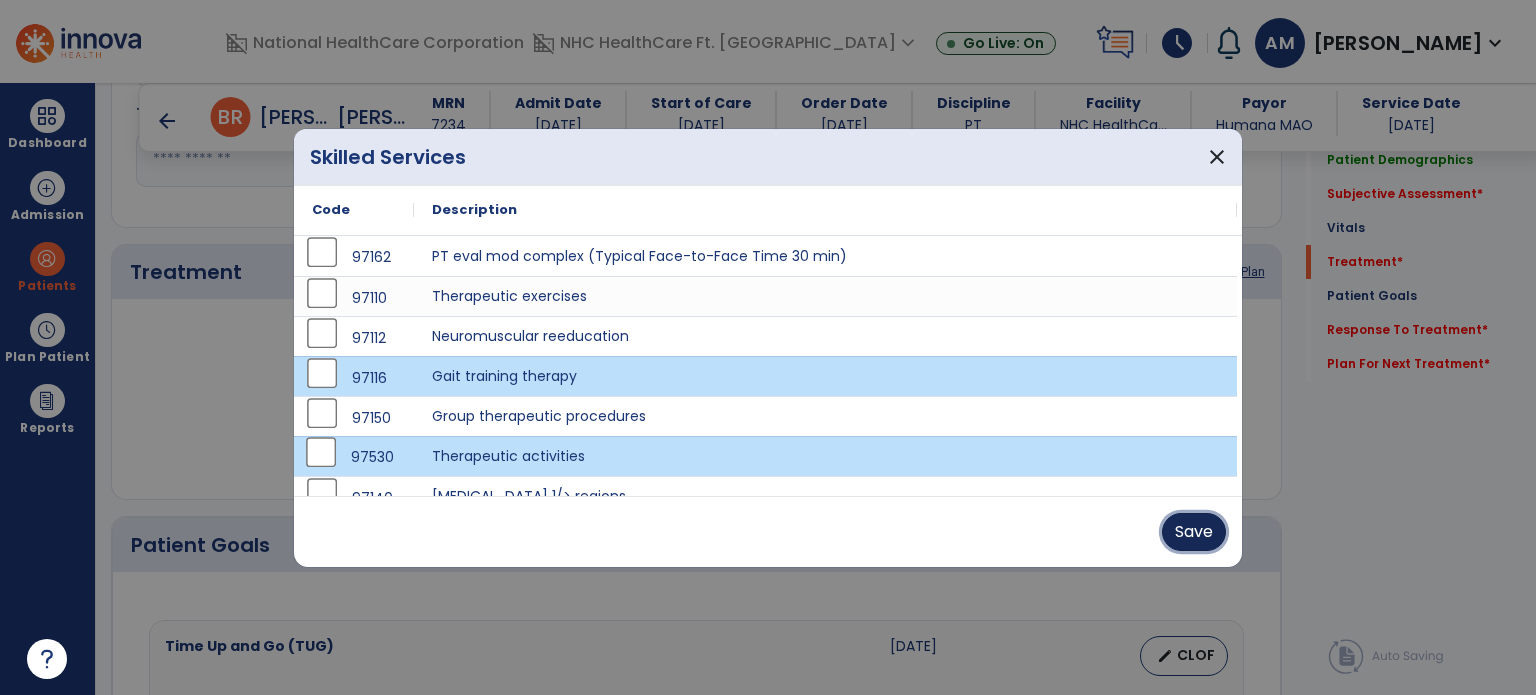 click on "Save" at bounding box center (1194, 532) 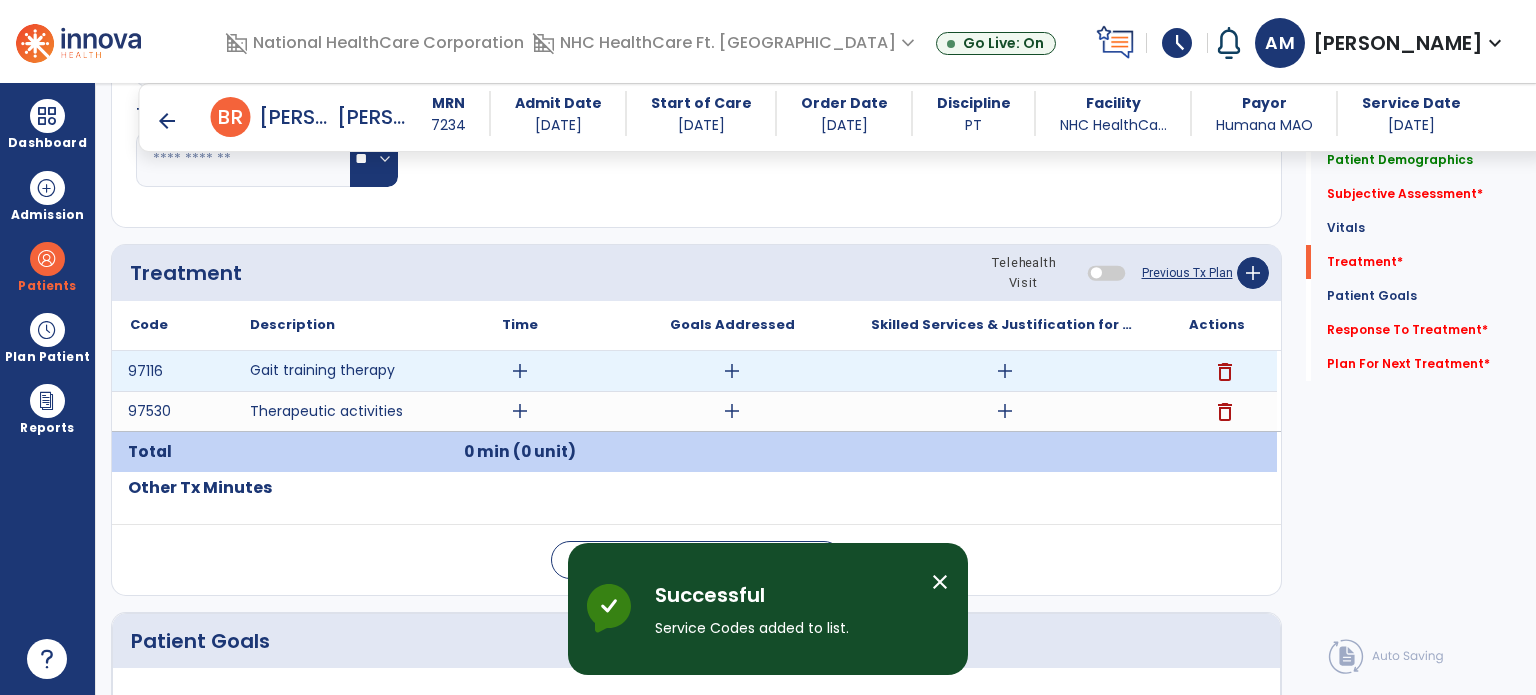 click on "add" at bounding box center (520, 371) 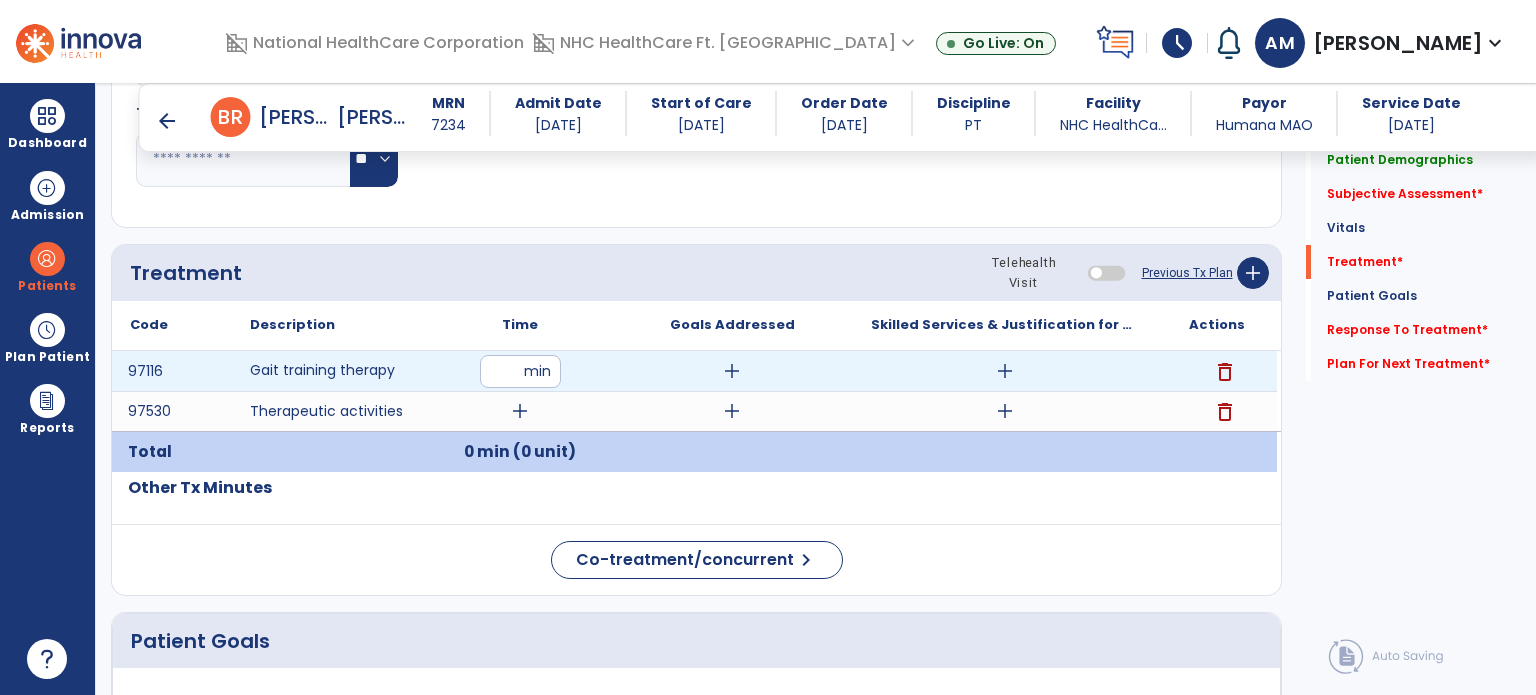 type on "**" 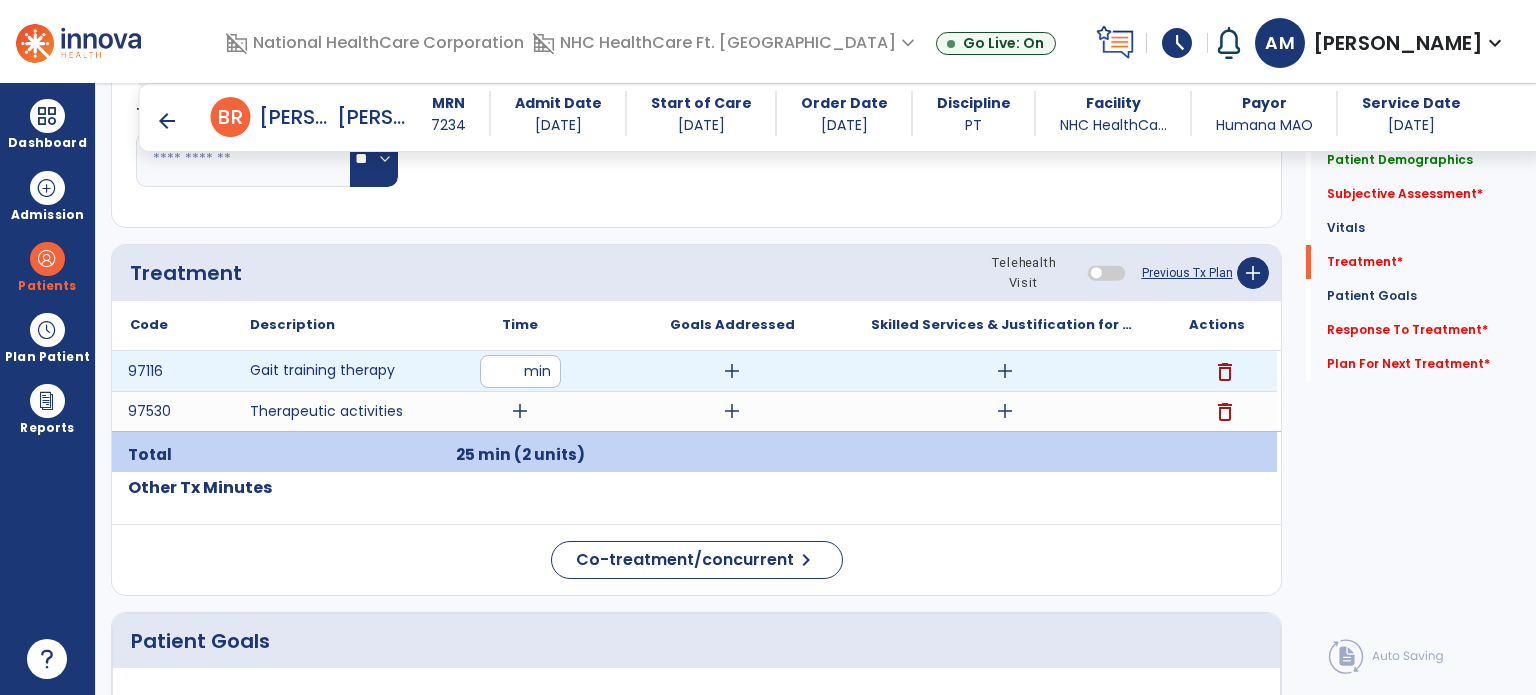 click on "add" at bounding box center (1005, 371) 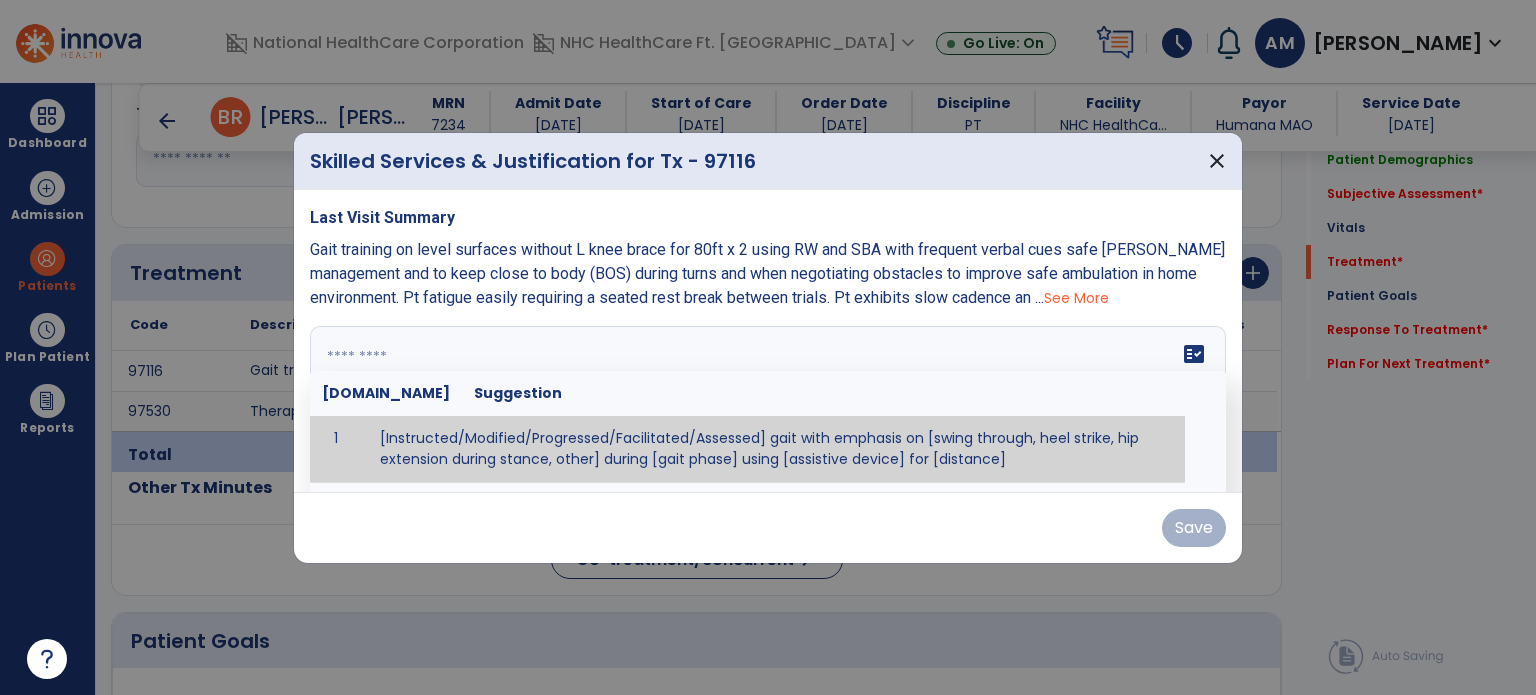 drag, startPoint x: 364, startPoint y: 335, endPoint x: 359, endPoint y: 347, distance: 13 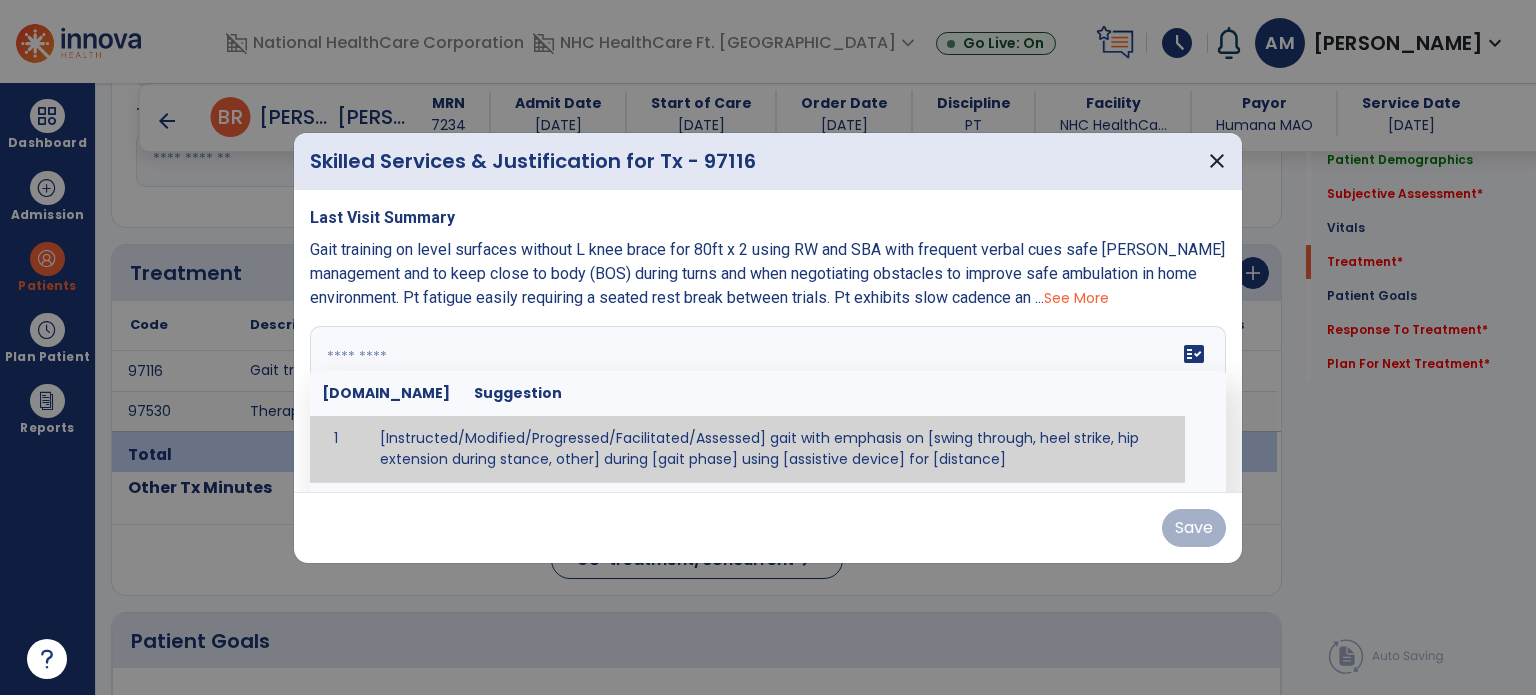 click at bounding box center [766, 401] 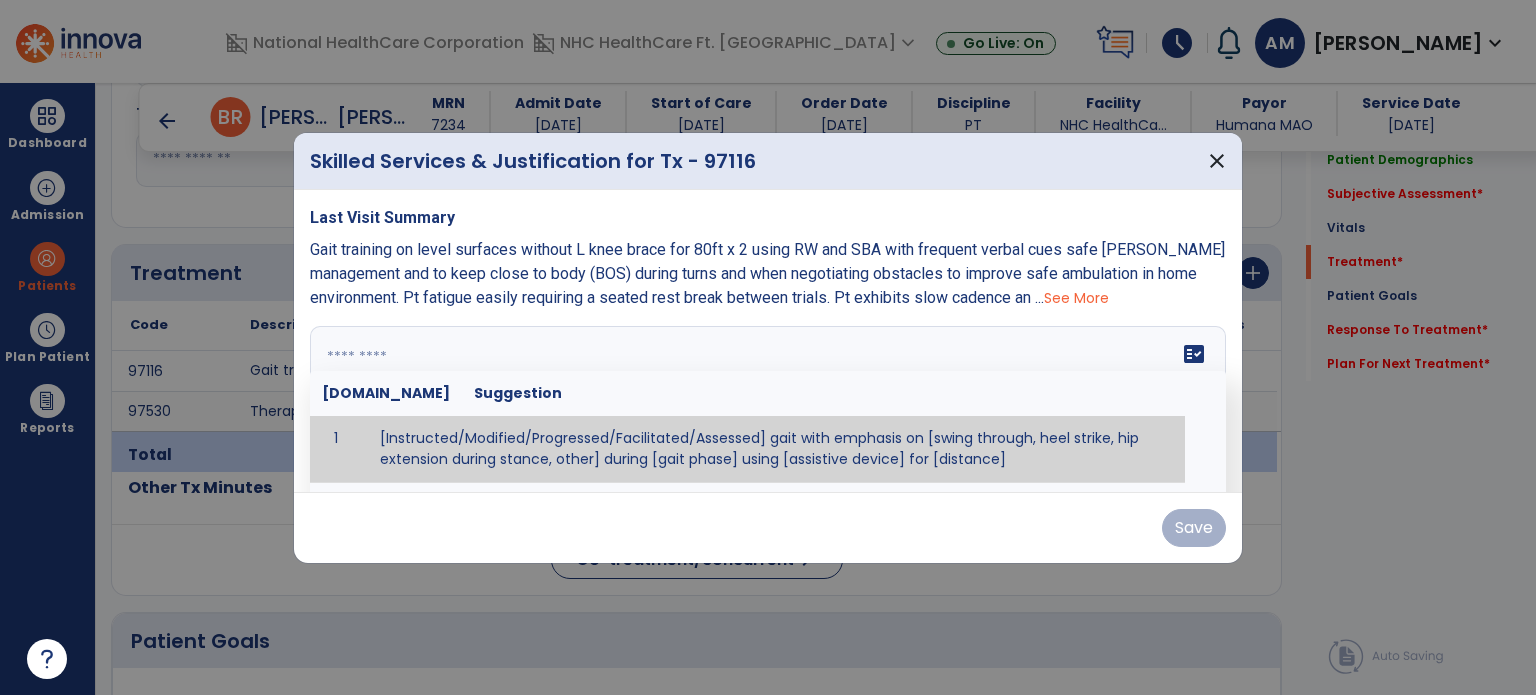 paste on "**********" 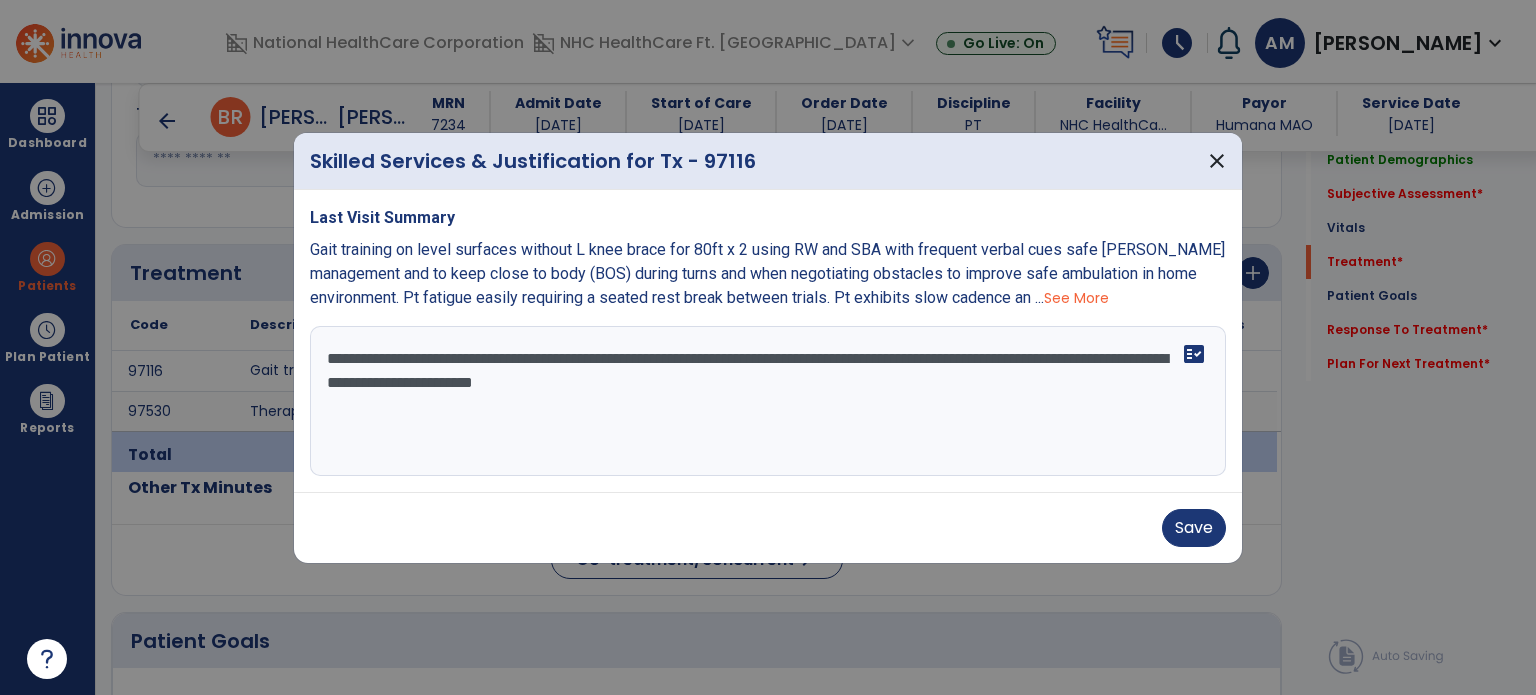 drag, startPoint x: 529, startPoint y: 382, endPoint x: 810, endPoint y: 395, distance: 281.30054 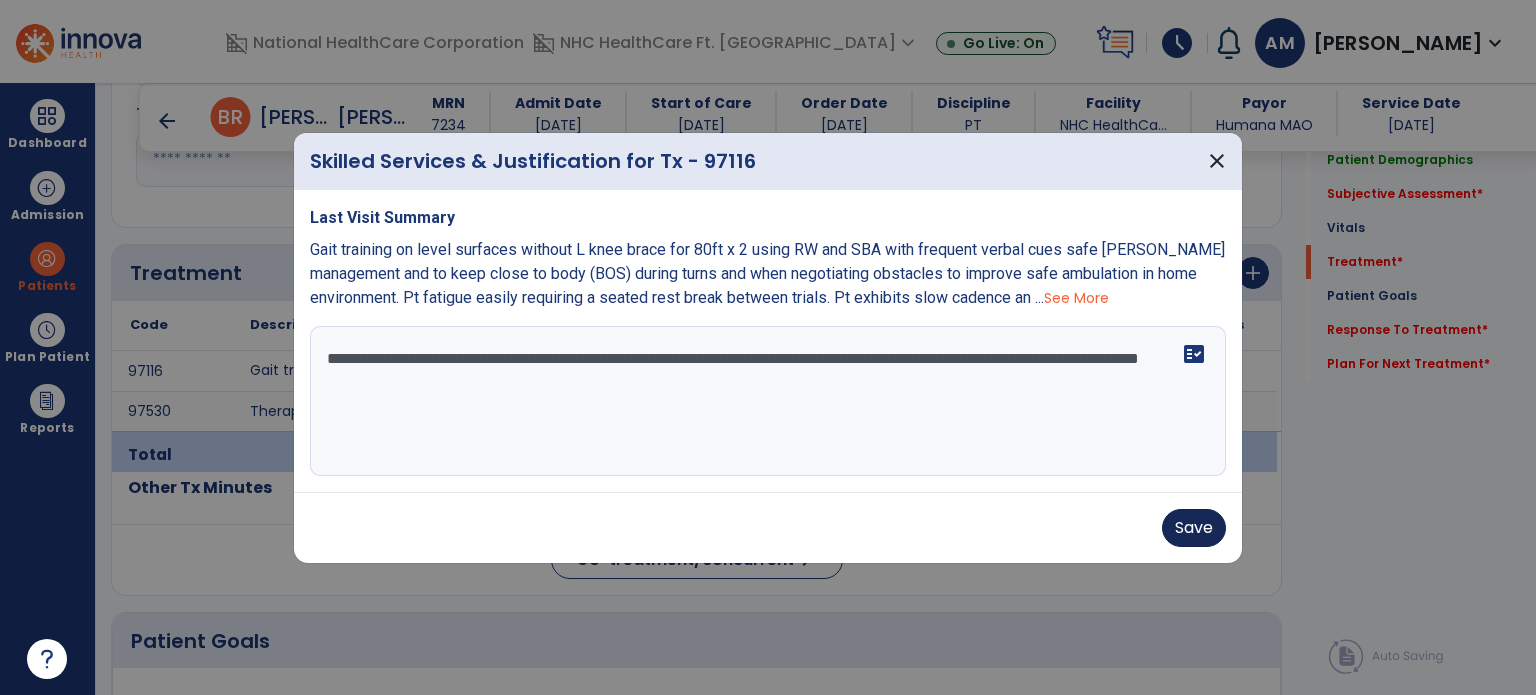 type on "**********" 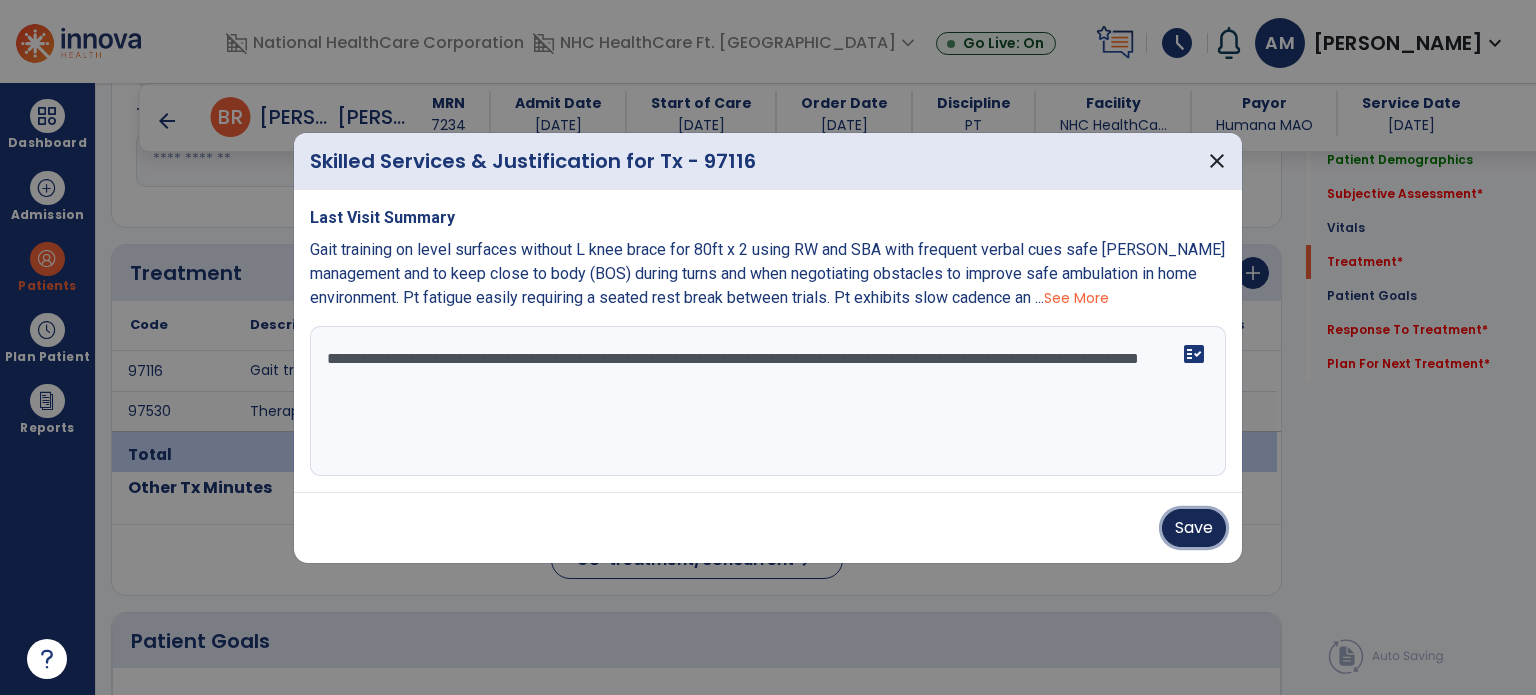 click on "Save" at bounding box center [1194, 528] 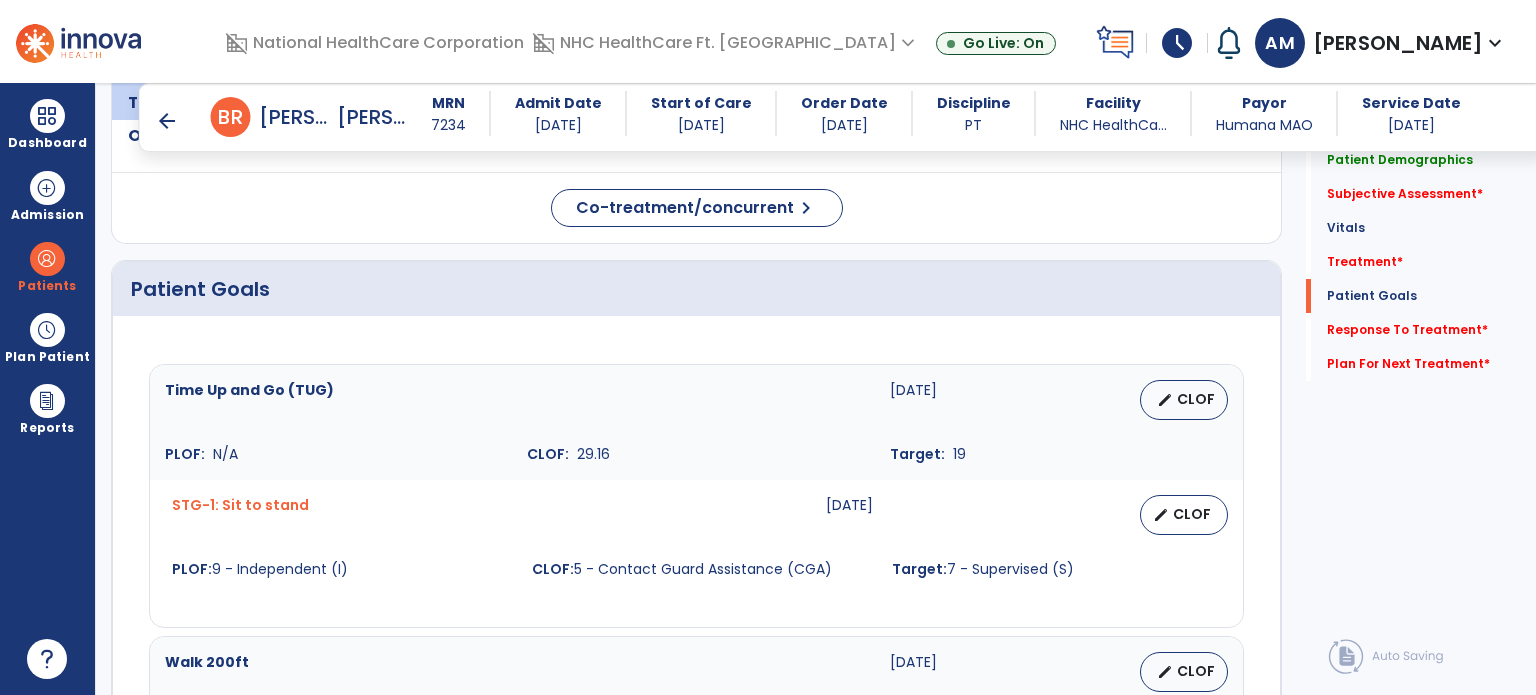 scroll, scrollTop: 1485, scrollLeft: 0, axis: vertical 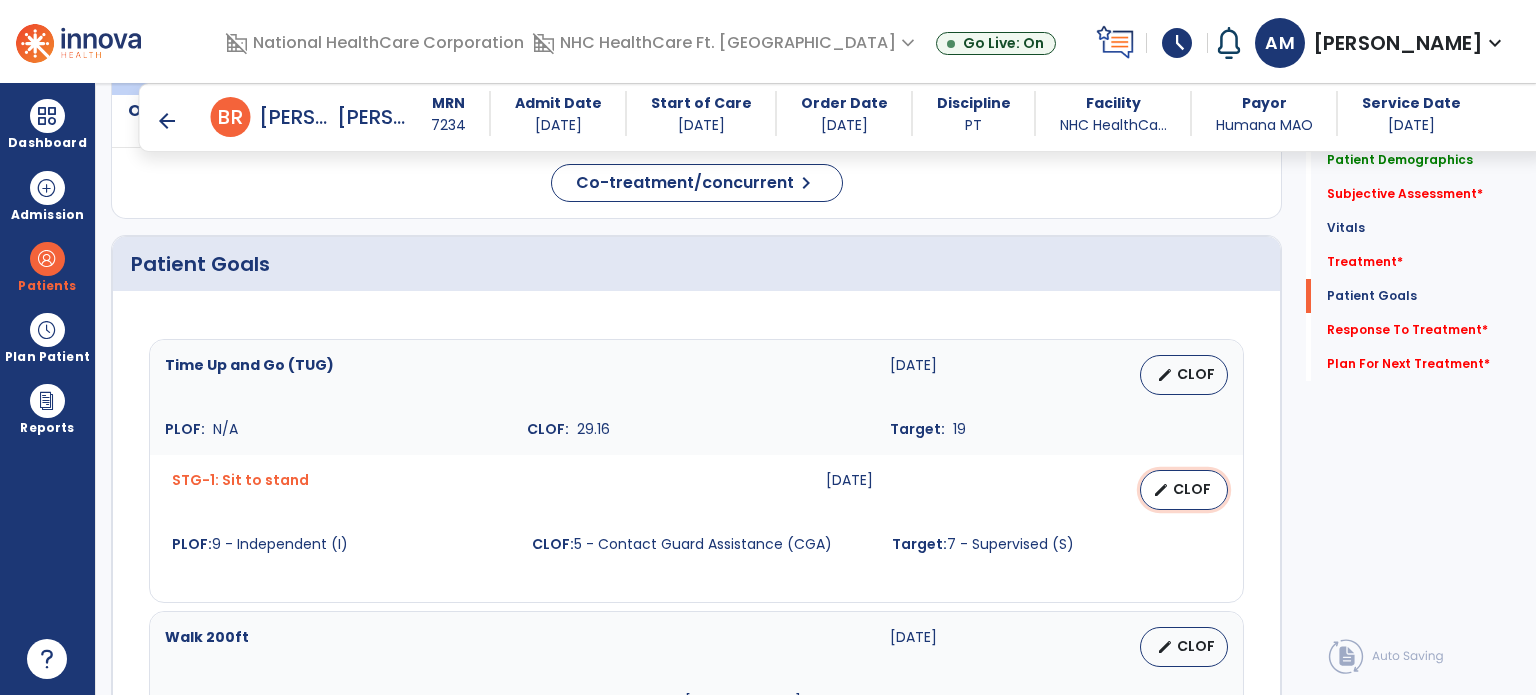 click on "CLOF" at bounding box center (1192, 489) 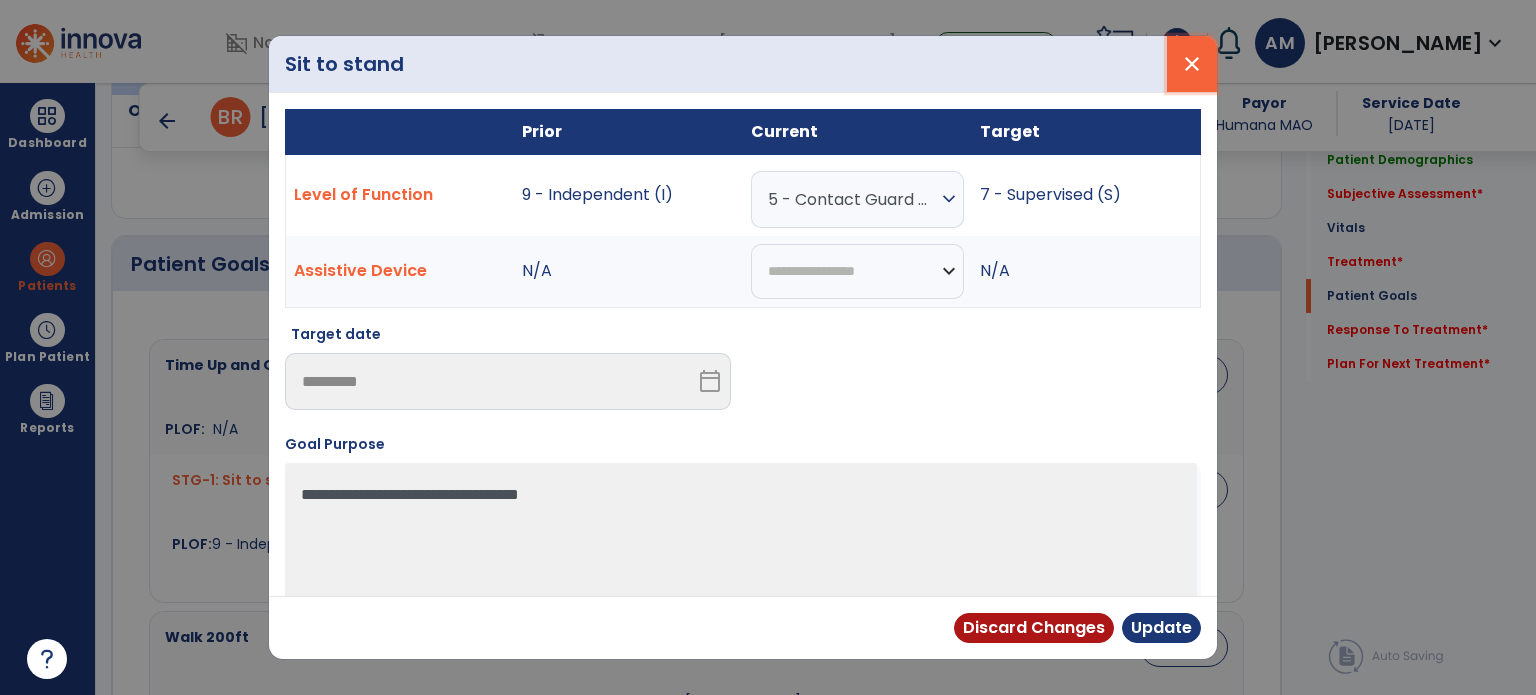 click on "close" at bounding box center [1192, 64] 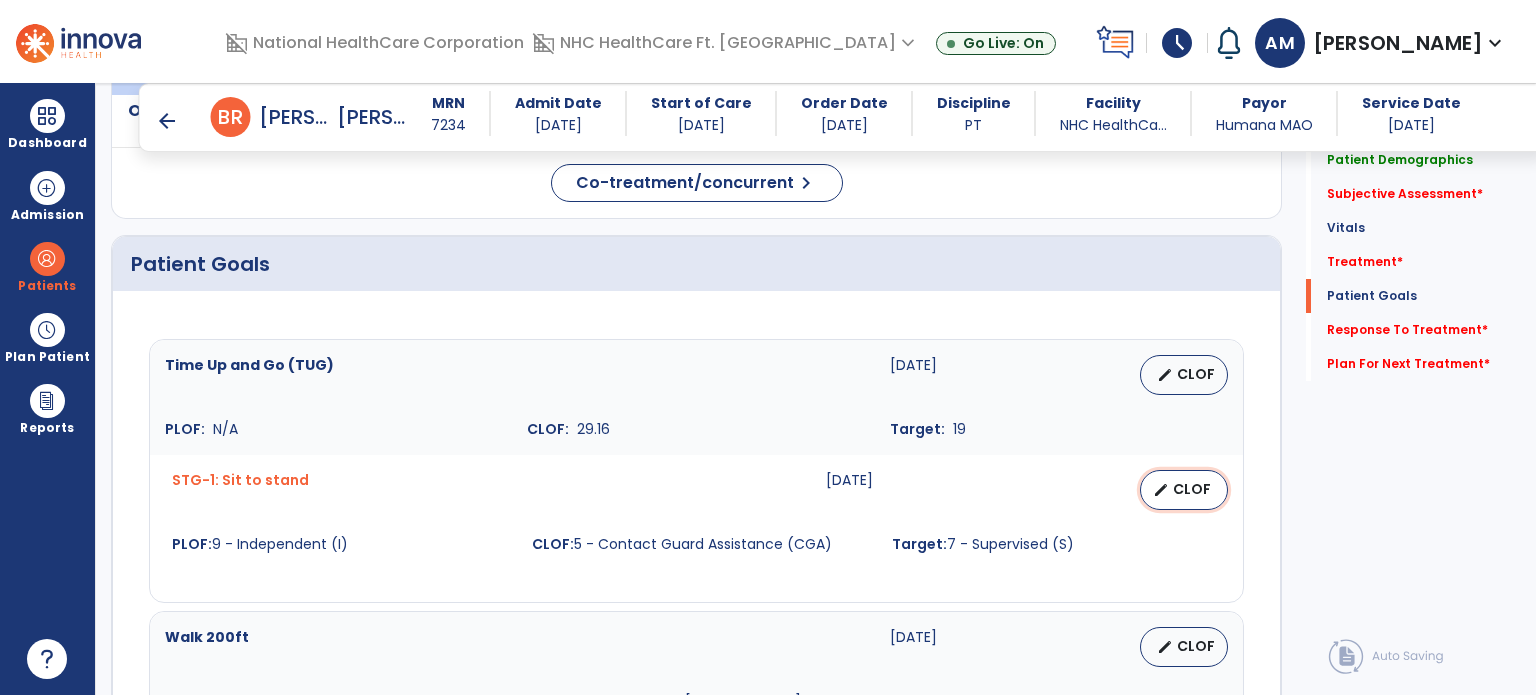 click on "CLOF" at bounding box center (1192, 489) 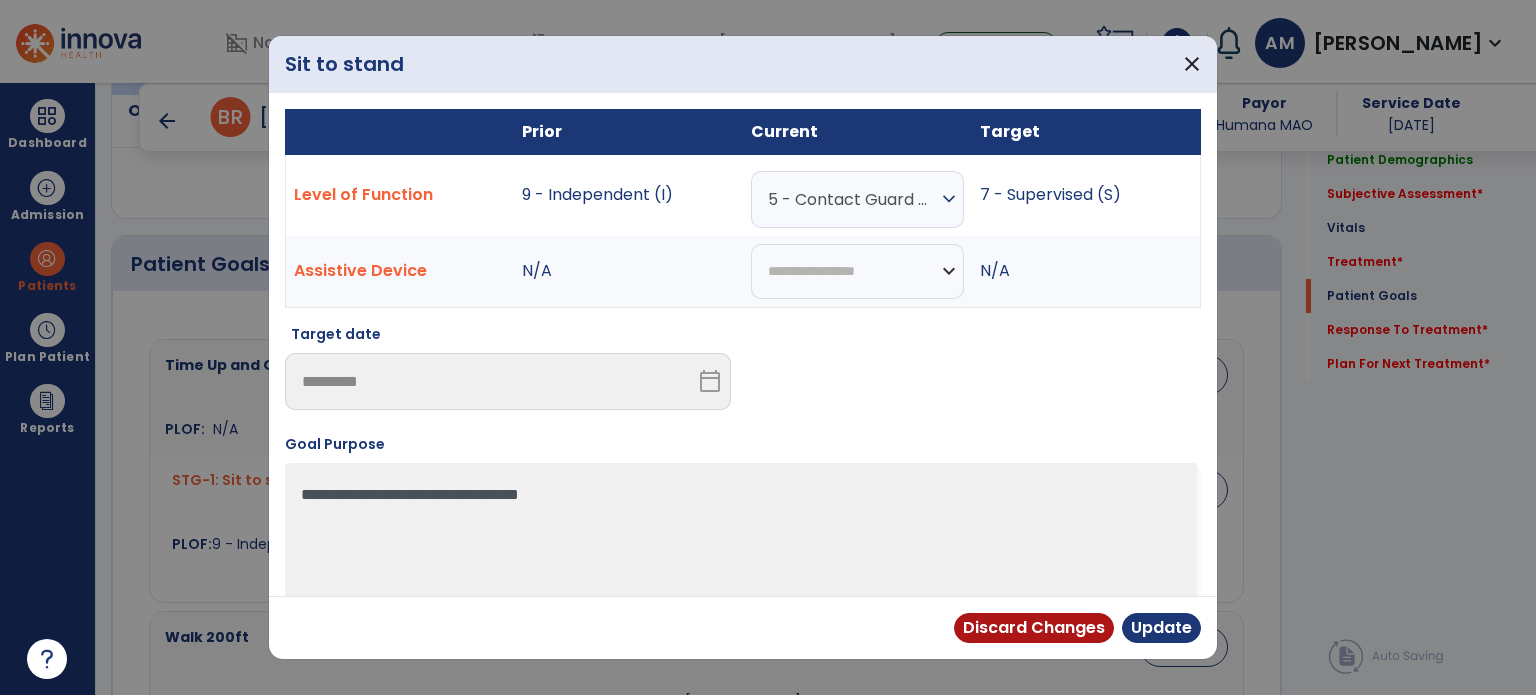 click on "expand_more" at bounding box center (949, 199) 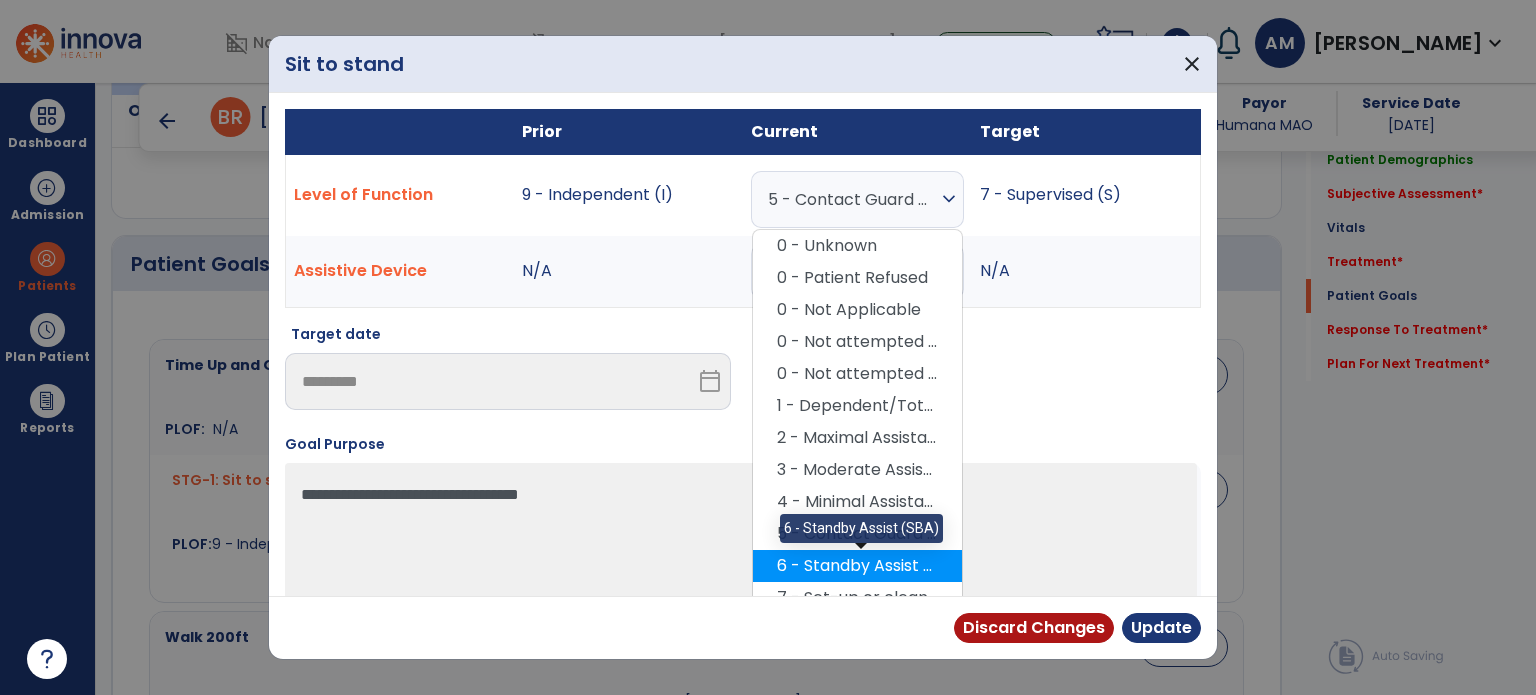 scroll, scrollTop: 100, scrollLeft: 0, axis: vertical 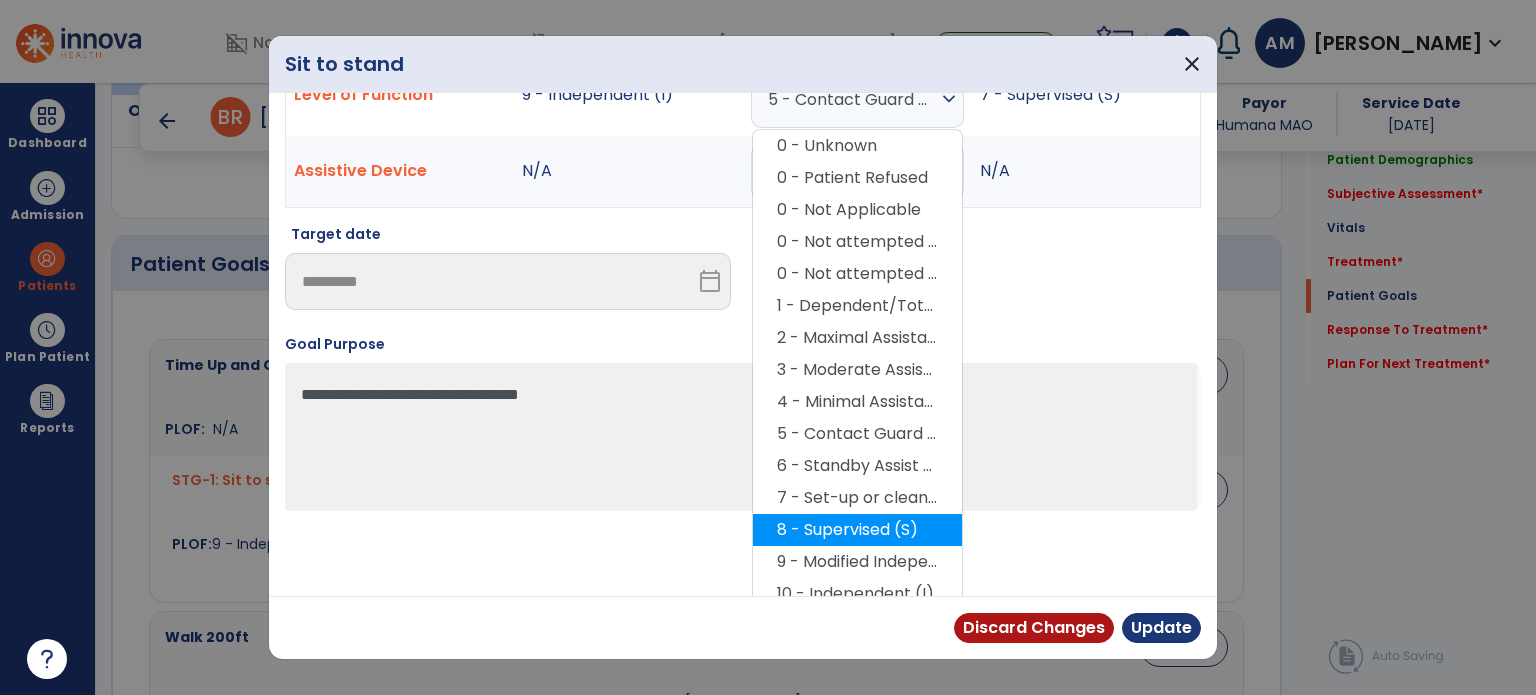 click on "8 - Supervised (S)" at bounding box center [857, 530] 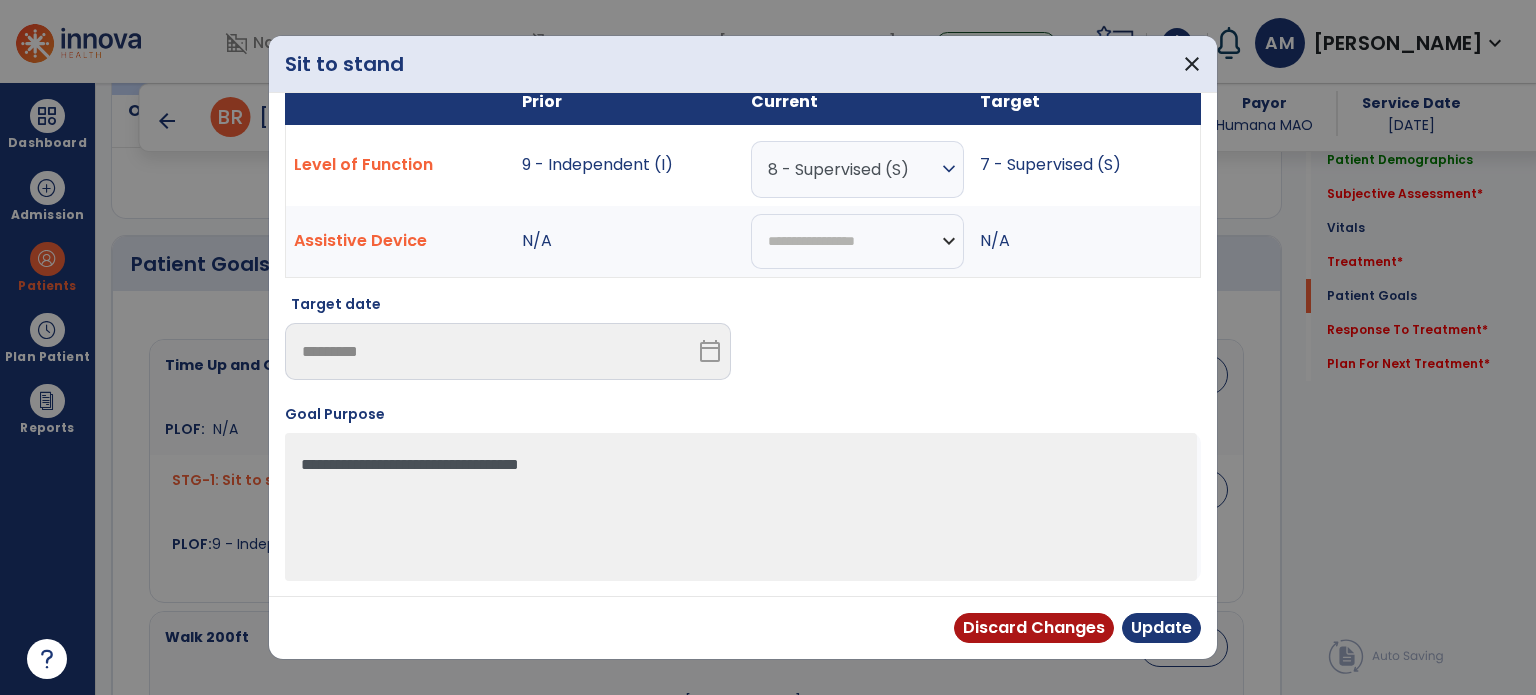 scroll, scrollTop: 28, scrollLeft: 0, axis: vertical 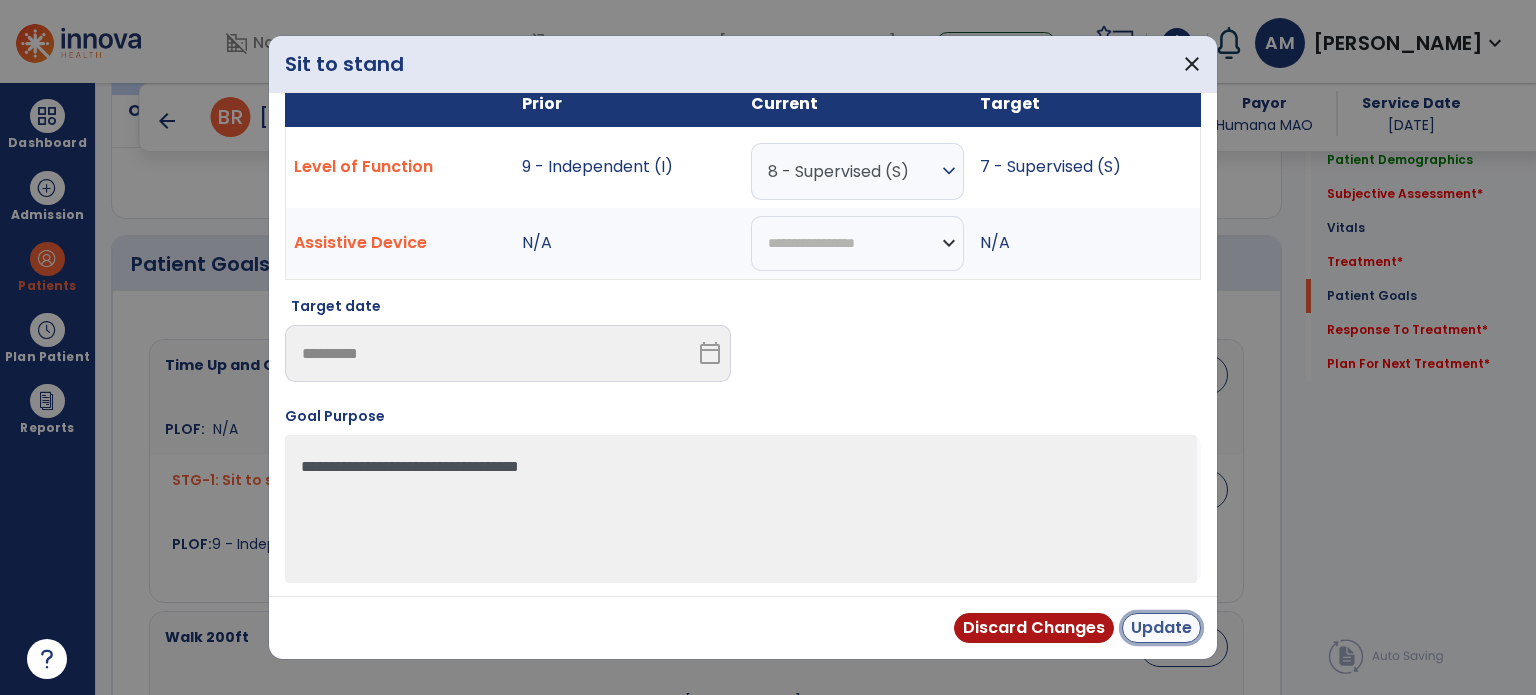 click on "Update" at bounding box center [1161, 628] 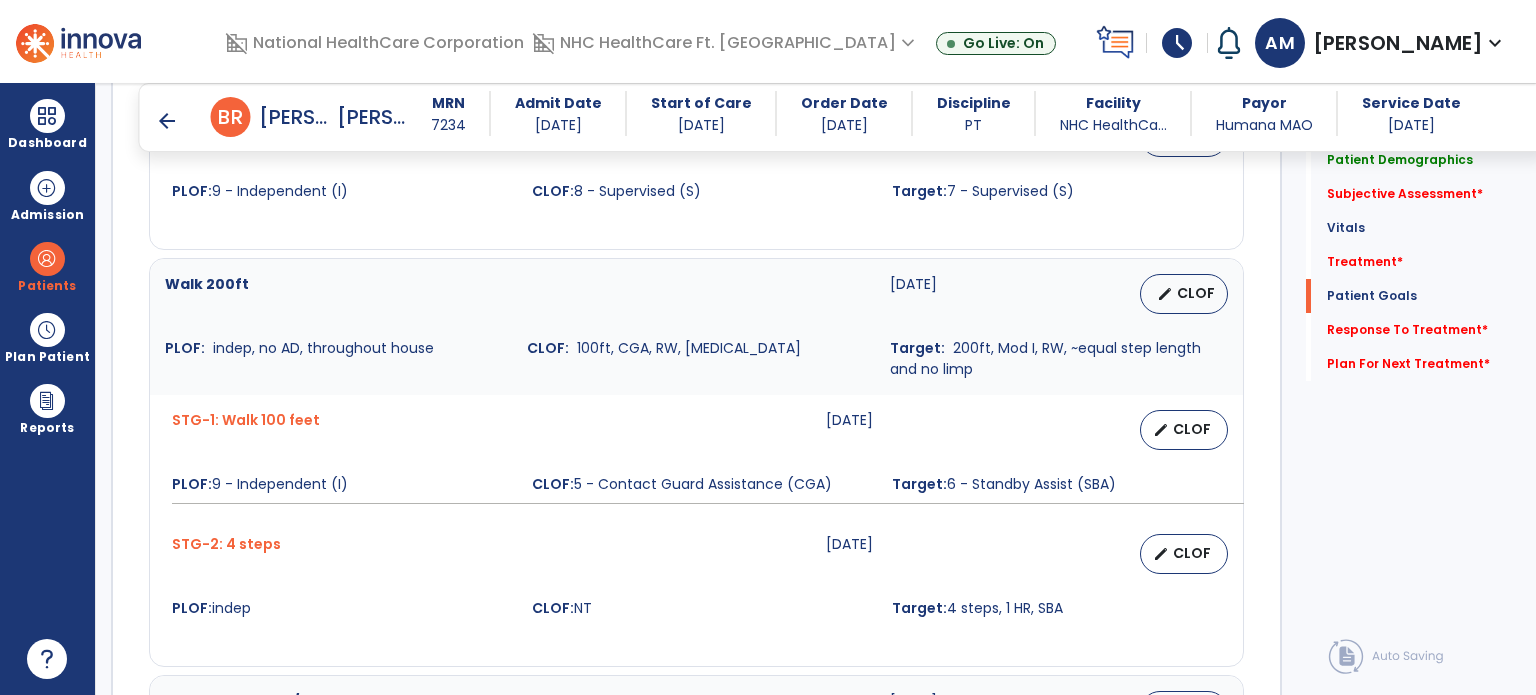 scroll, scrollTop: 1885, scrollLeft: 0, axis: vertical 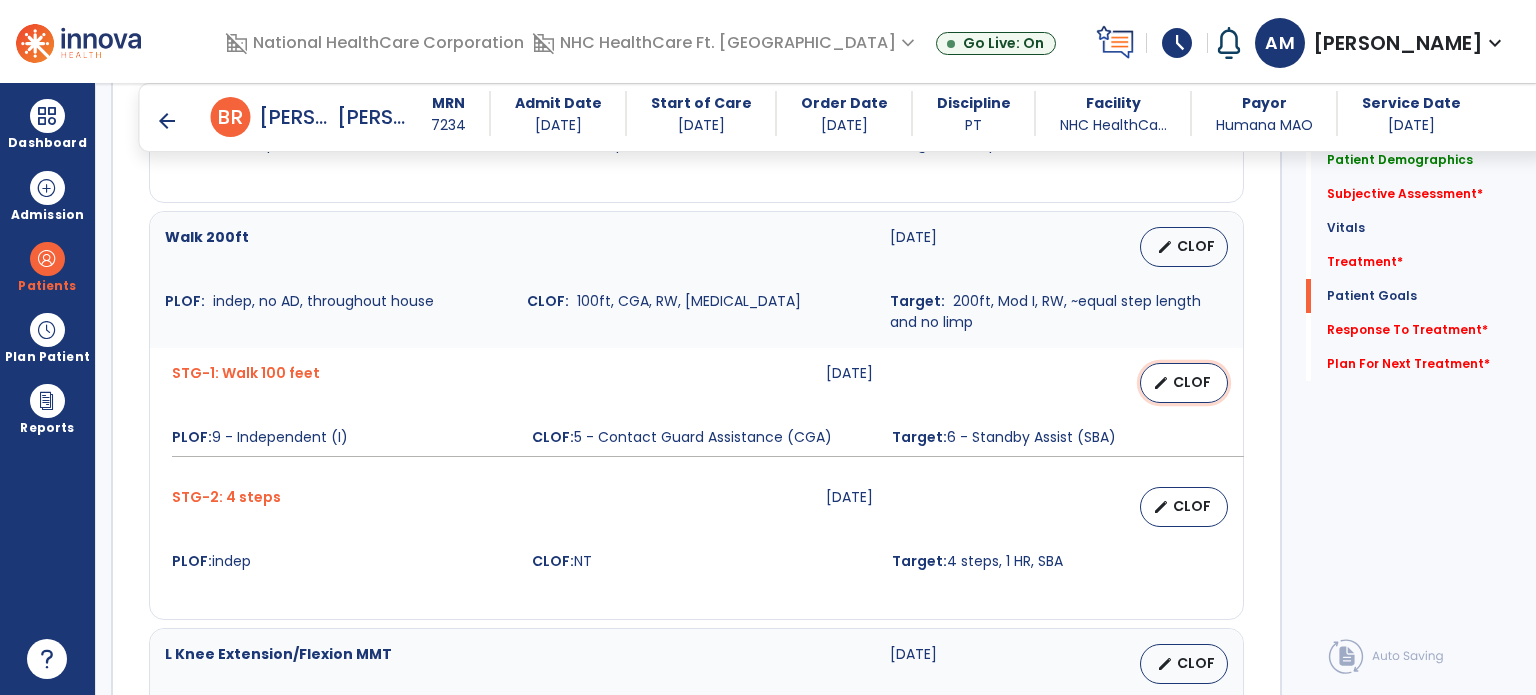 click on "CLOF" at bounding box center (1192, 382) 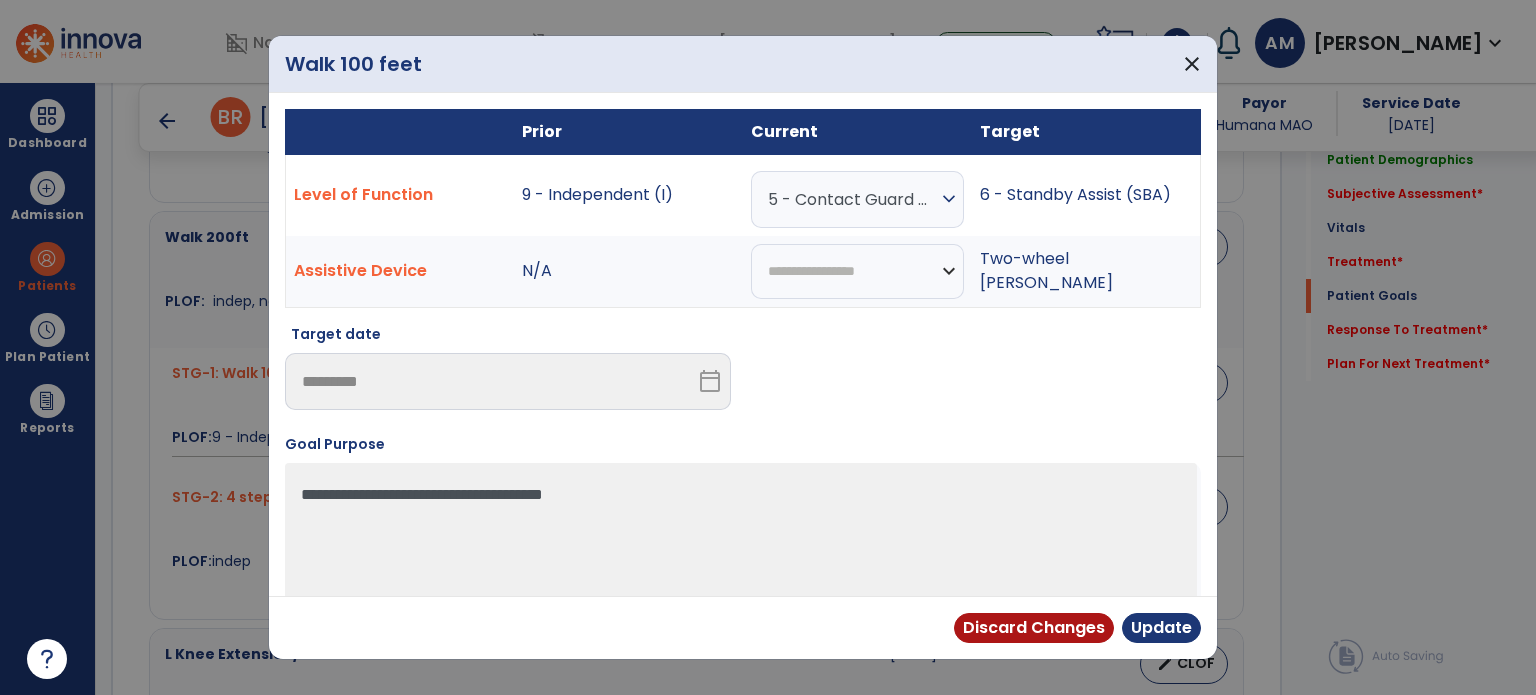 click on "expand_more" at bounding box center (949, 199) 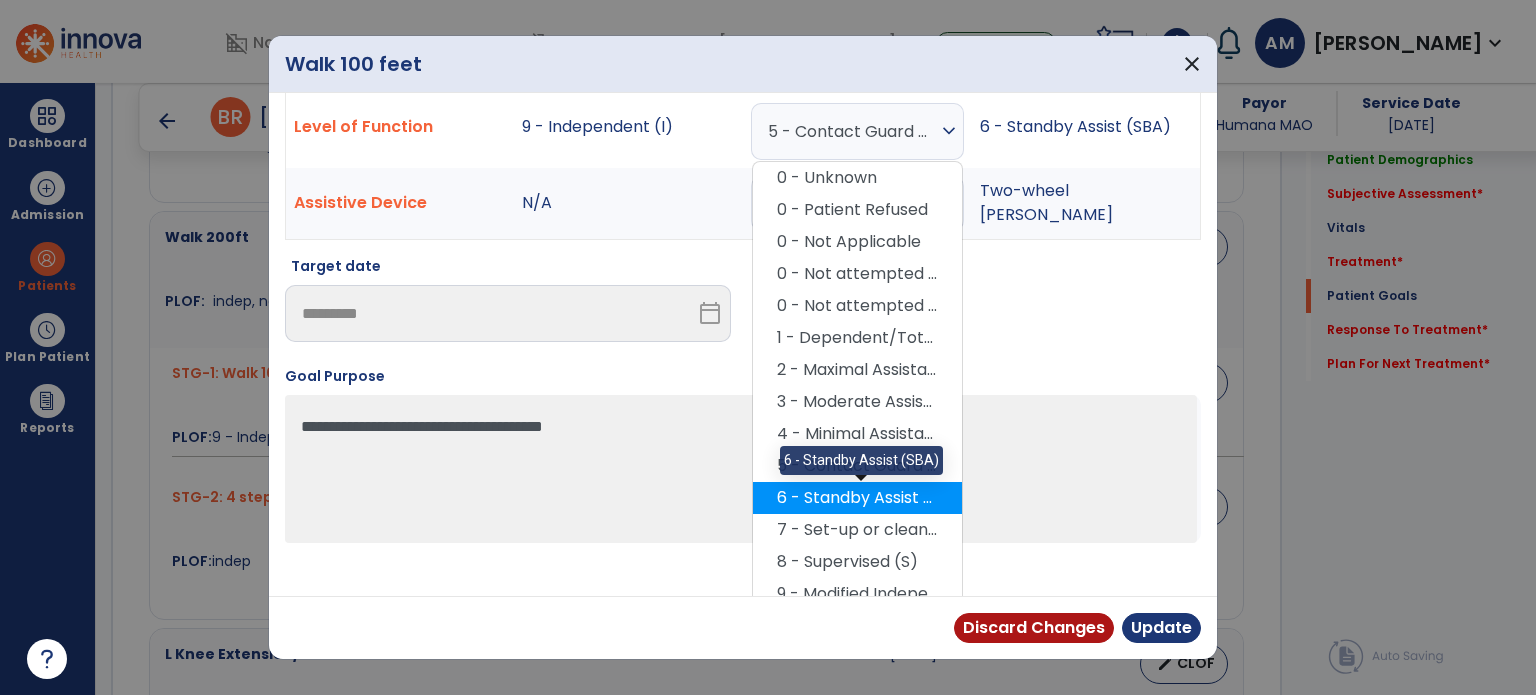 scroll, scrollTop: 100, scrollLeft: 0, axis: vertical 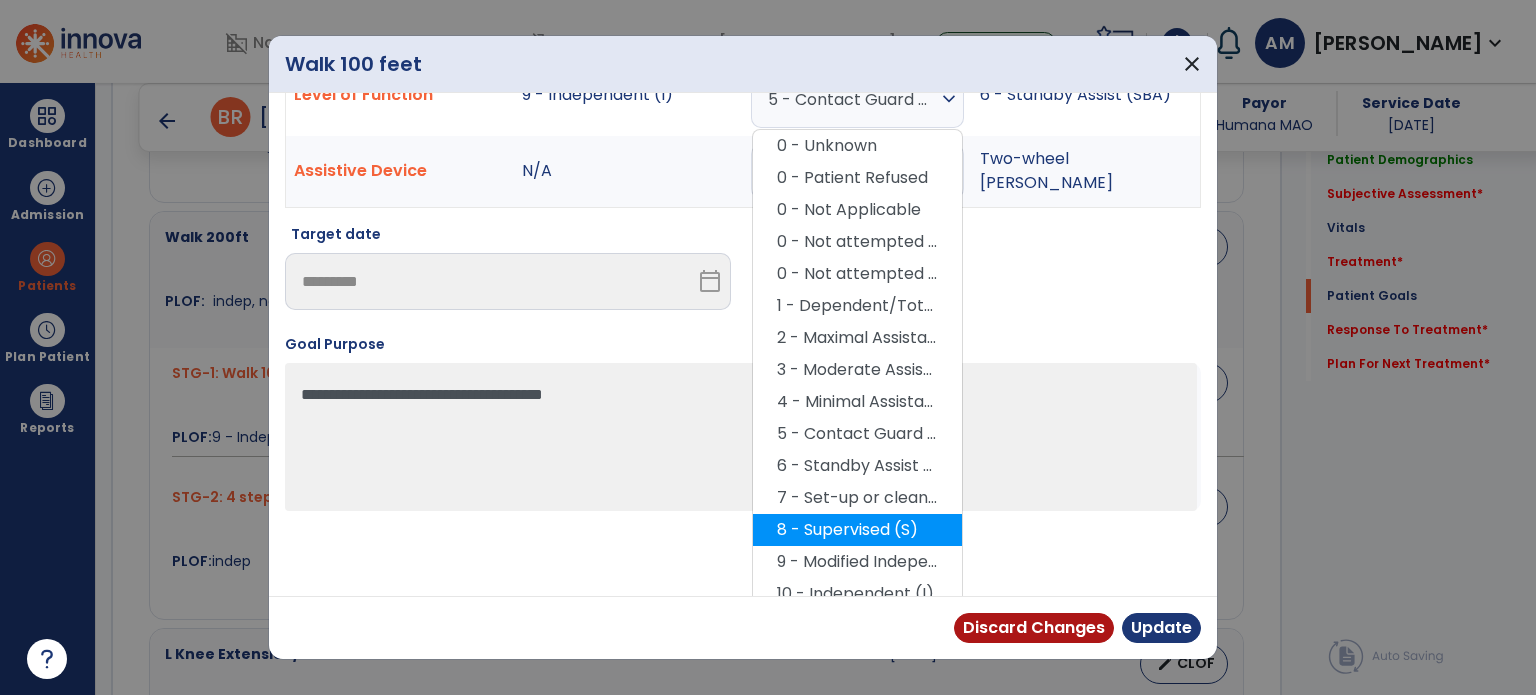 click on "8 - Supervised (S)" at bounding box center [857, 530] 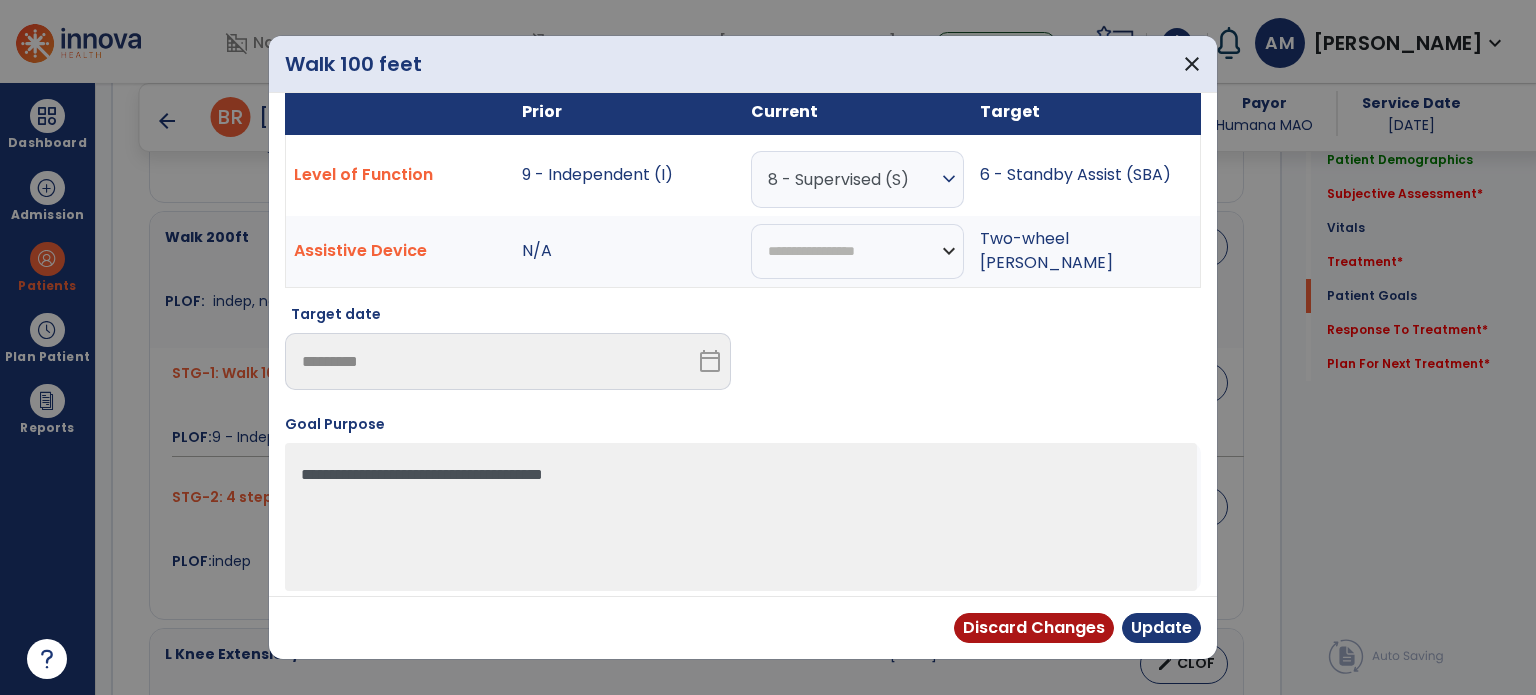 scroll, scrollTop: 27, scrollLeft: 0, axis: vertical 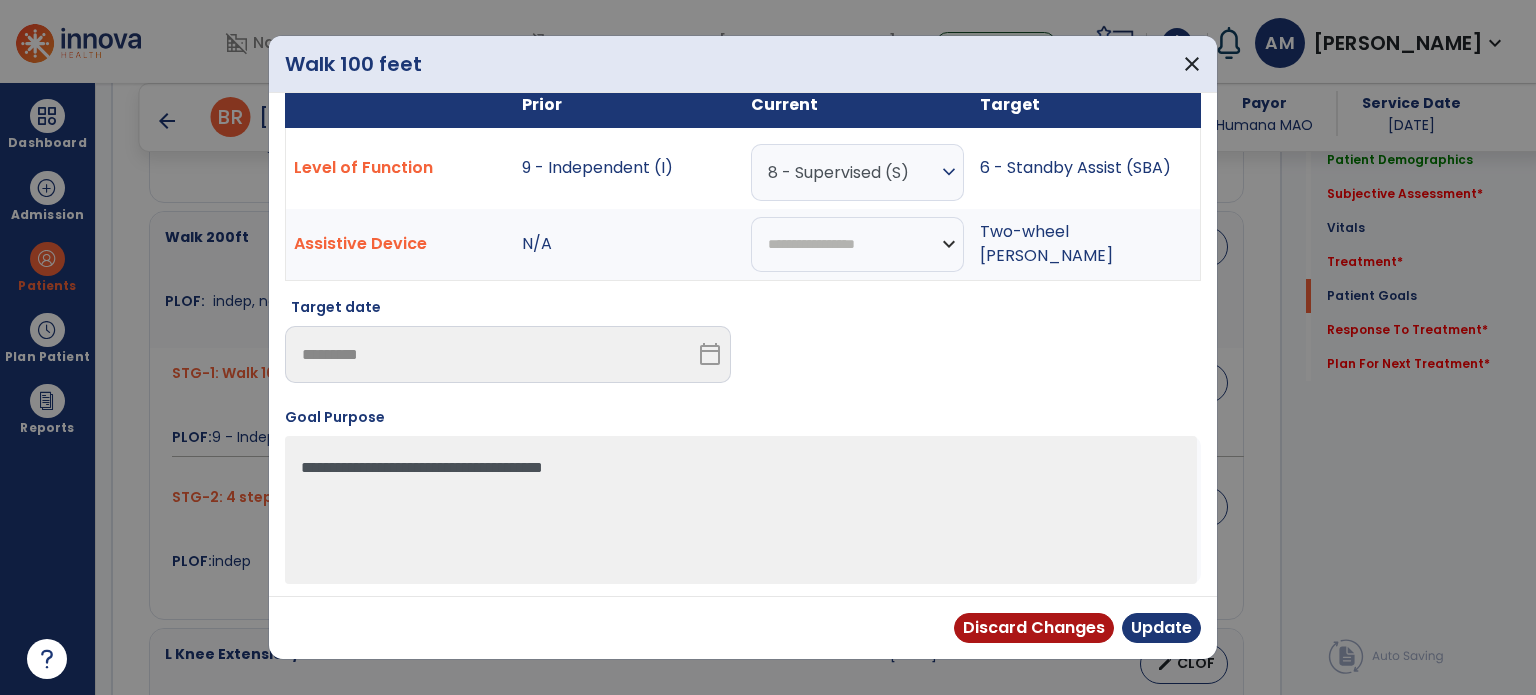 click on "expand_more" at bounding box center (949, 172) 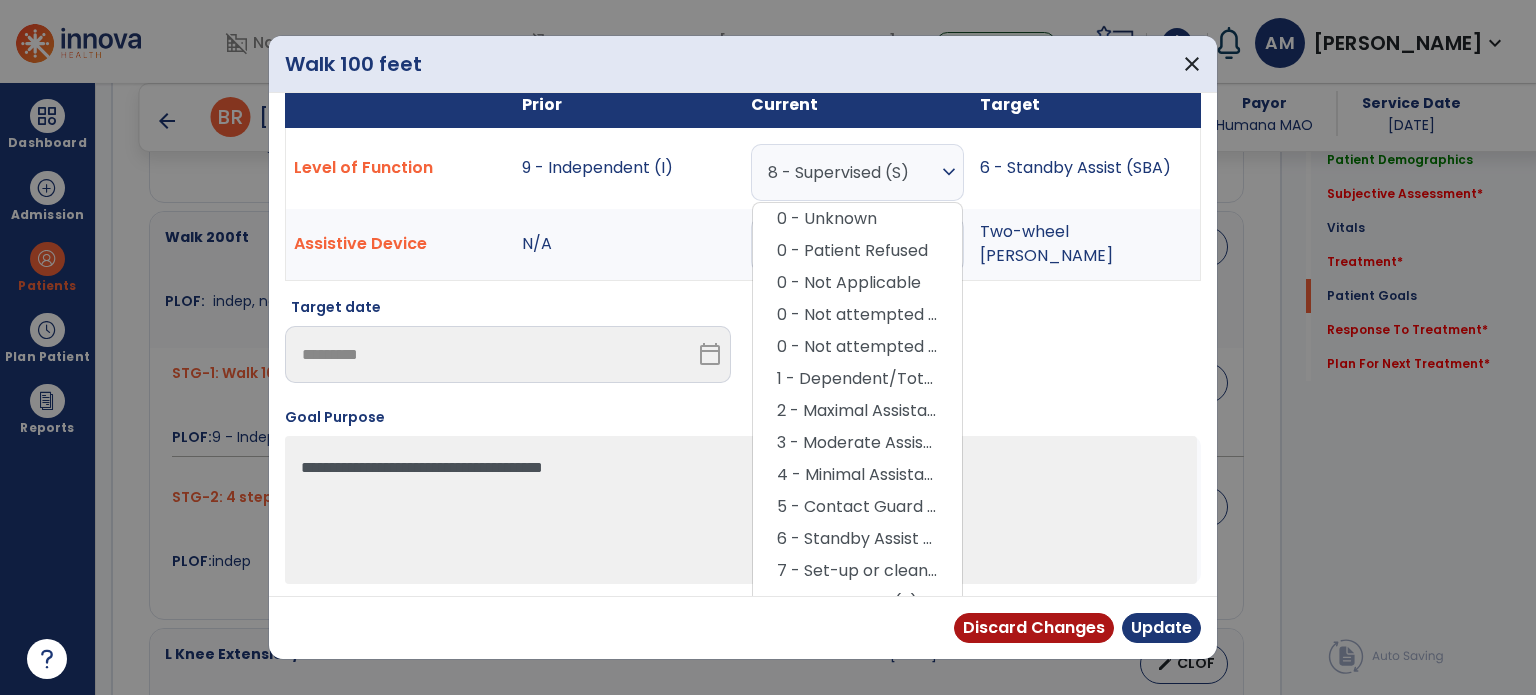 click on "expand_more" at bounding box center (949, 172) 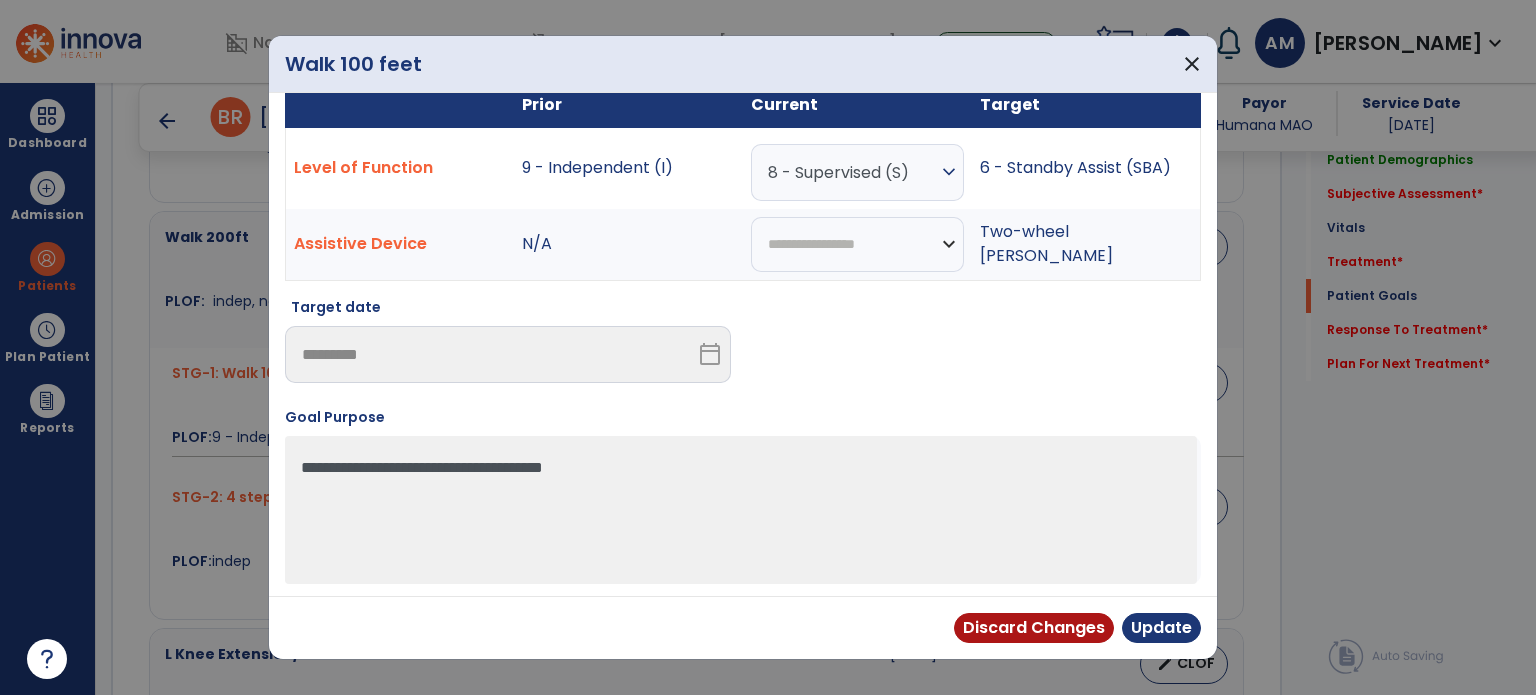 click on "expand_more" at bounding box center (949, 172) 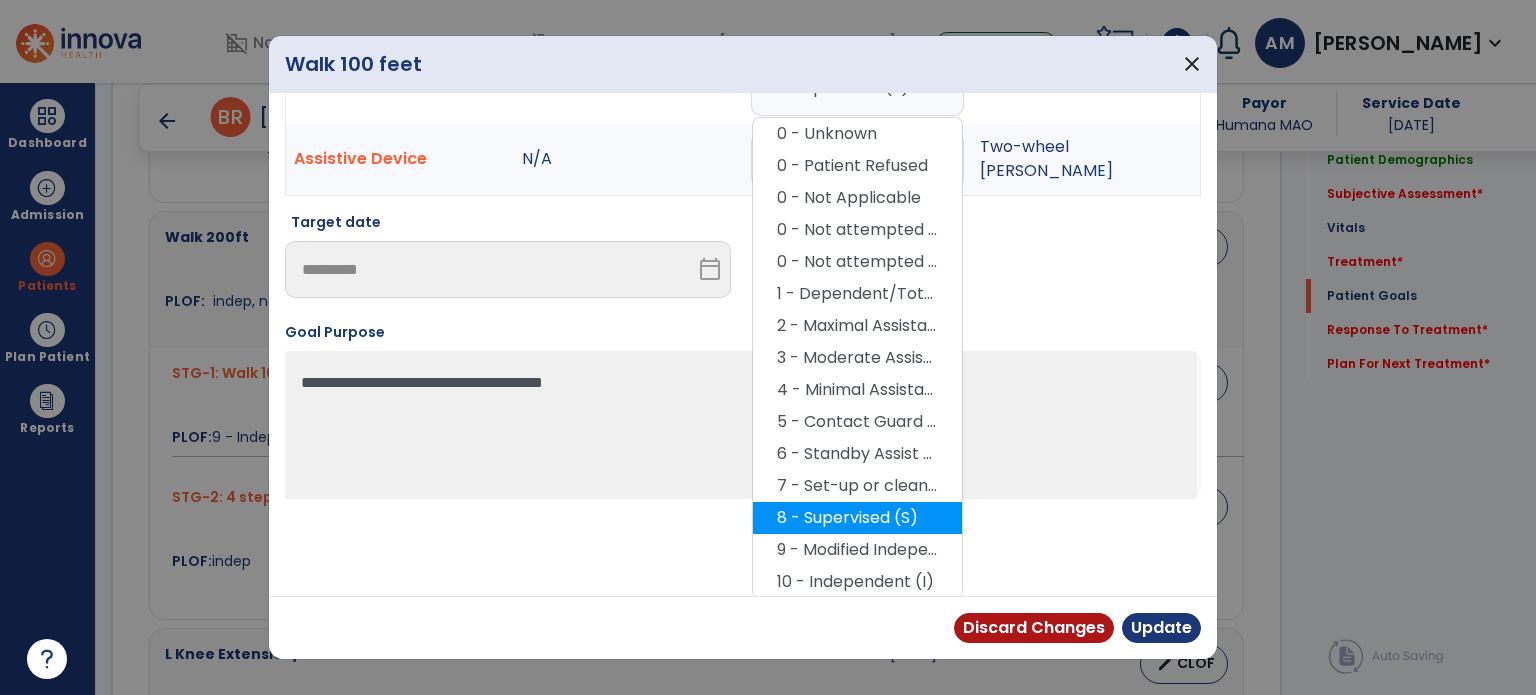click on "8 - Supervised (S)" at bounding box center (857, 518) 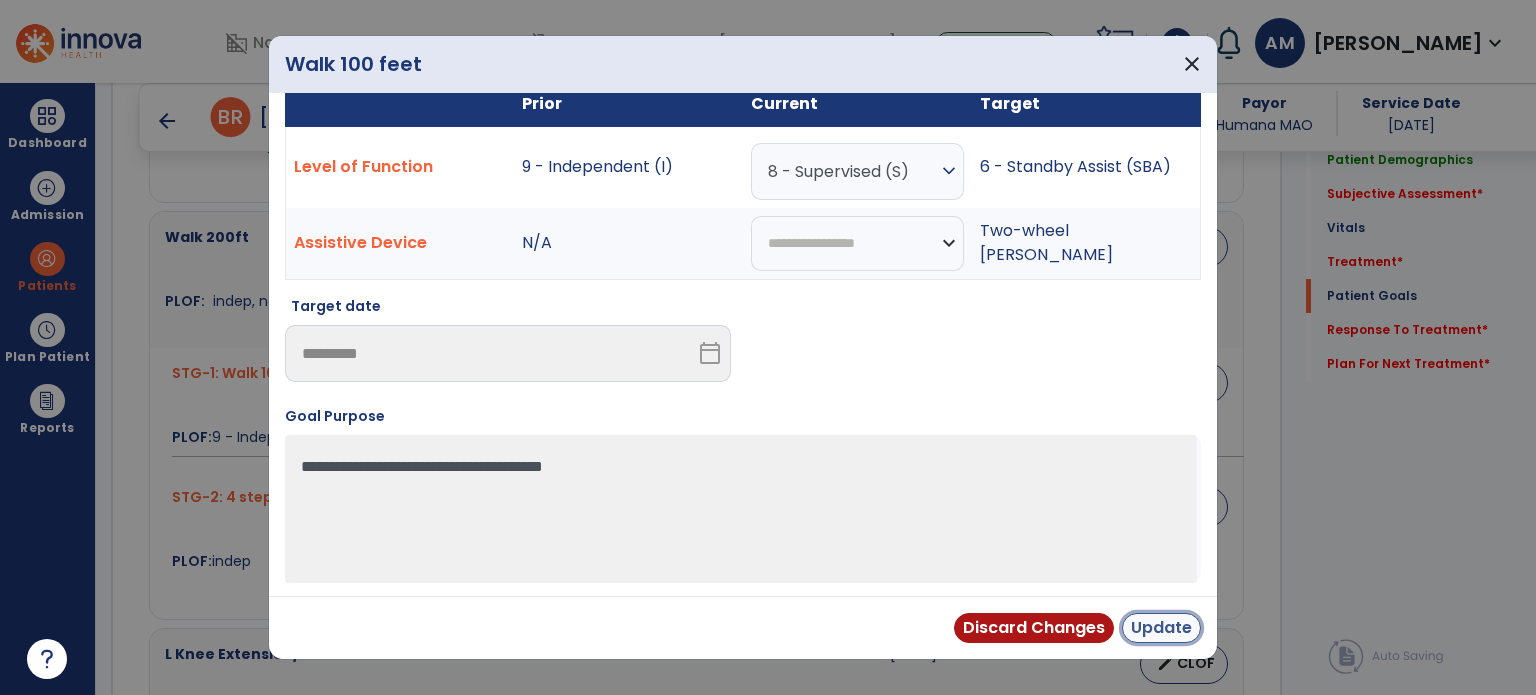 click on "Update" at bounding box center [1161, 628] 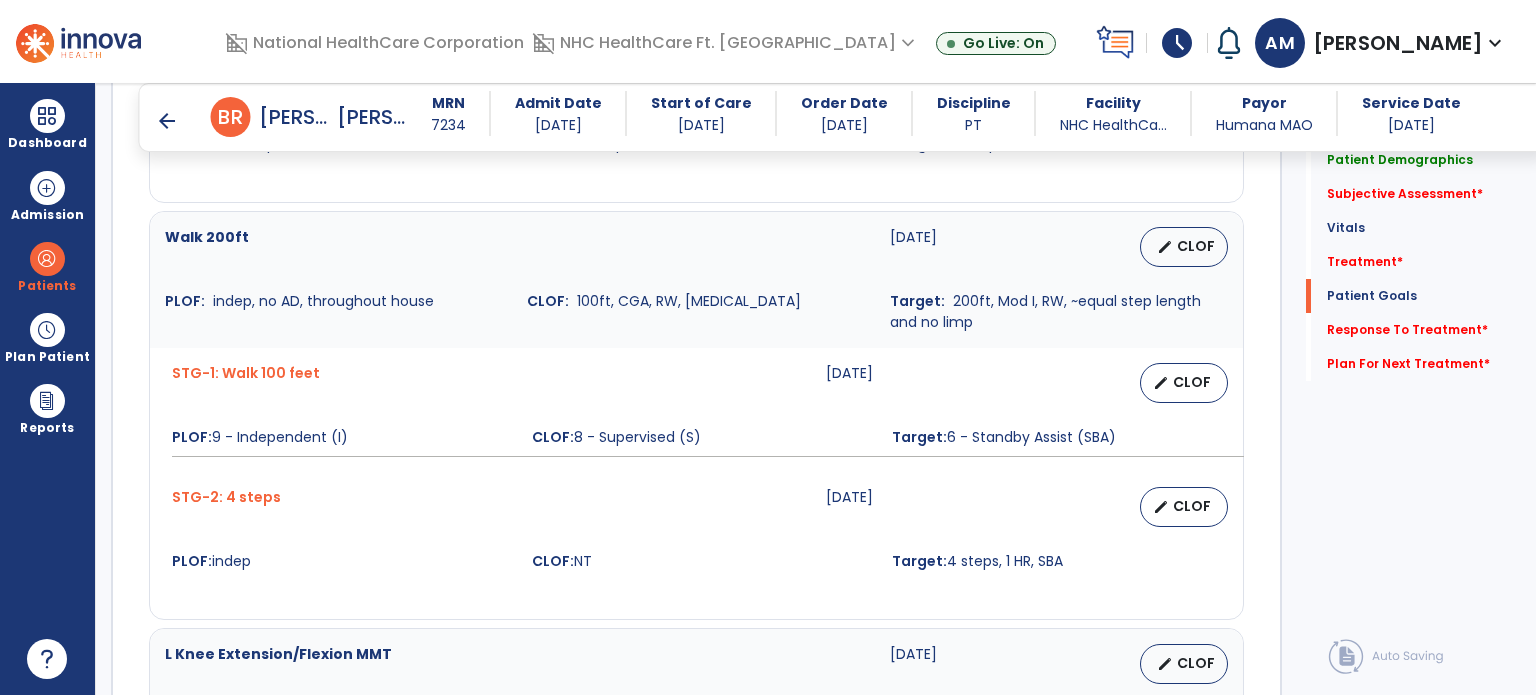 scroll, scrollTop: 1885, scrollLeft: 0, axis: vertical 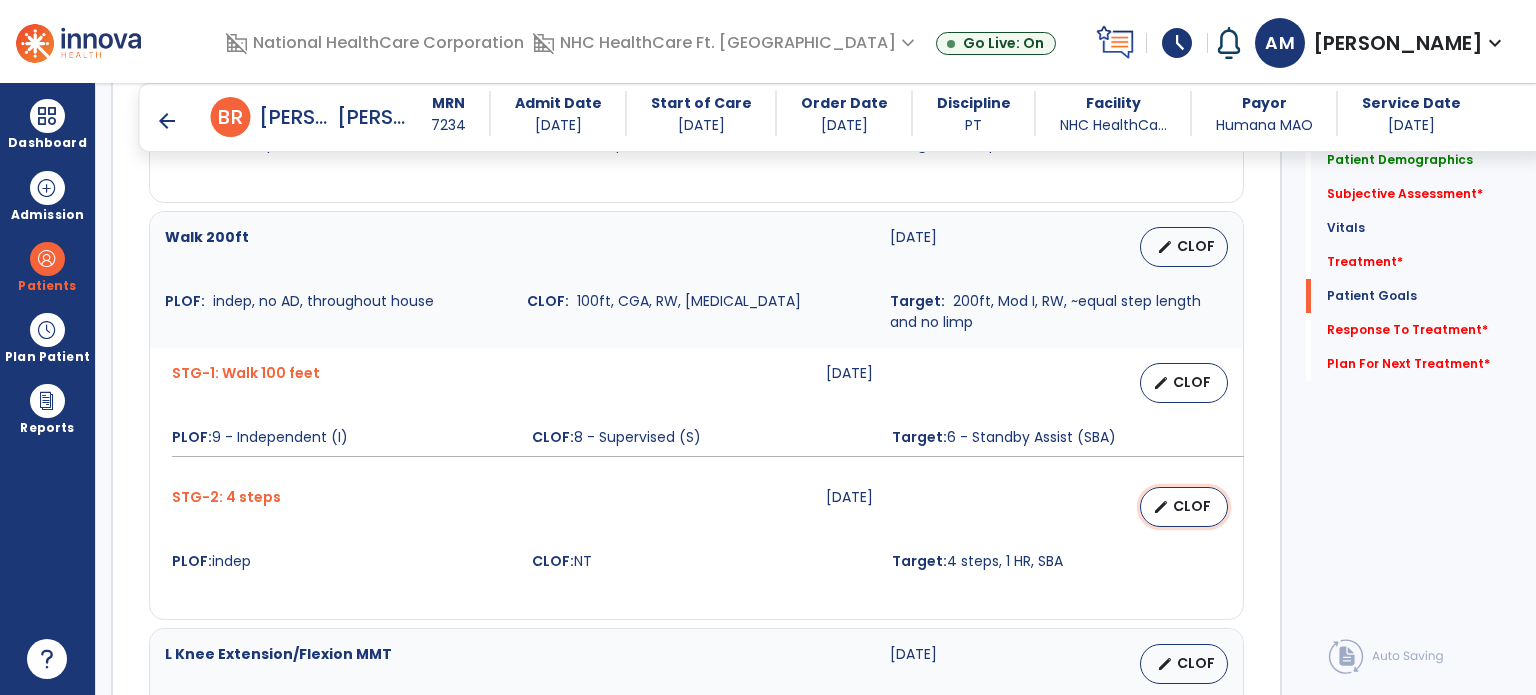 click on "CLOF" at bounding box center (1192, 506) 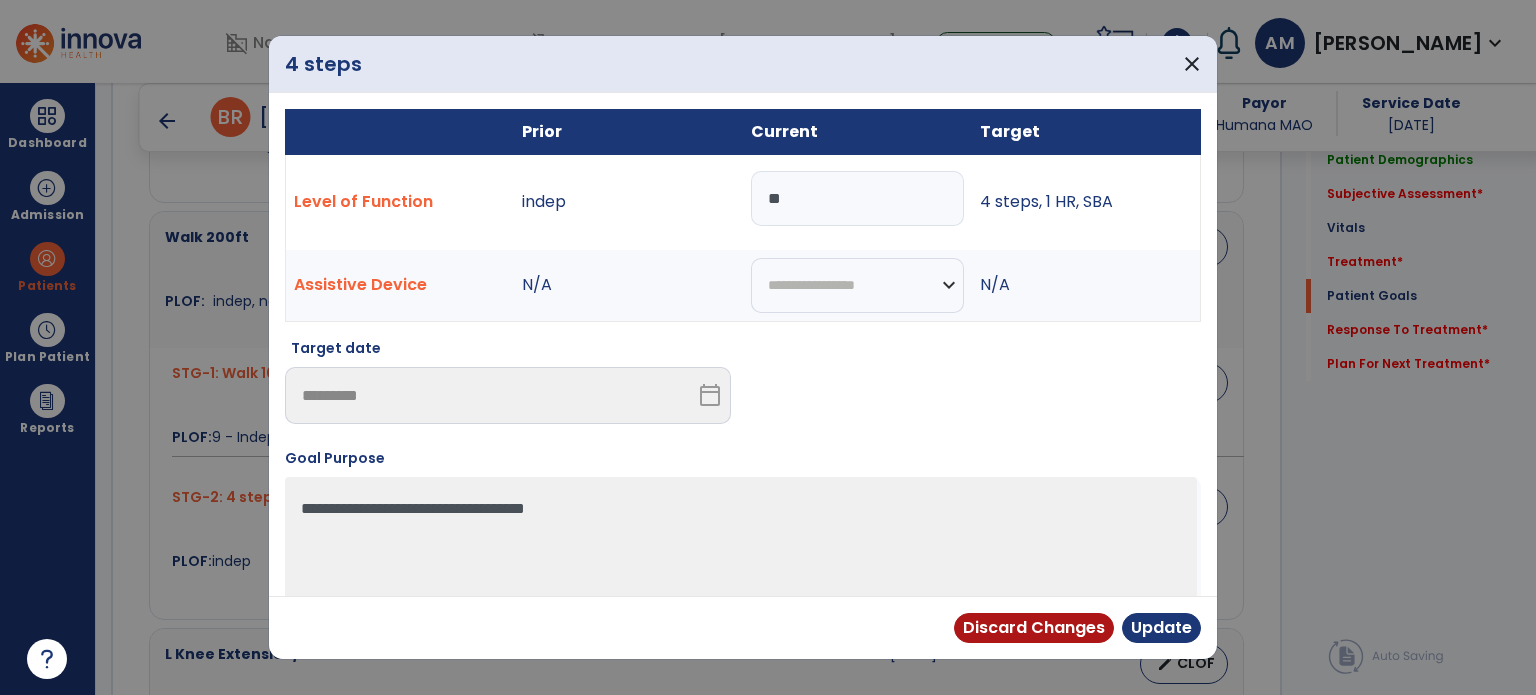 click on "**" at bounding box center [857, 198] 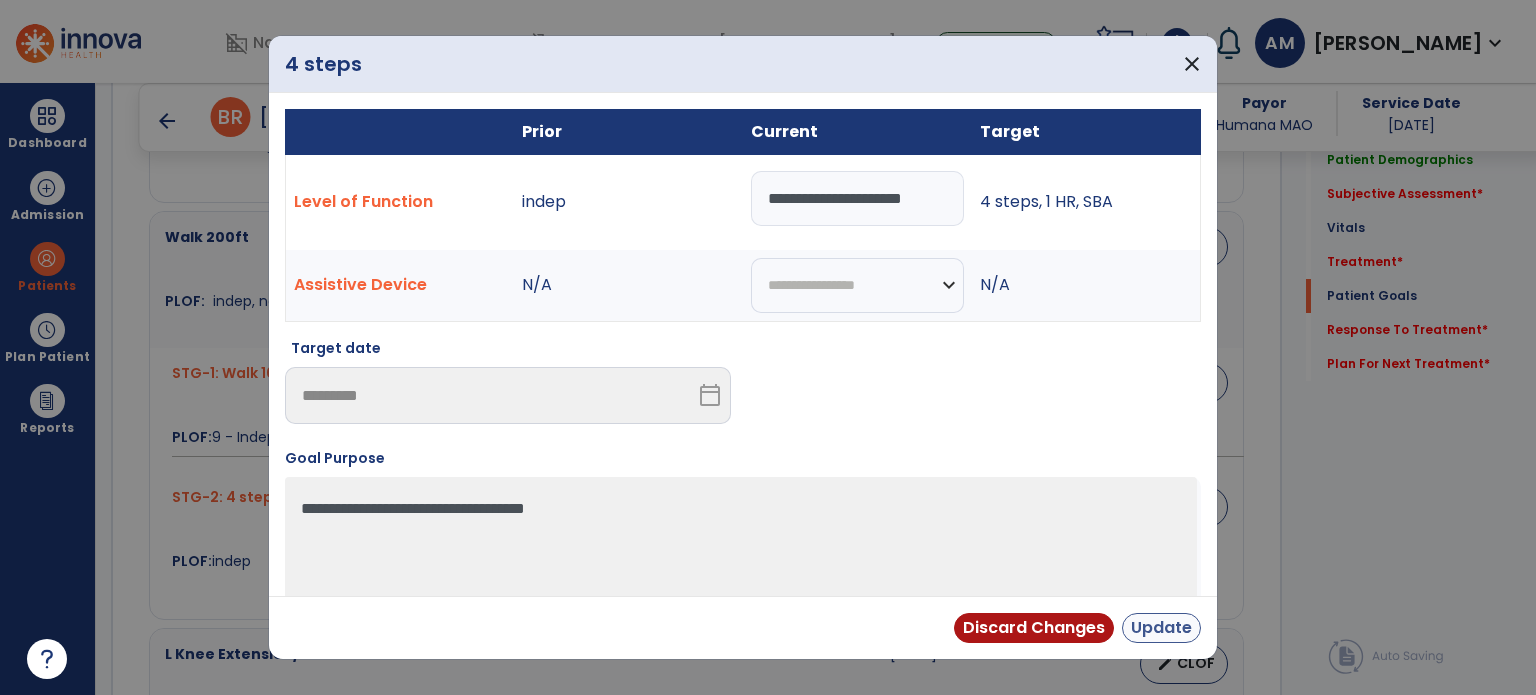 type on "**********" 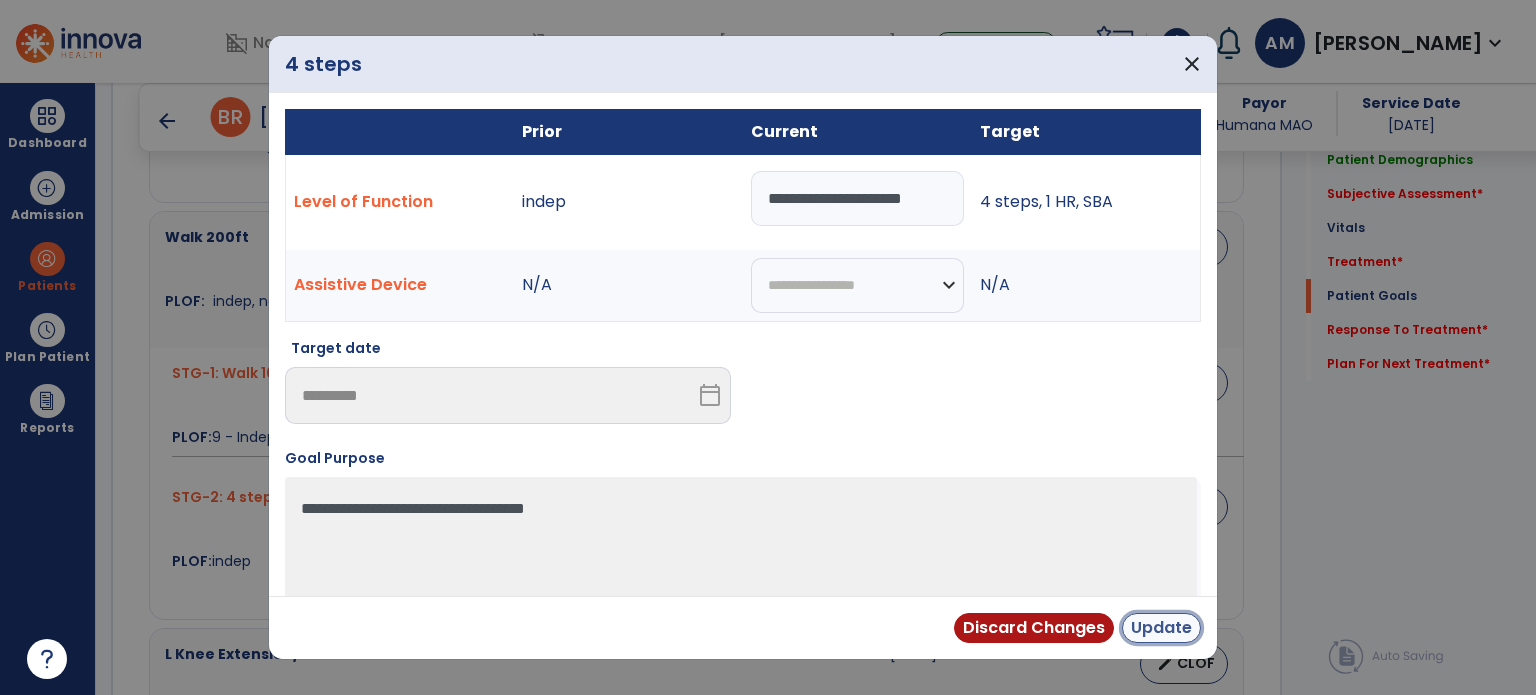 click on "Update" at bounding box center [1161, 628] 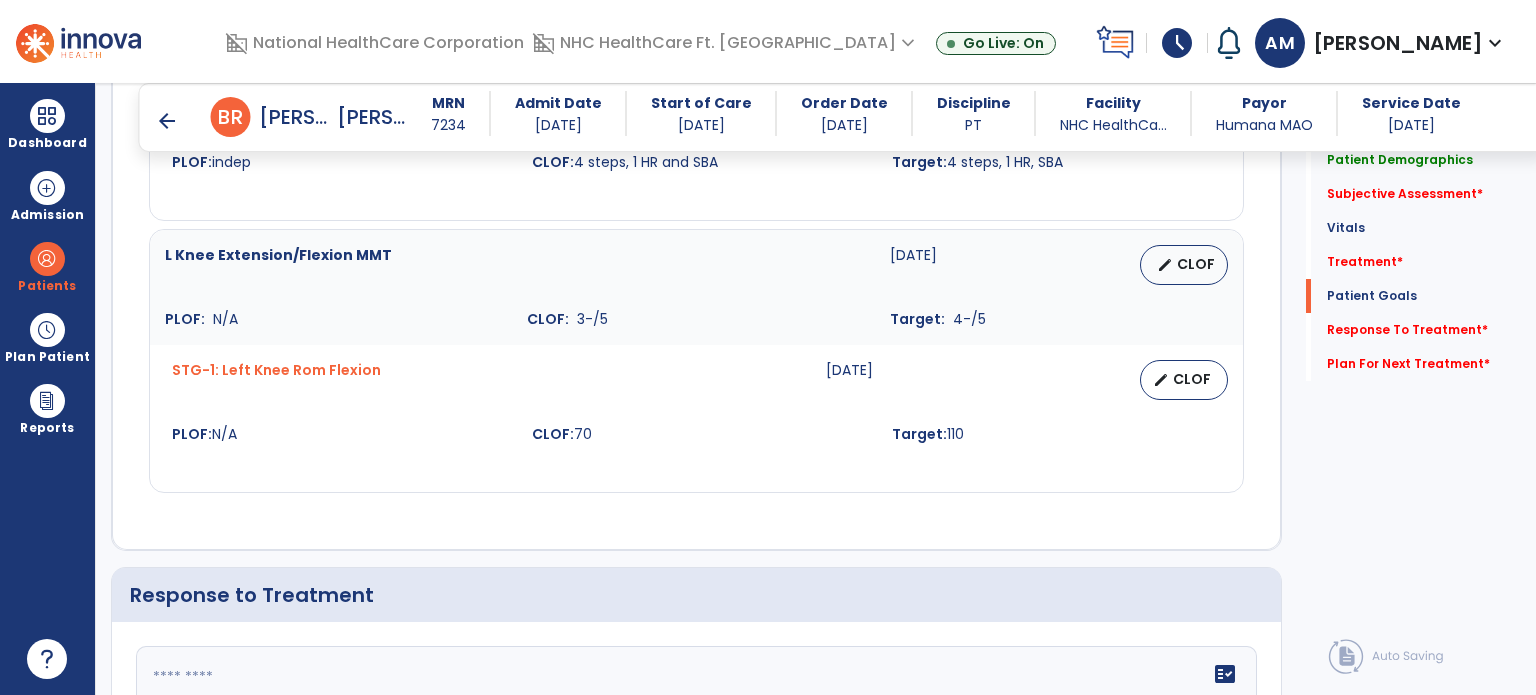 scroll, scrollTop: 2285, scrollLeft: 0, axis: vertical 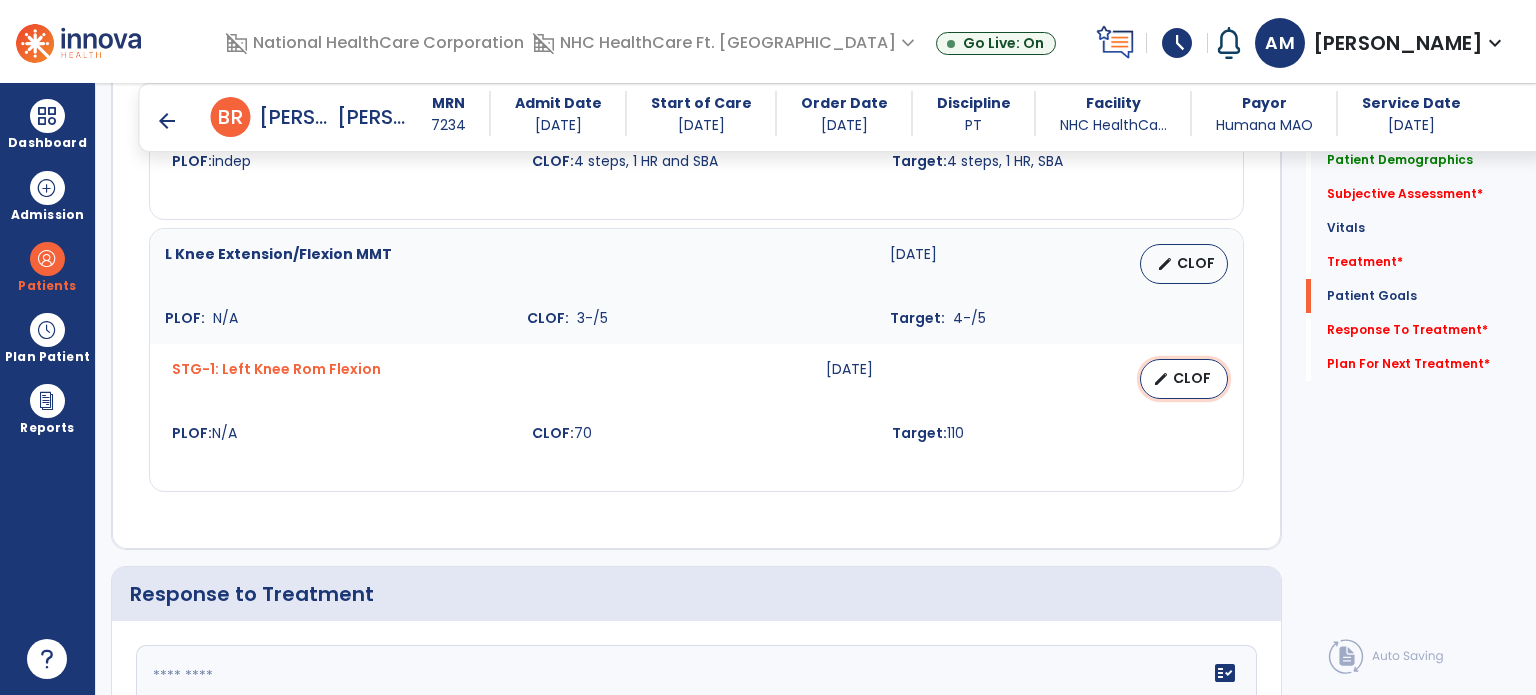 click on "CLOF" at bounding box center [1192, 378] 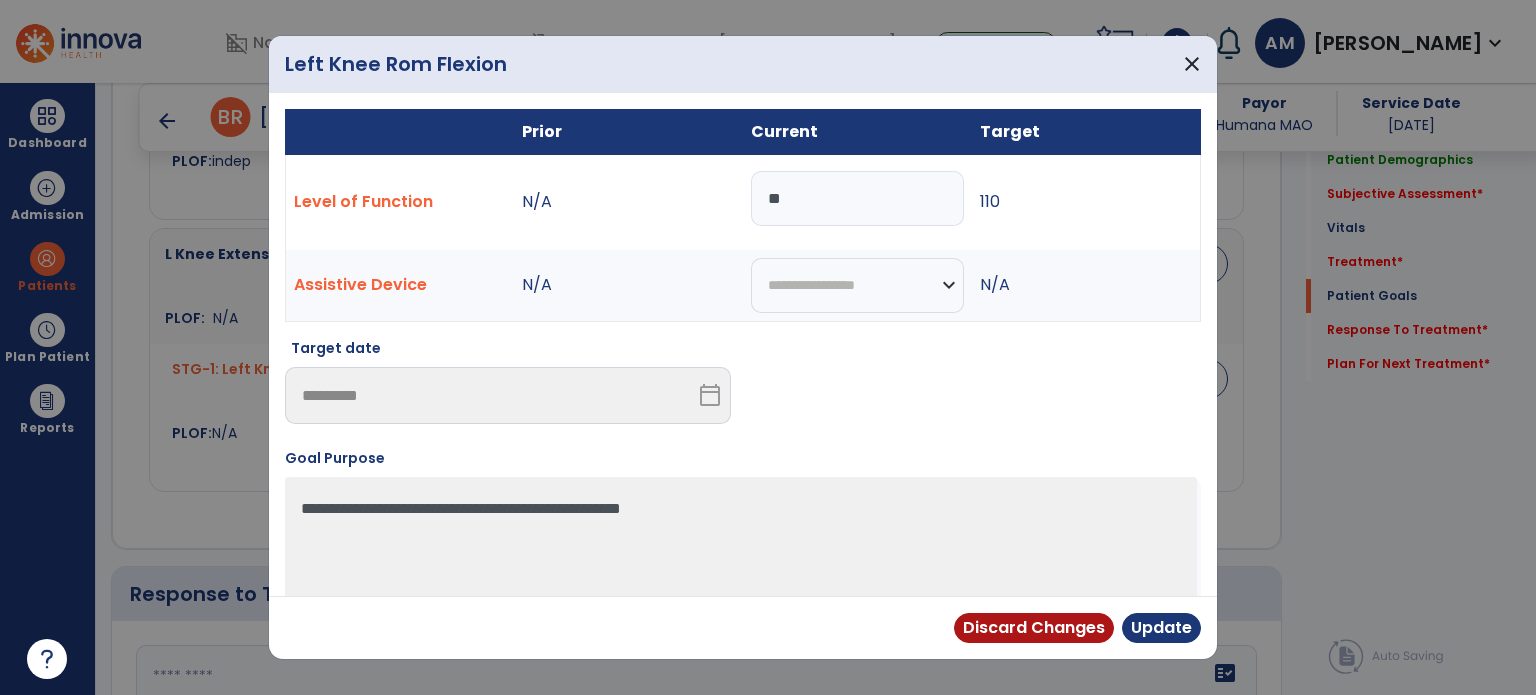click on "**" at bounding box center (857, 198) 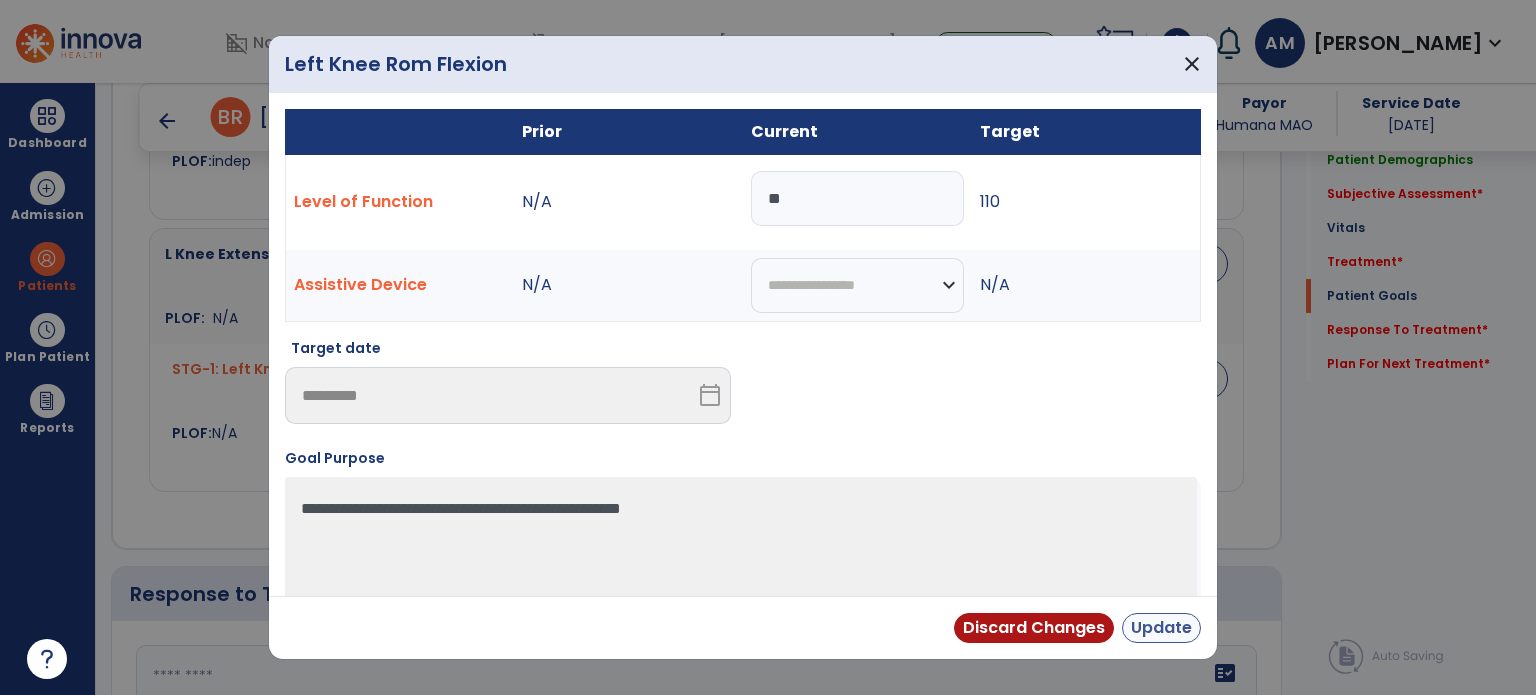 type on "**" 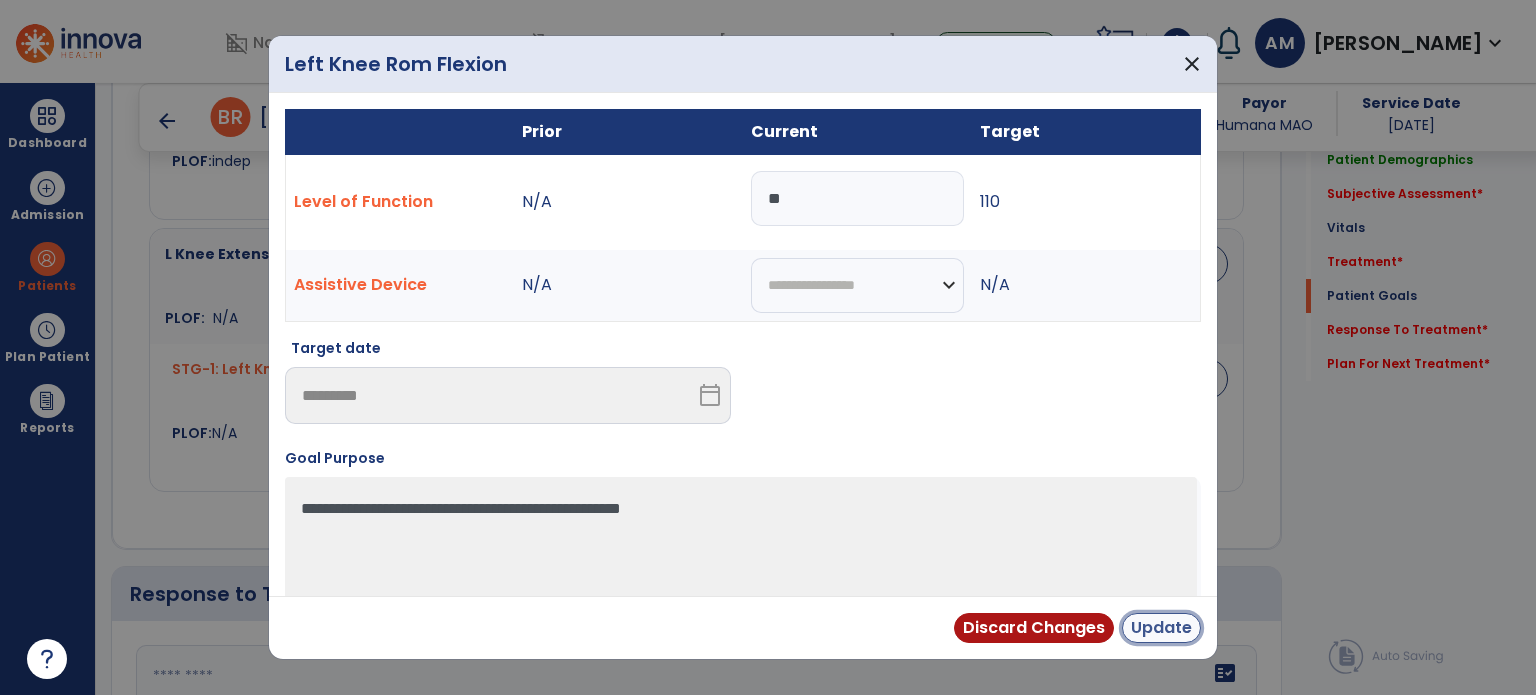 click on "Update" at bounding box center (1161, 628) 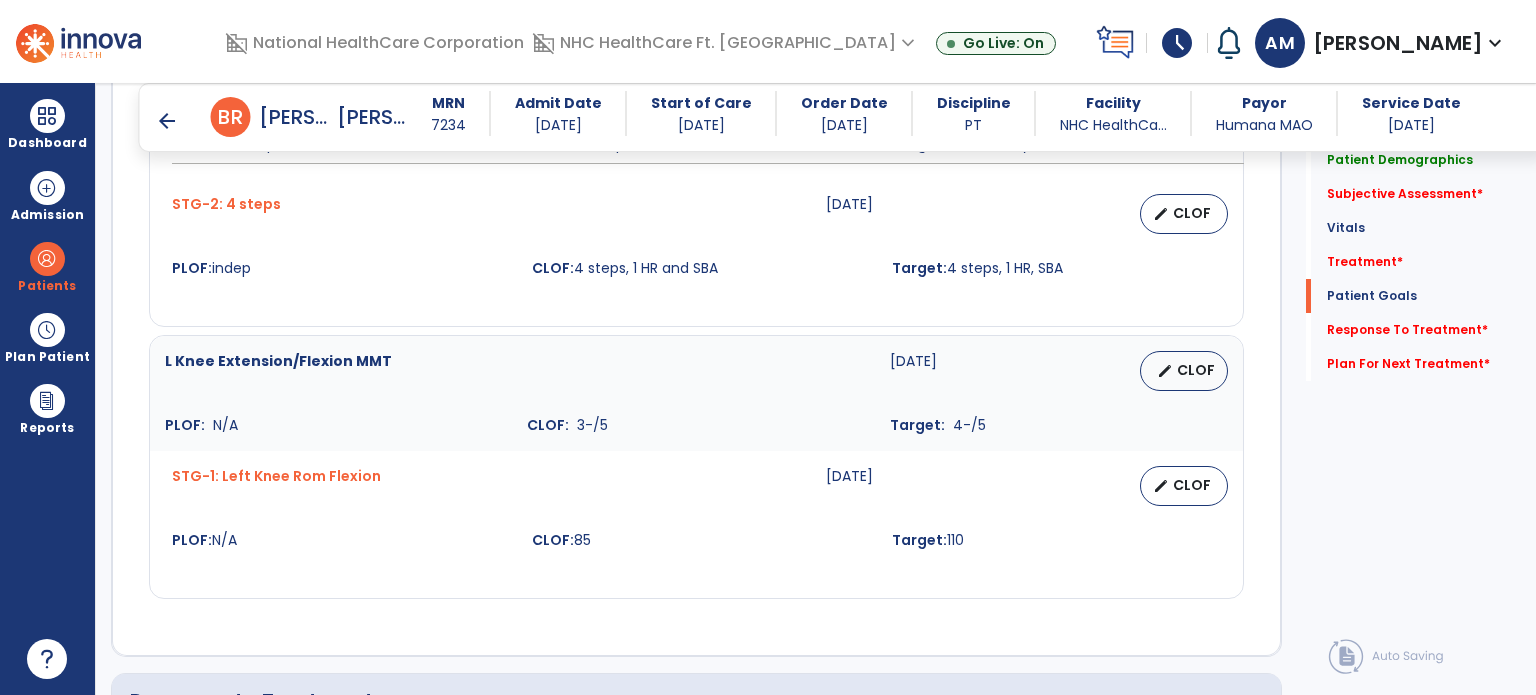 scroll, scrollTop: 2085, scrollLeft: 0, axis: vertical 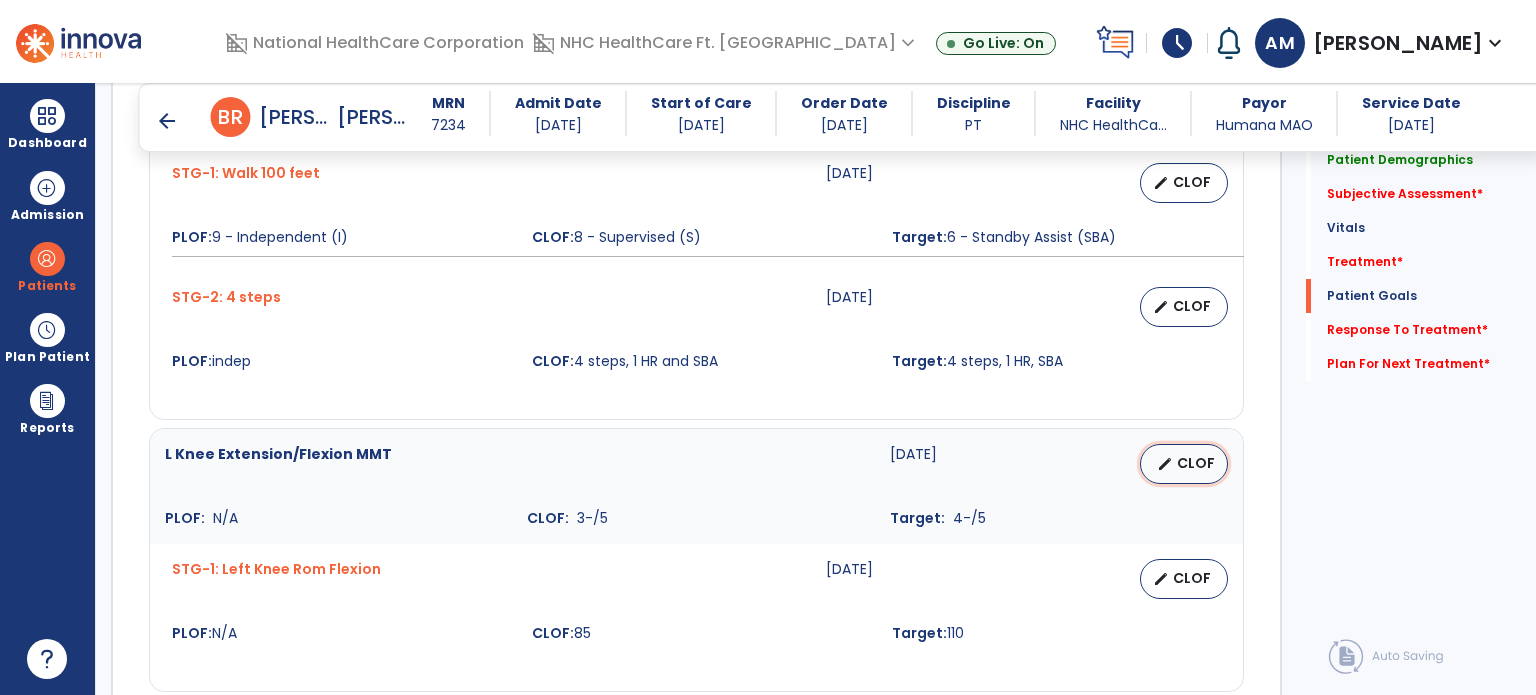 click on "edit" at bounding box center [1165, 464] 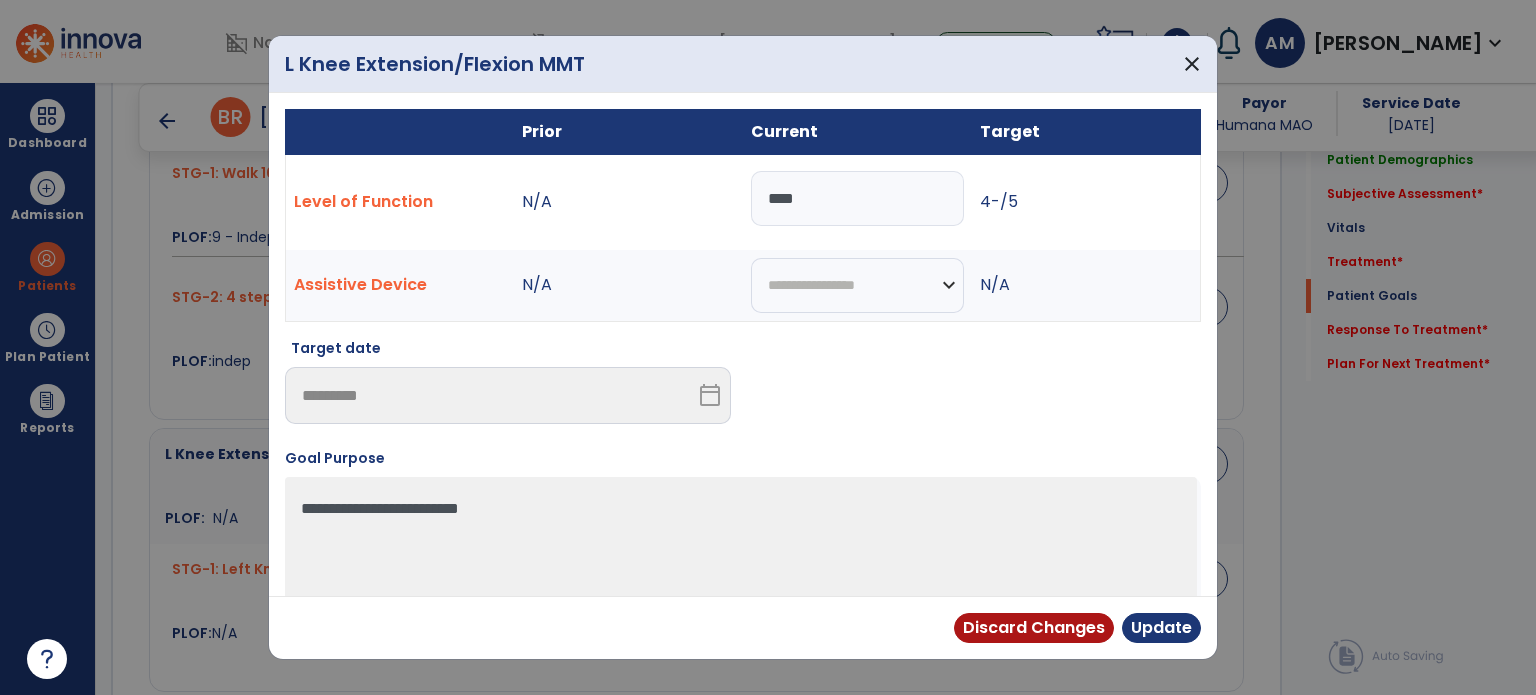 click on "****" at bounding box center [857, 198] 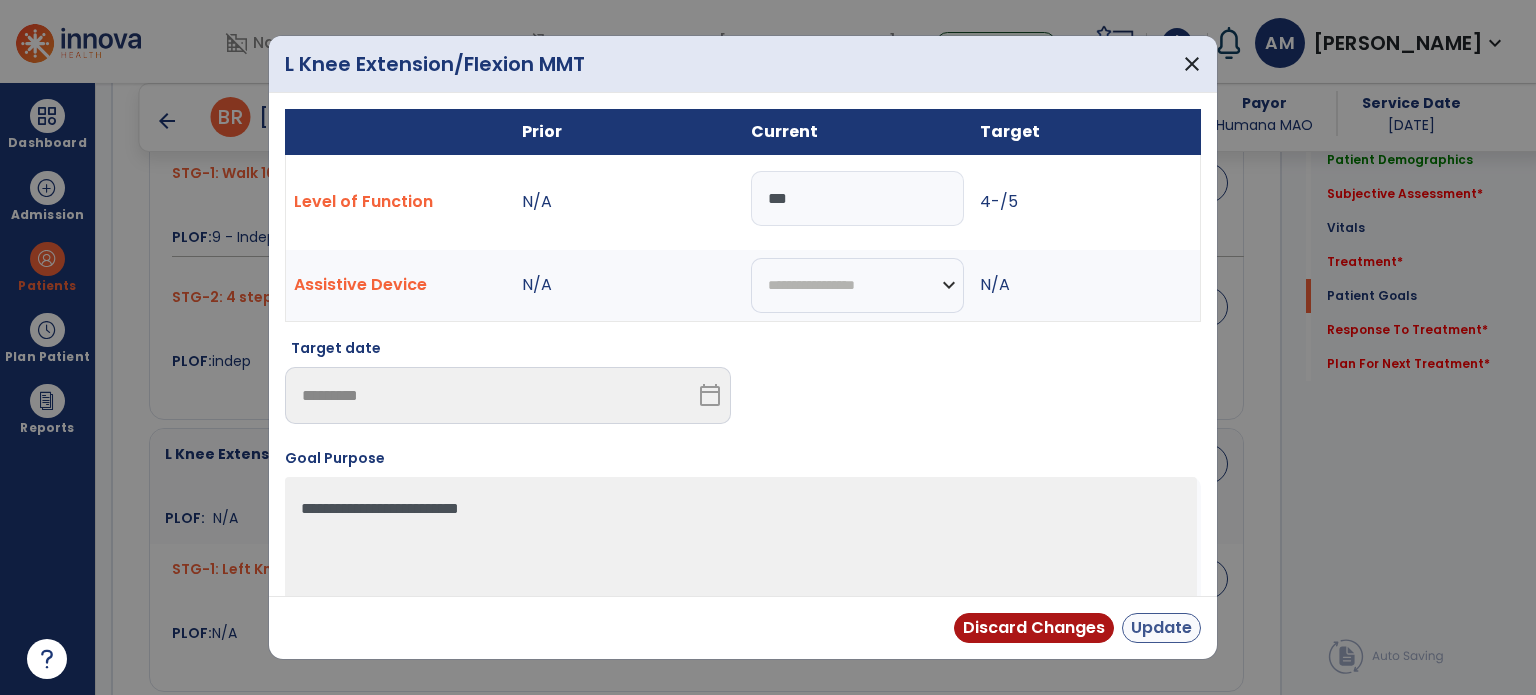type on "***" 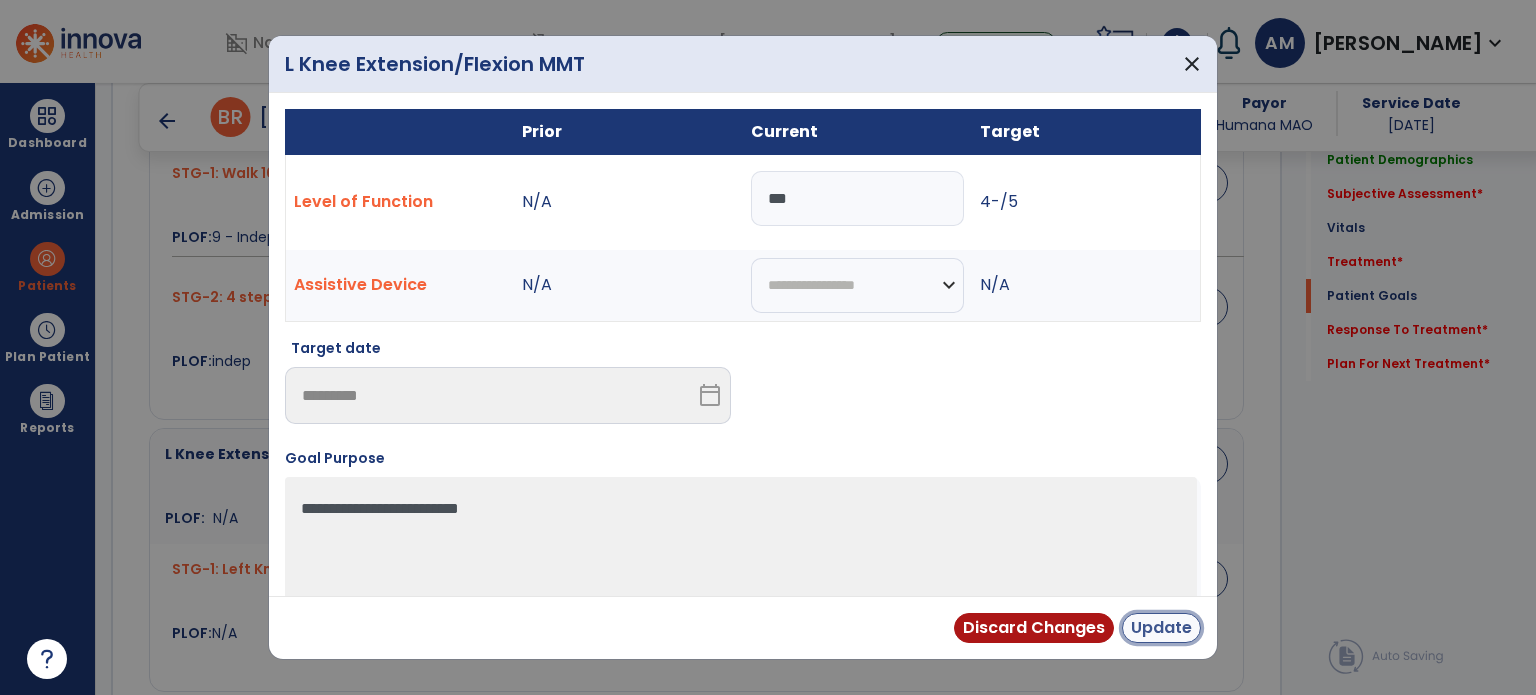 click on "Update" at bounding box center [1161, 628] 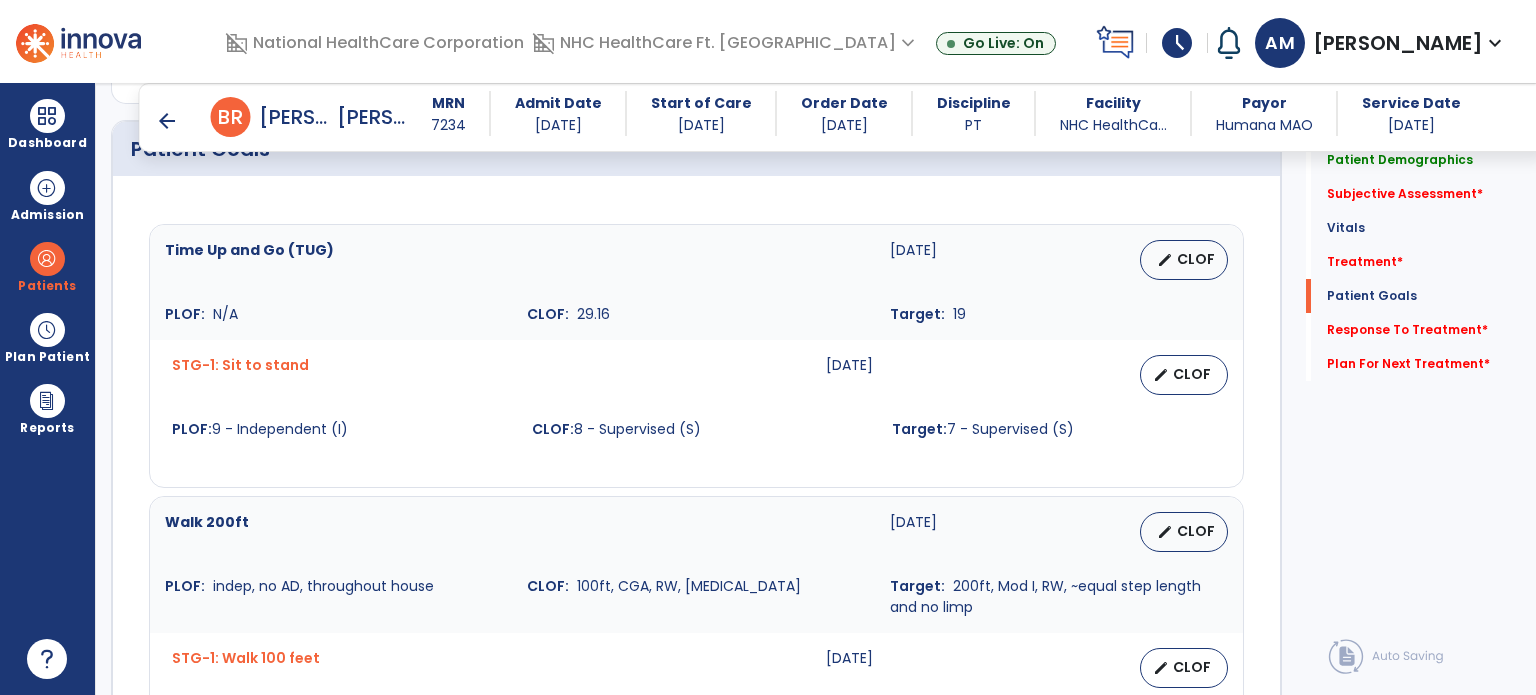 scroll, scrollTop: 1485, scrollLeft: 0, axis: vertical 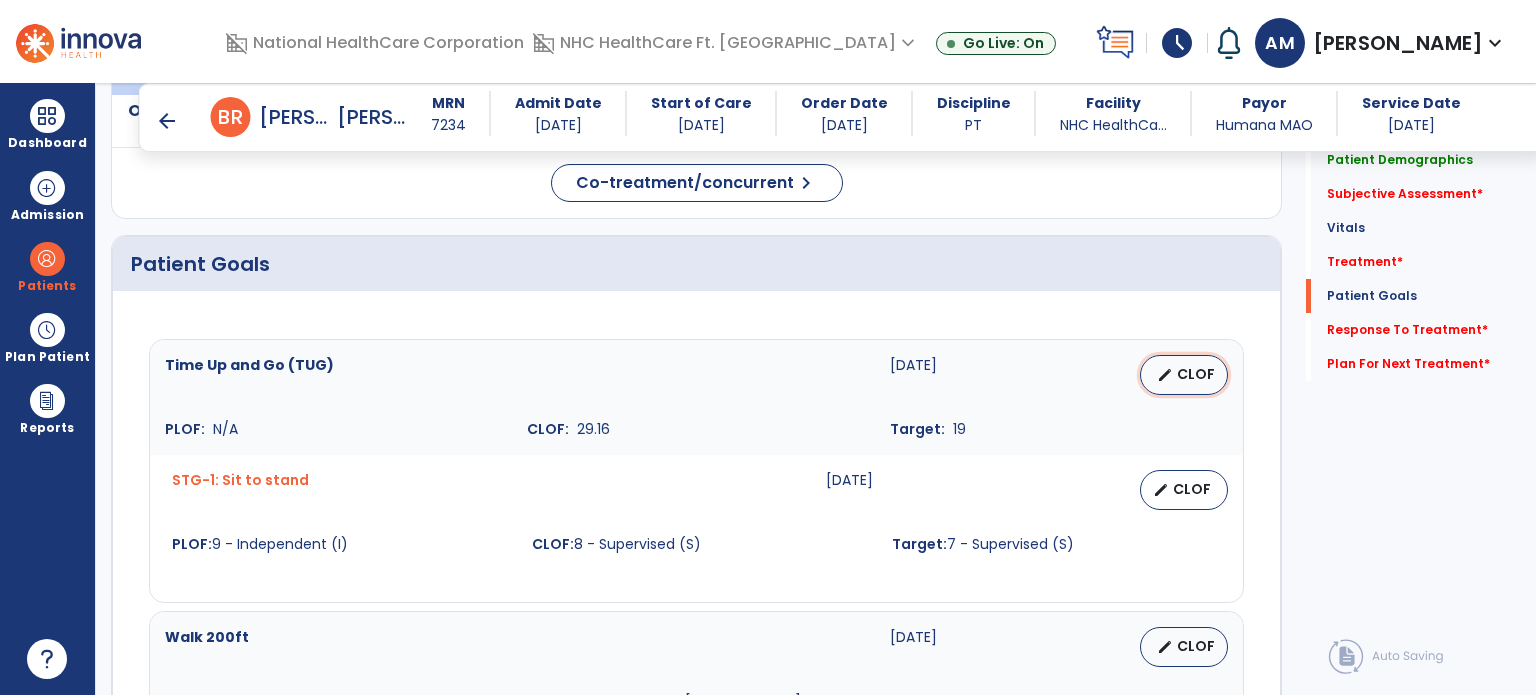 click on "CLOF" at bounding box center (1196, 374) 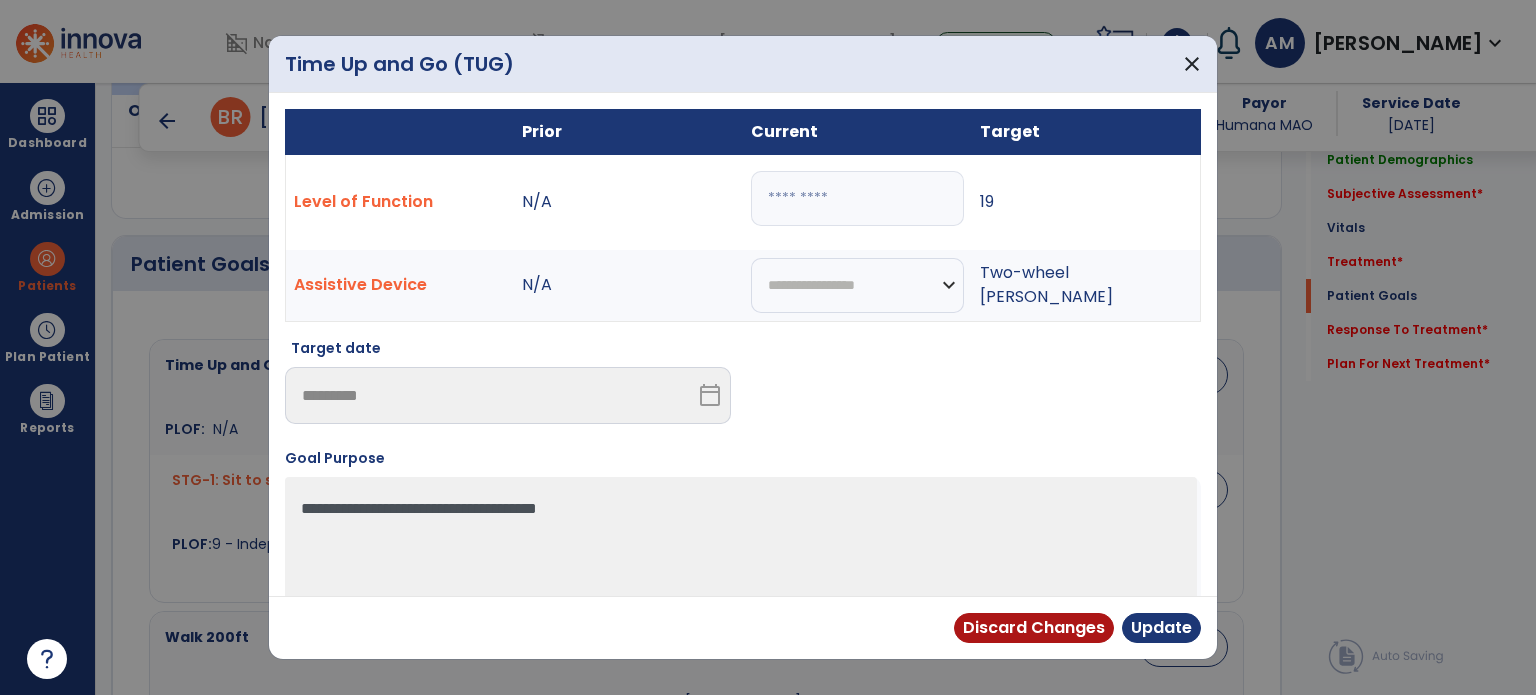 drag, startPoint x: 762, startPoint y: 191, endPoint x: 836, endPoint y: 191, distance: 74 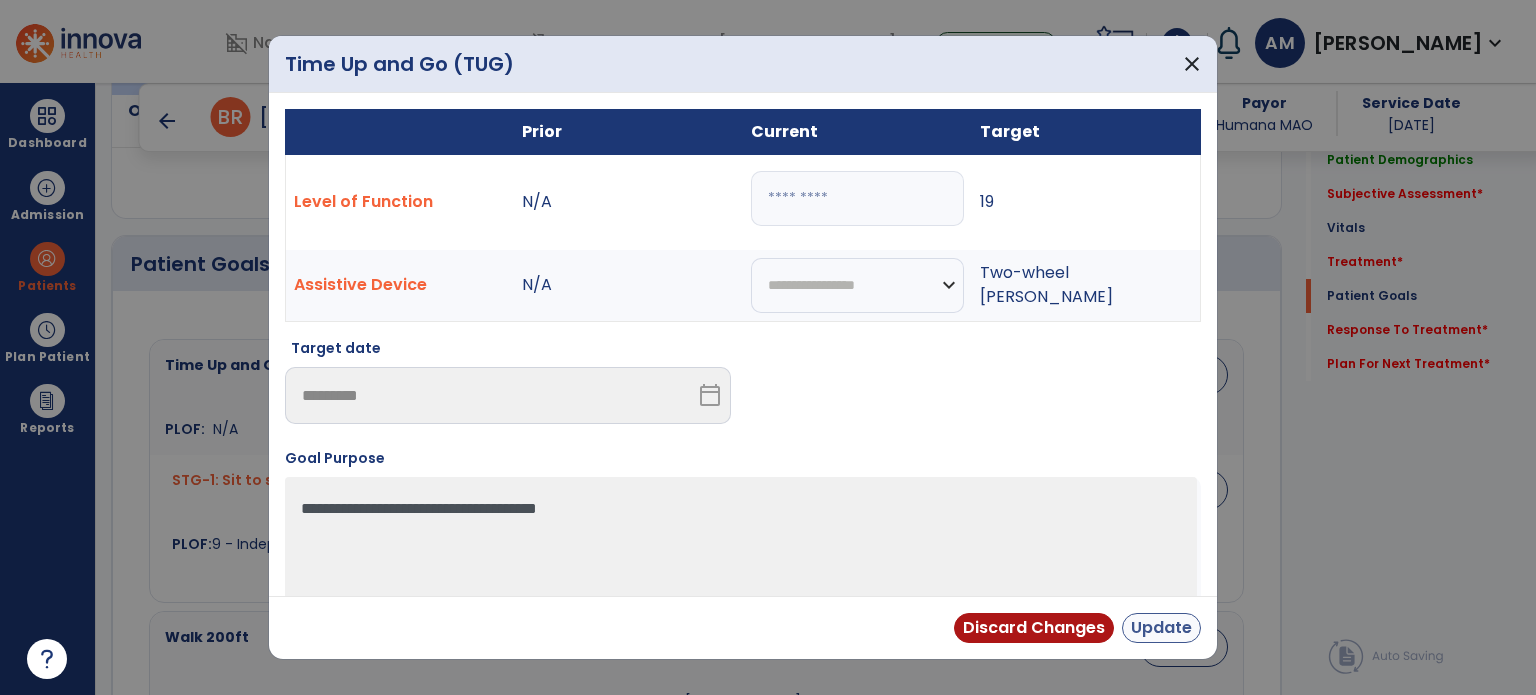 type on "****" 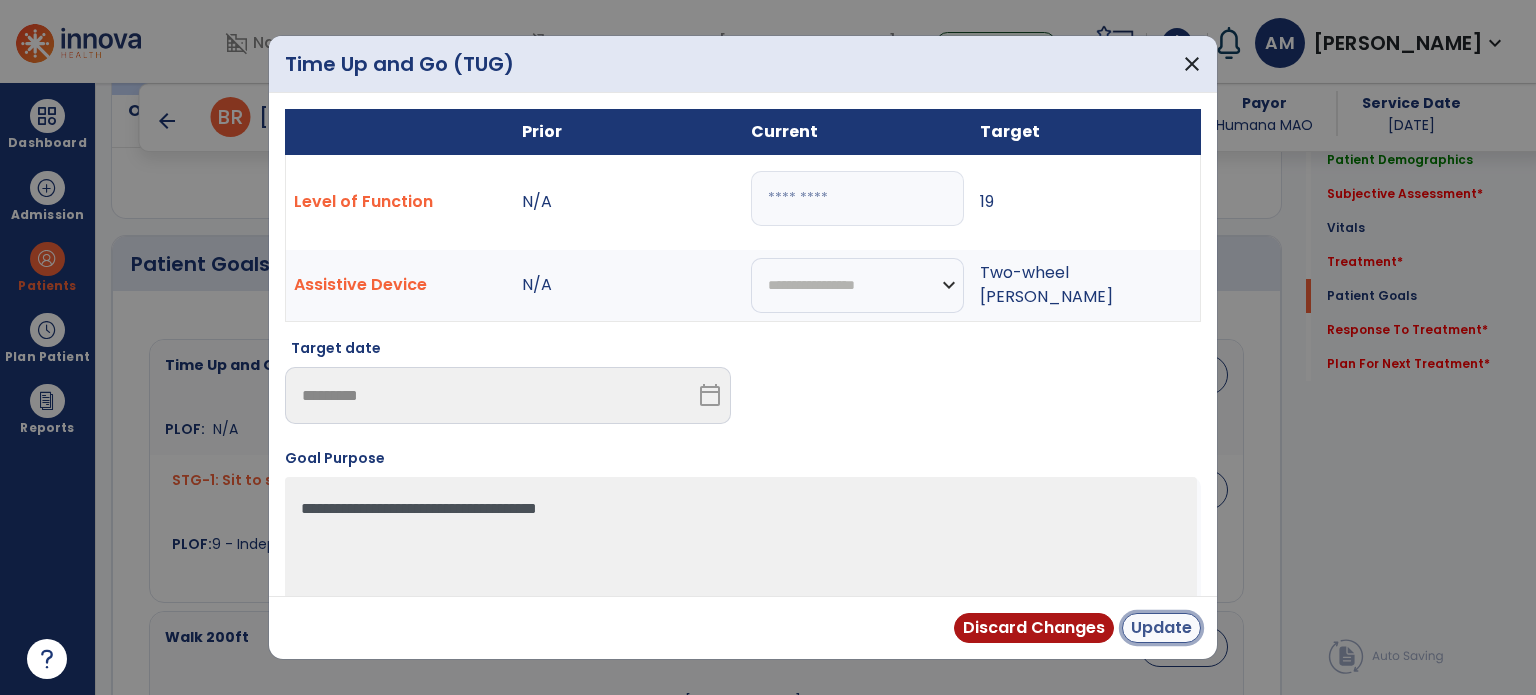 click on "Update" at bounding box center [1161, 628] 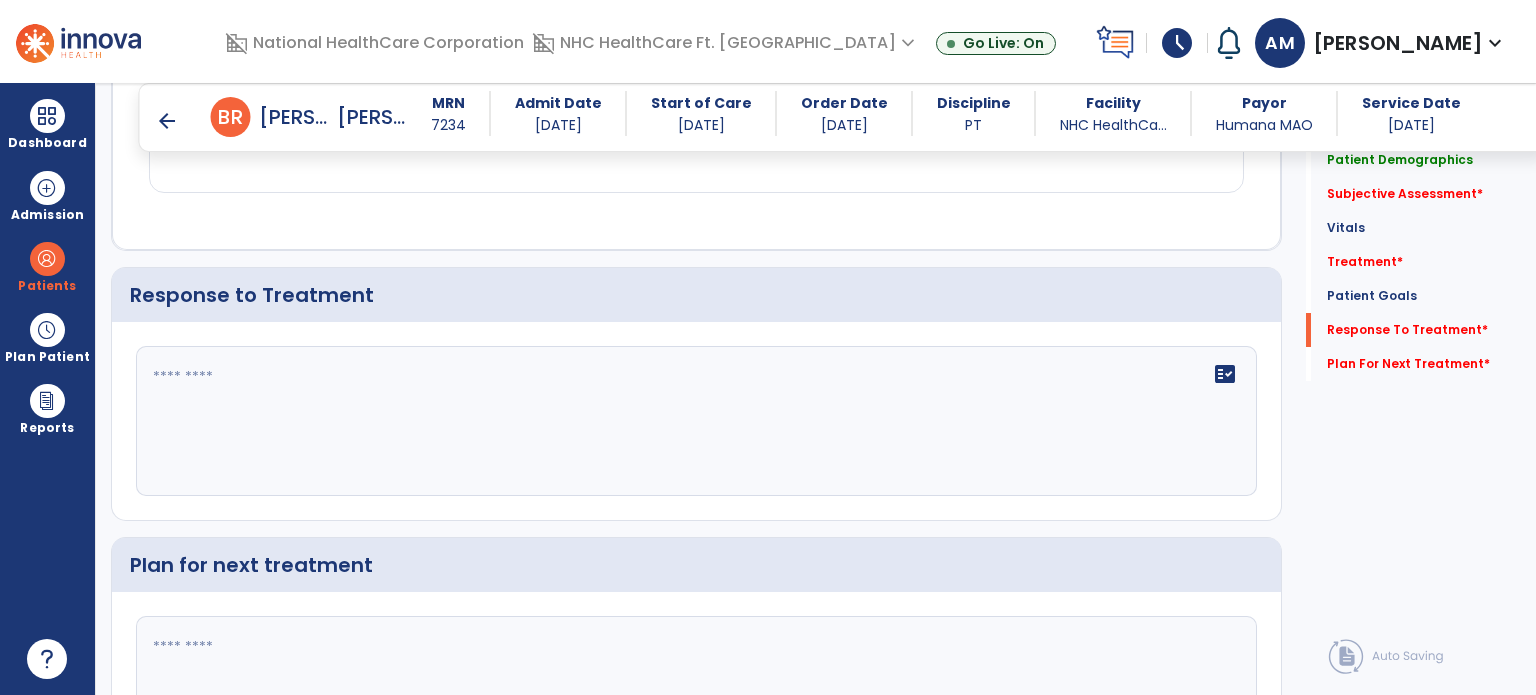 scroll, scrollTop: 2585, scrollLeft: 0, axis: vertical 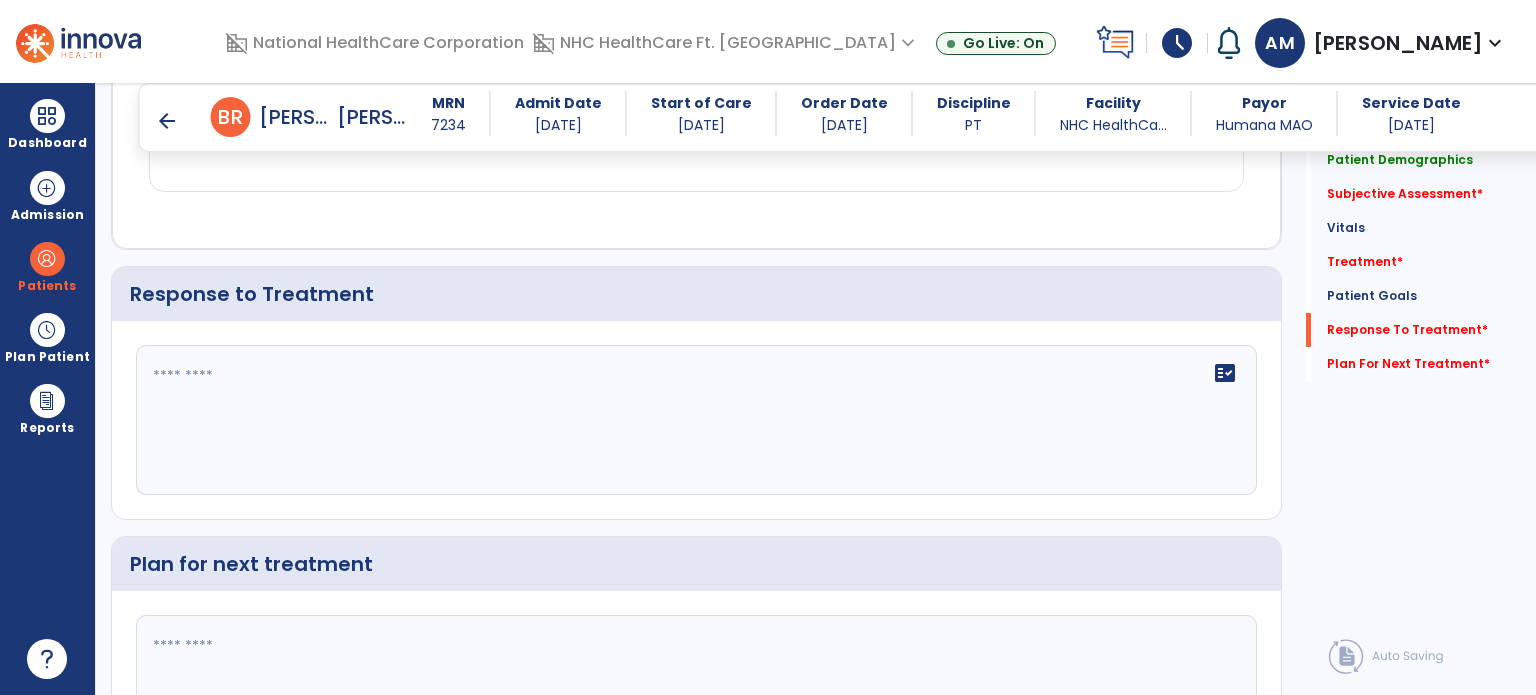 click on "fact_check" 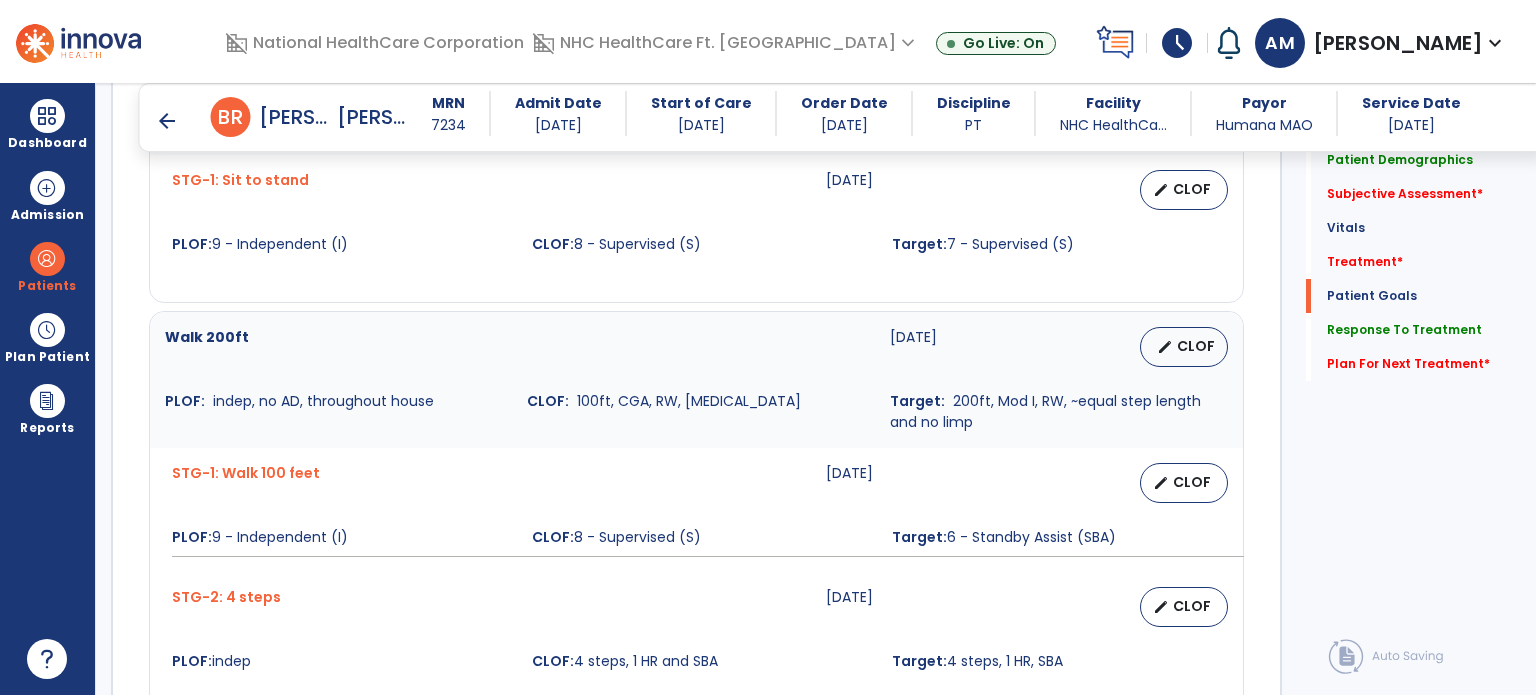 scroll, scrollTop: 1485, scrollLeft: 0, axis: vertical 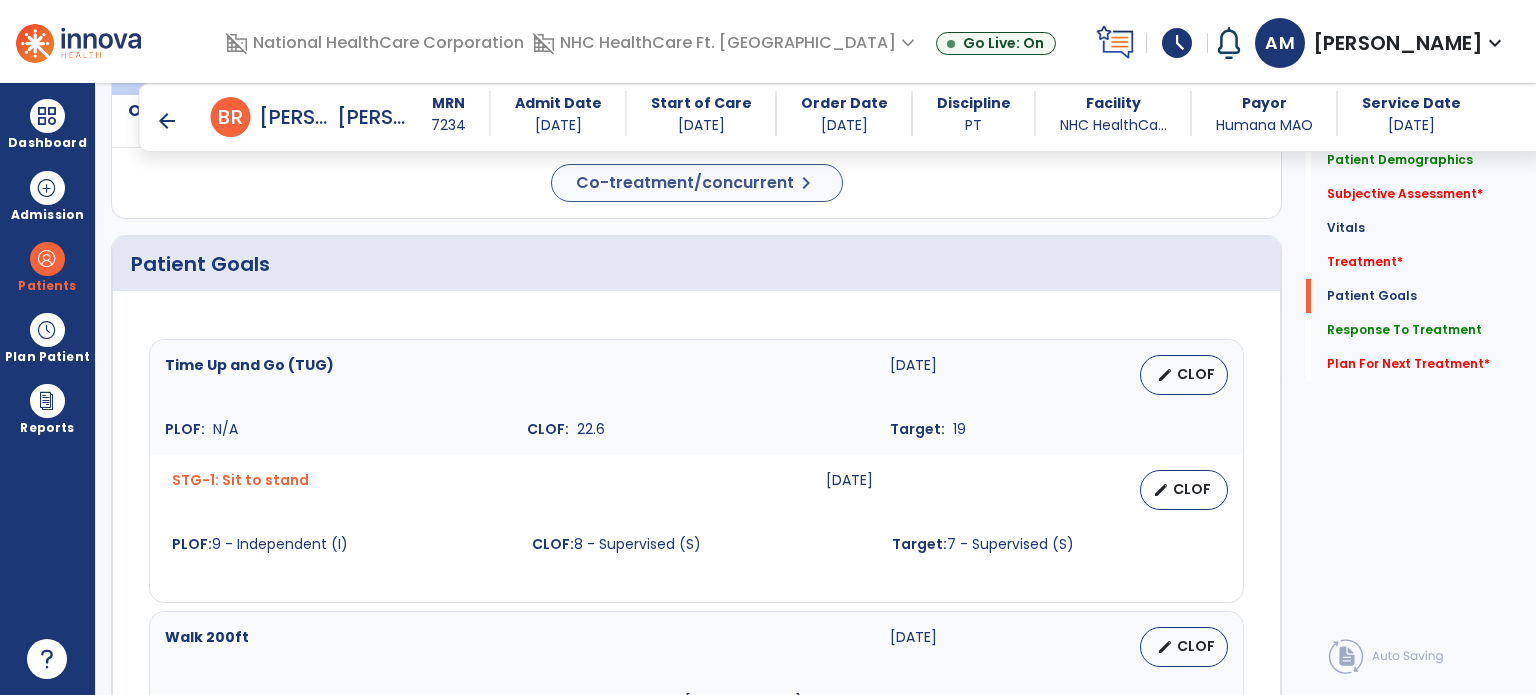 type on "**********" 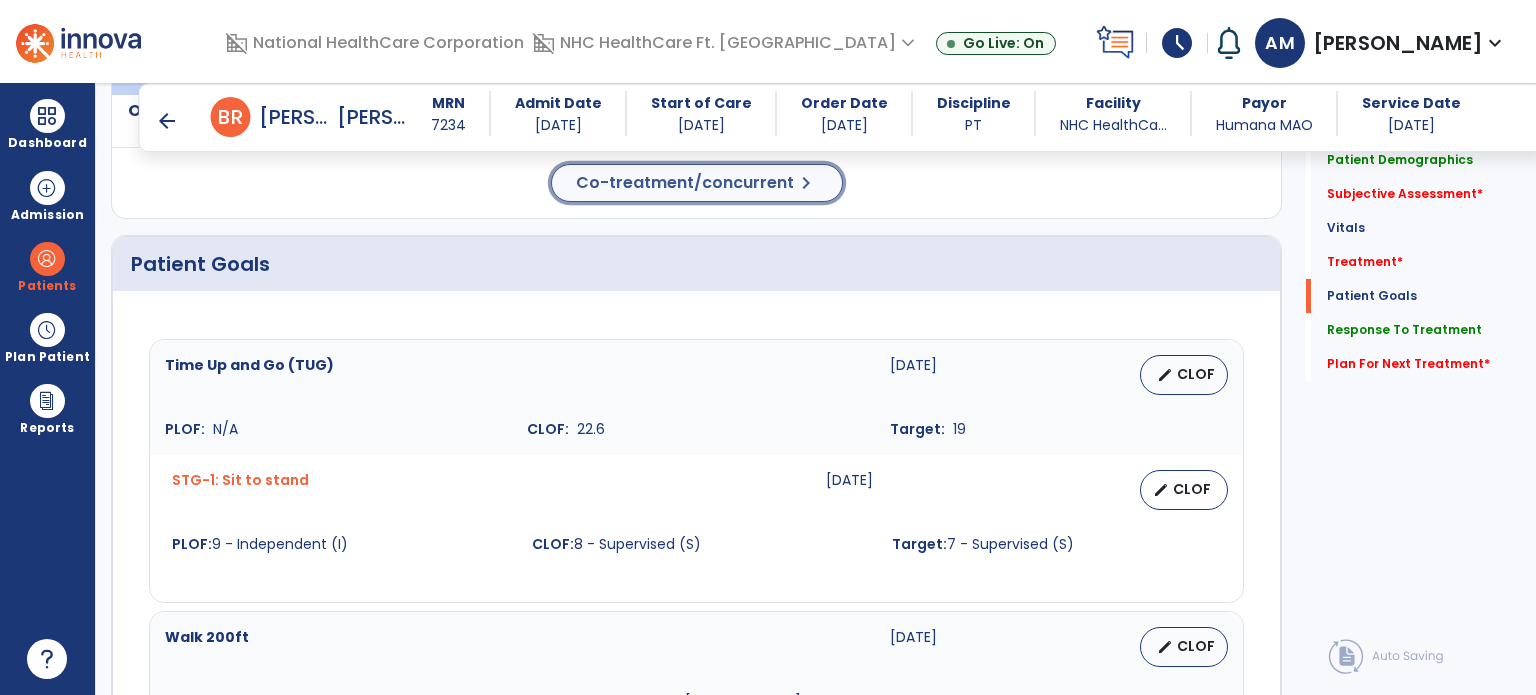 click on "Co-treatment/concurrent" 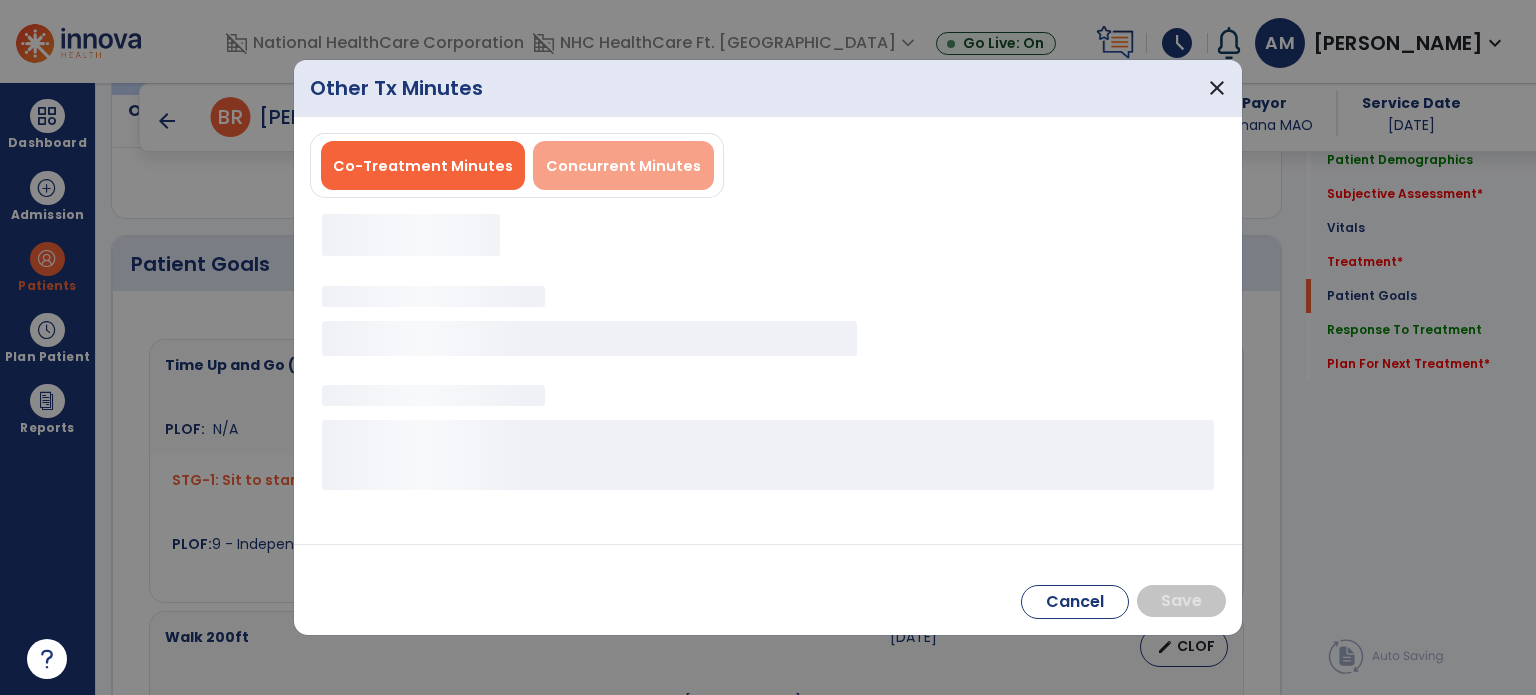 click on "Concurrent Minutes" at bounding box center (623, 166) 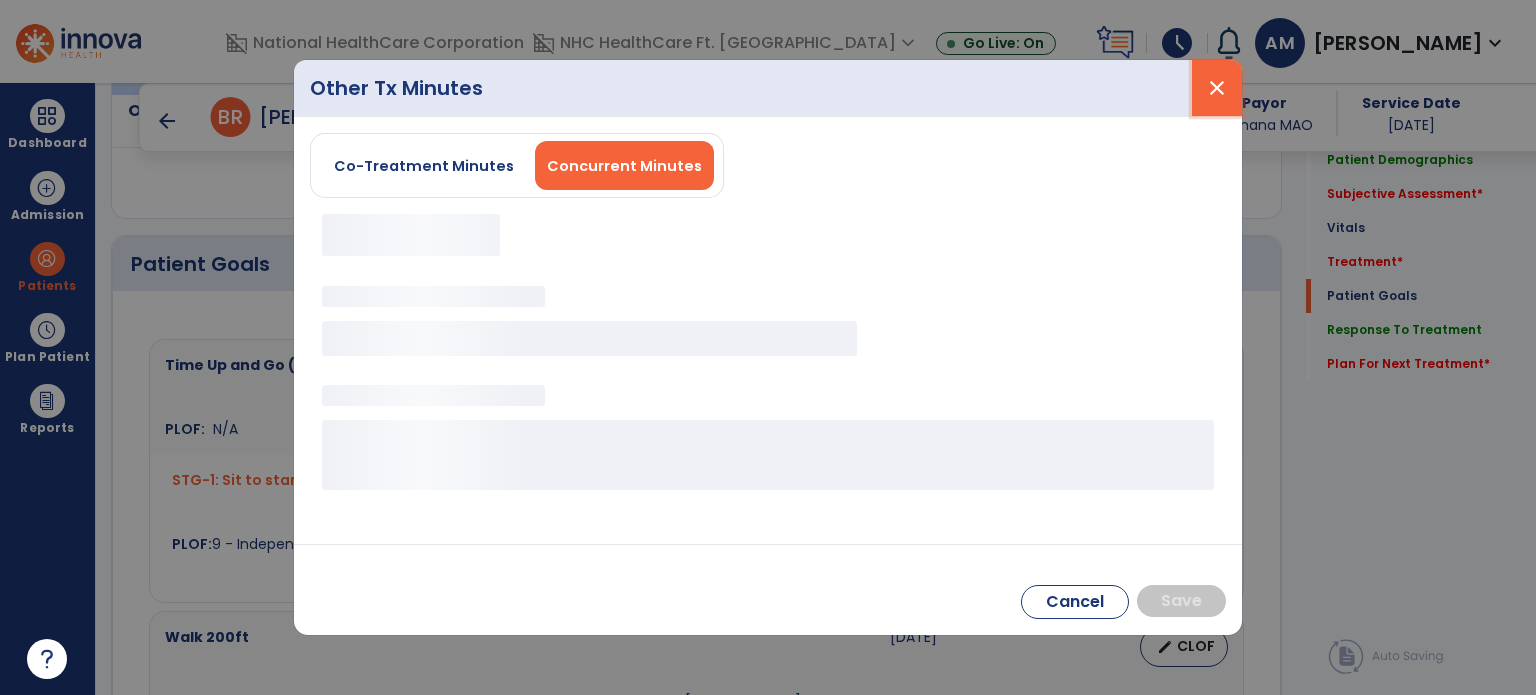 click on "close" at bounding box center [1217, 88] 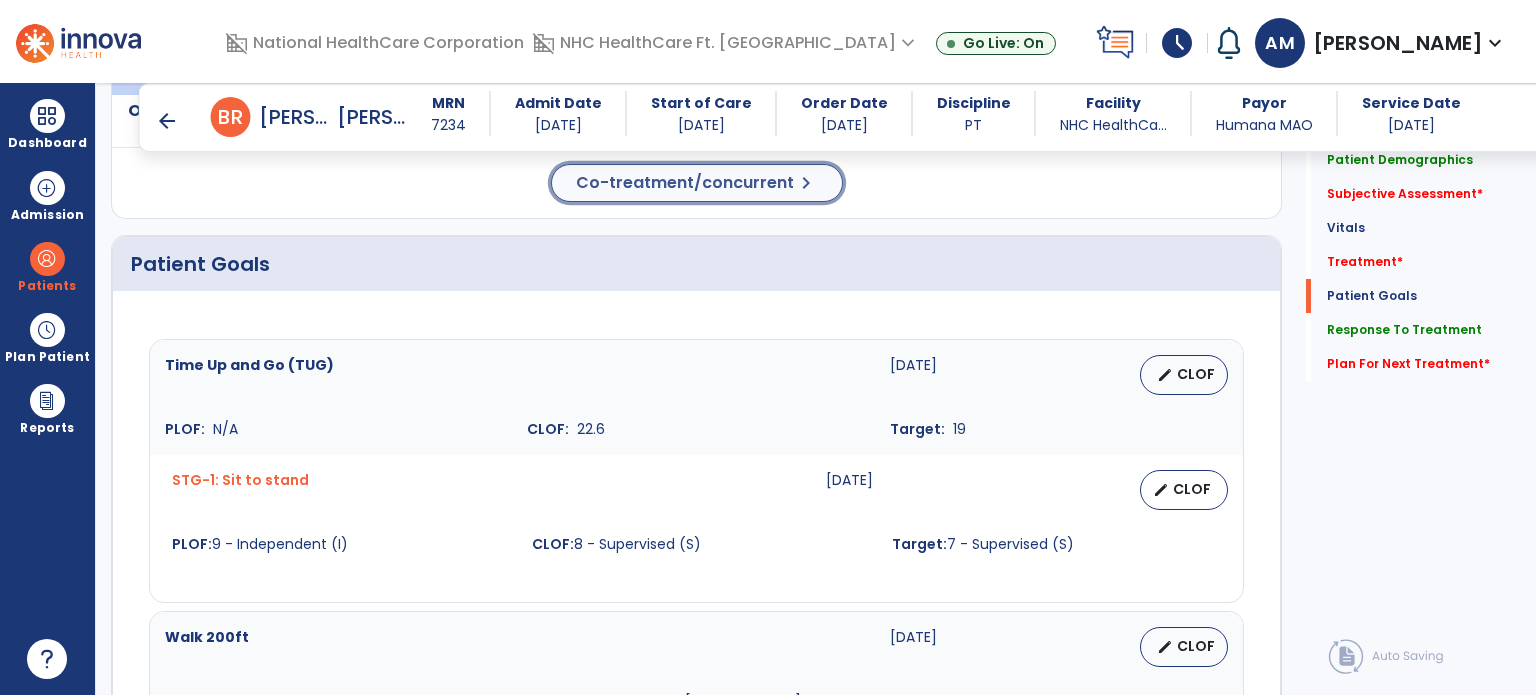 click on "Co-treatment/concurrent" 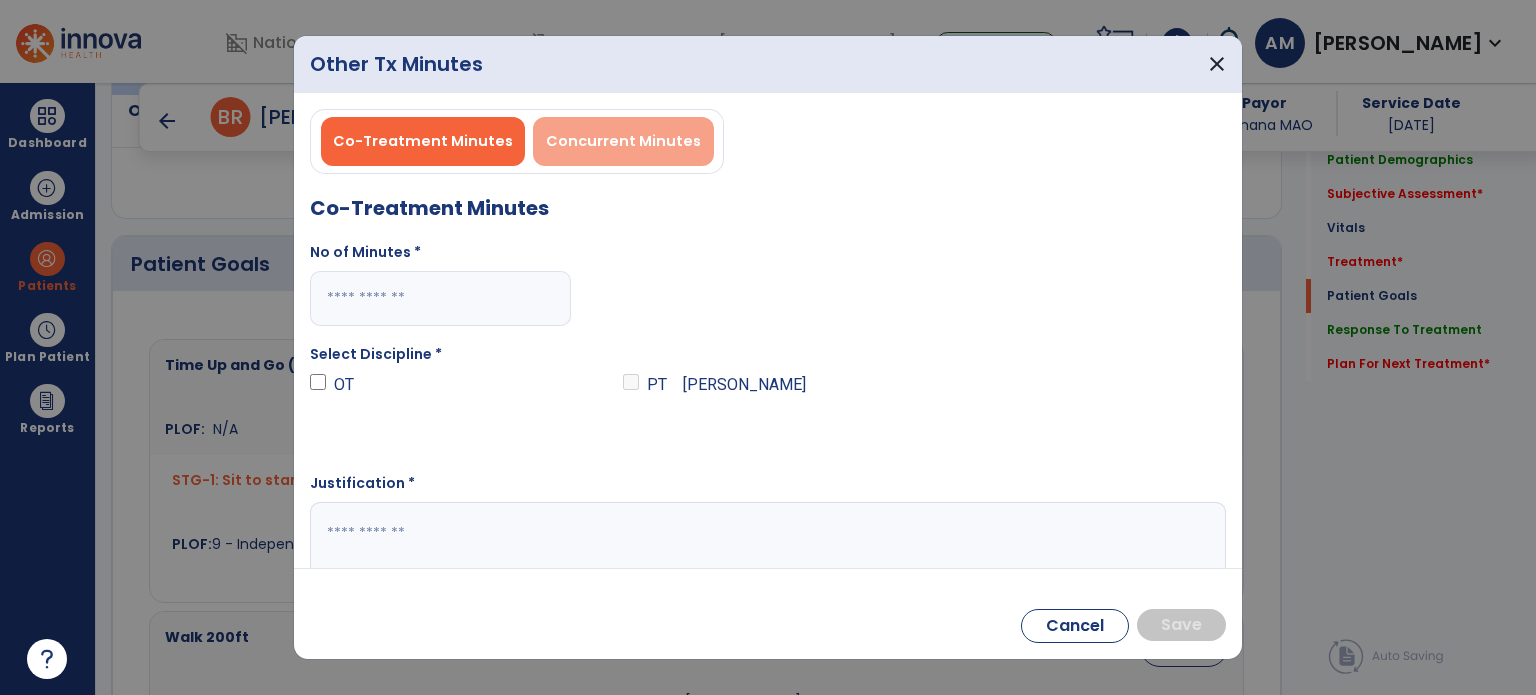 click on "Concurrent Minutes" at bounding box center [623, 141] 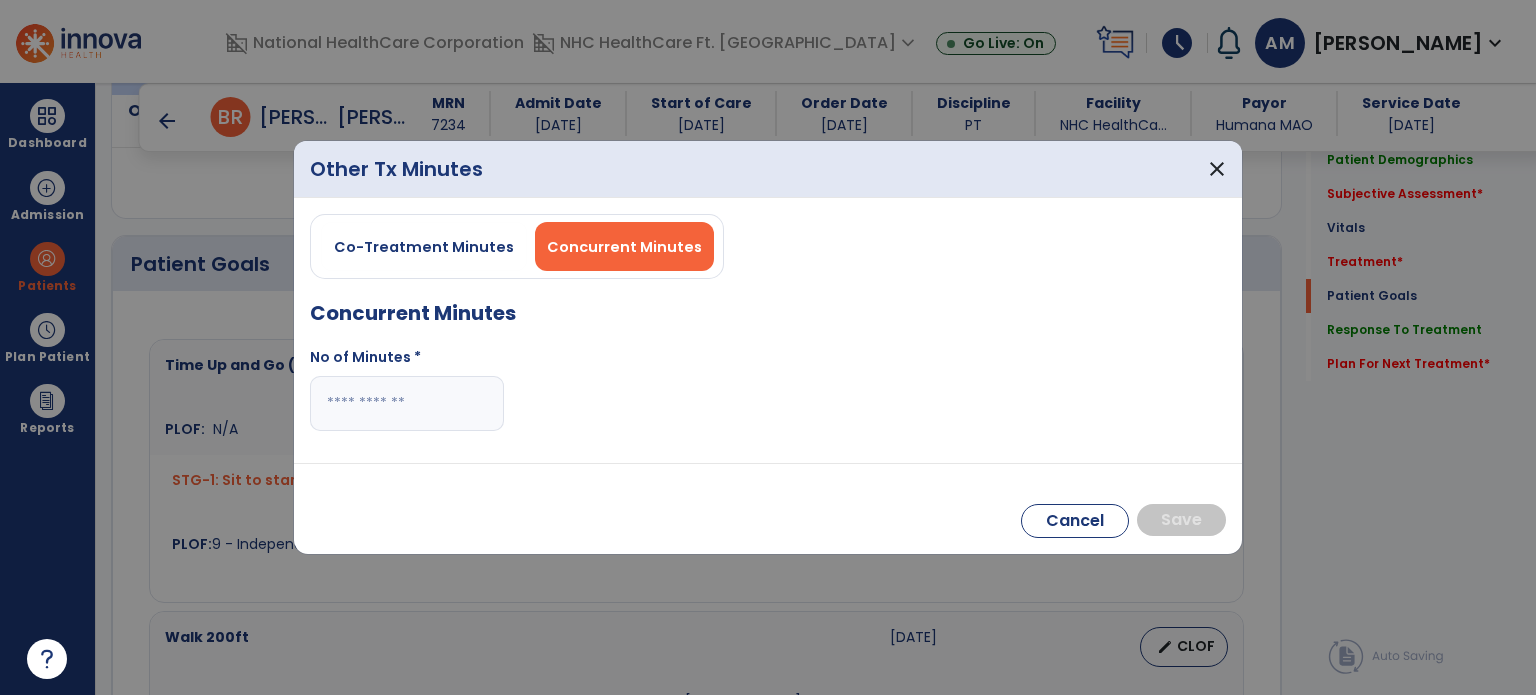 click at bounding box center [407, 403] 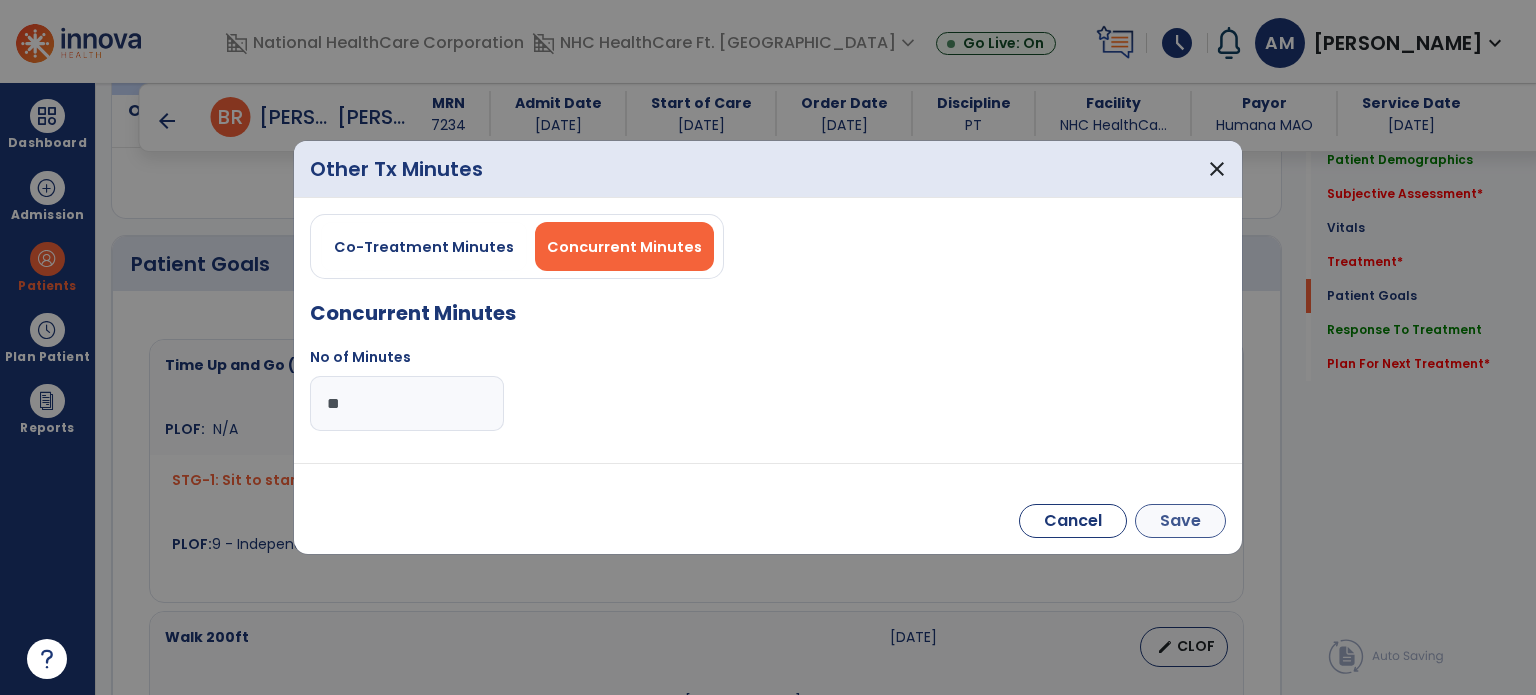 type on "**" 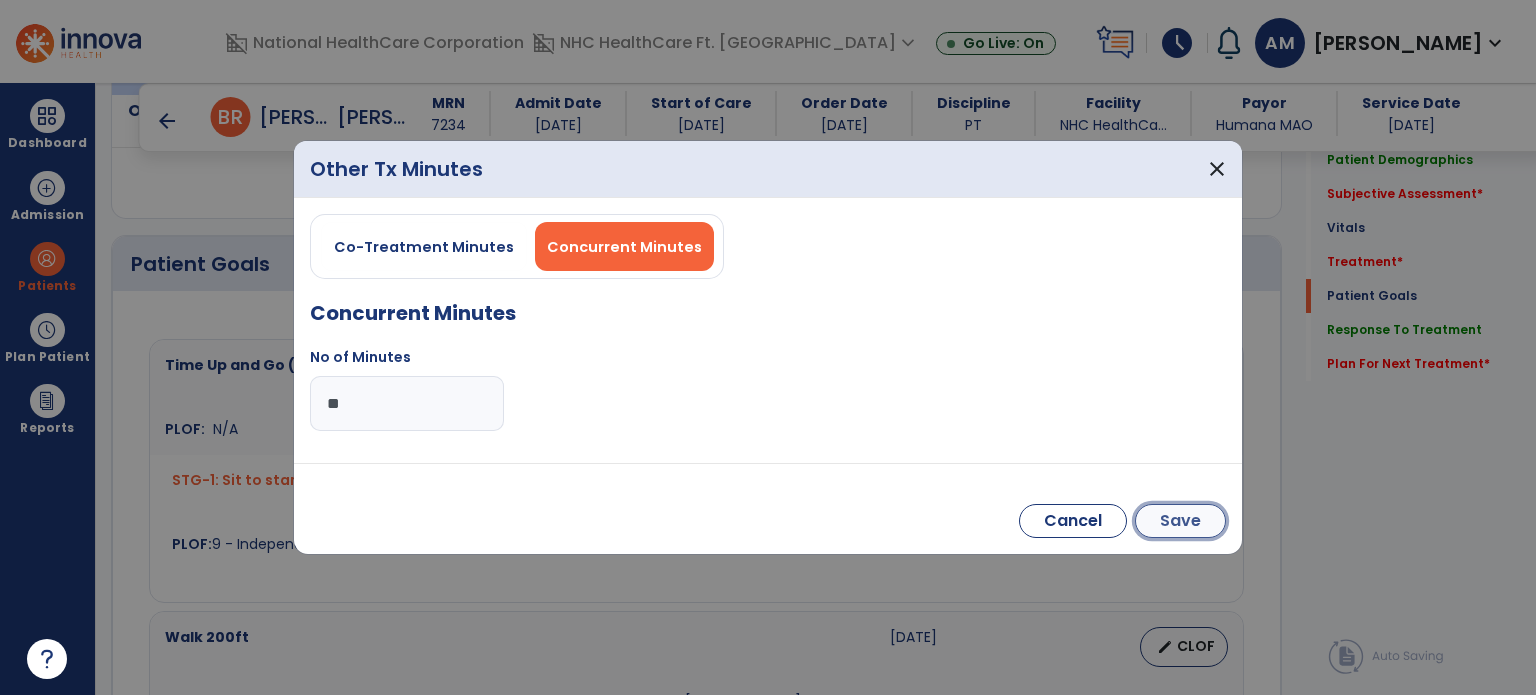 click on "Save" at bounding box center (1180, 521) 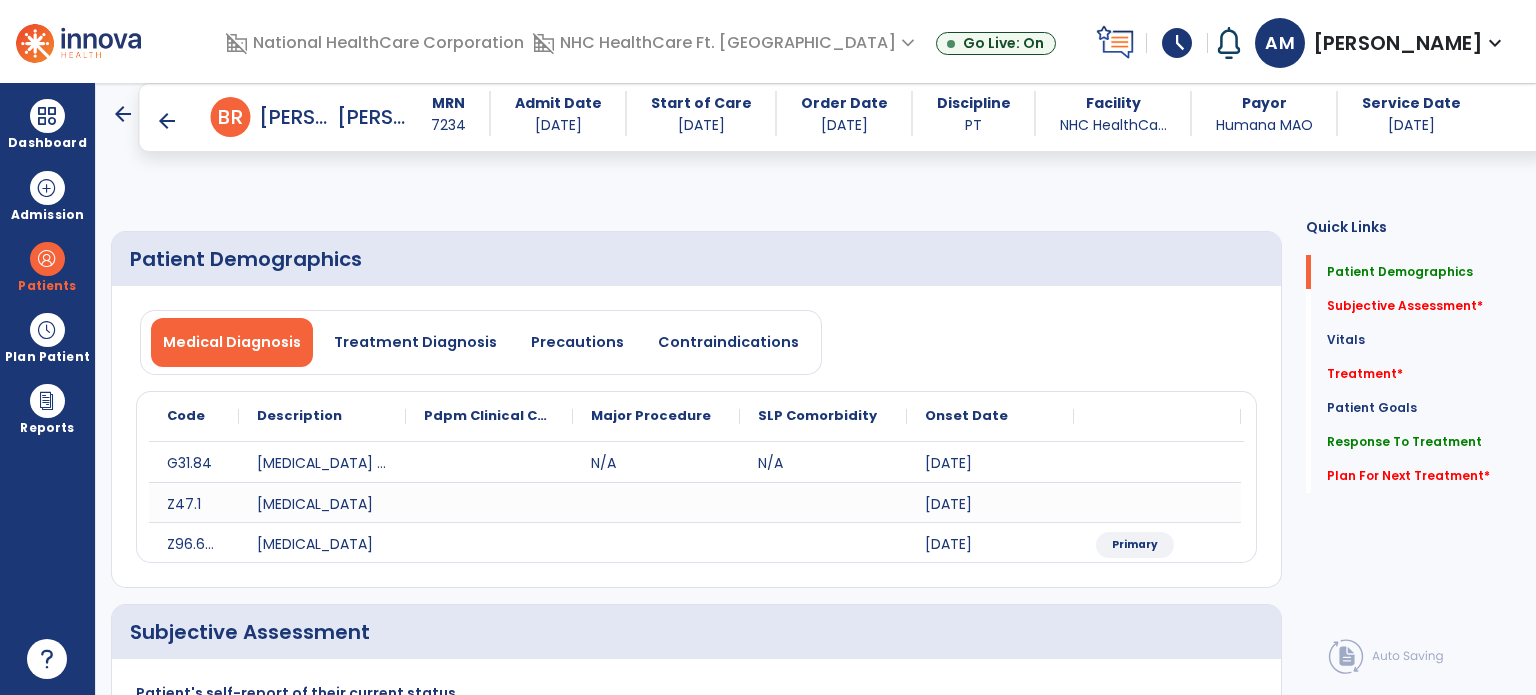 scroll, scrollTop: 0, scrollLeft: 0, axis: both 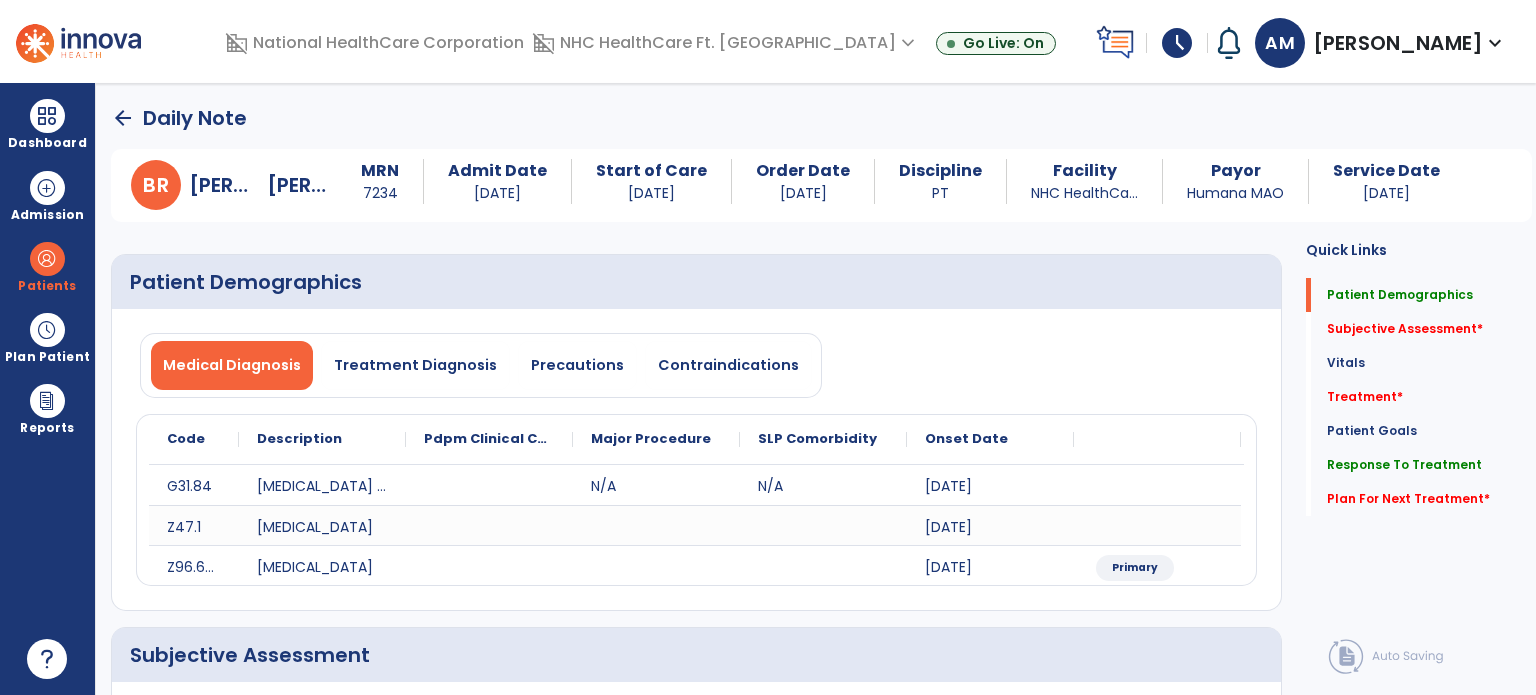 click on "arrow_back" 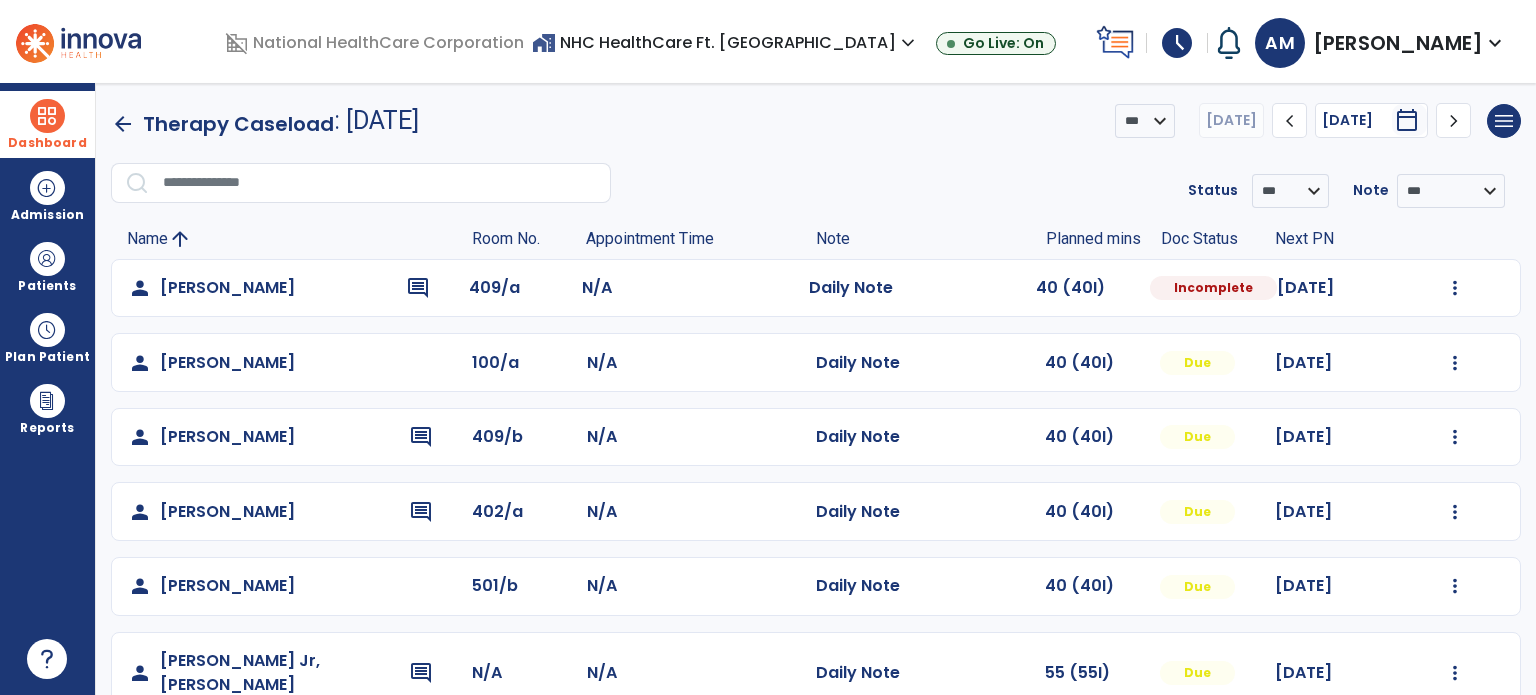 click on "Dashboard" at bounding box center (47, 124) 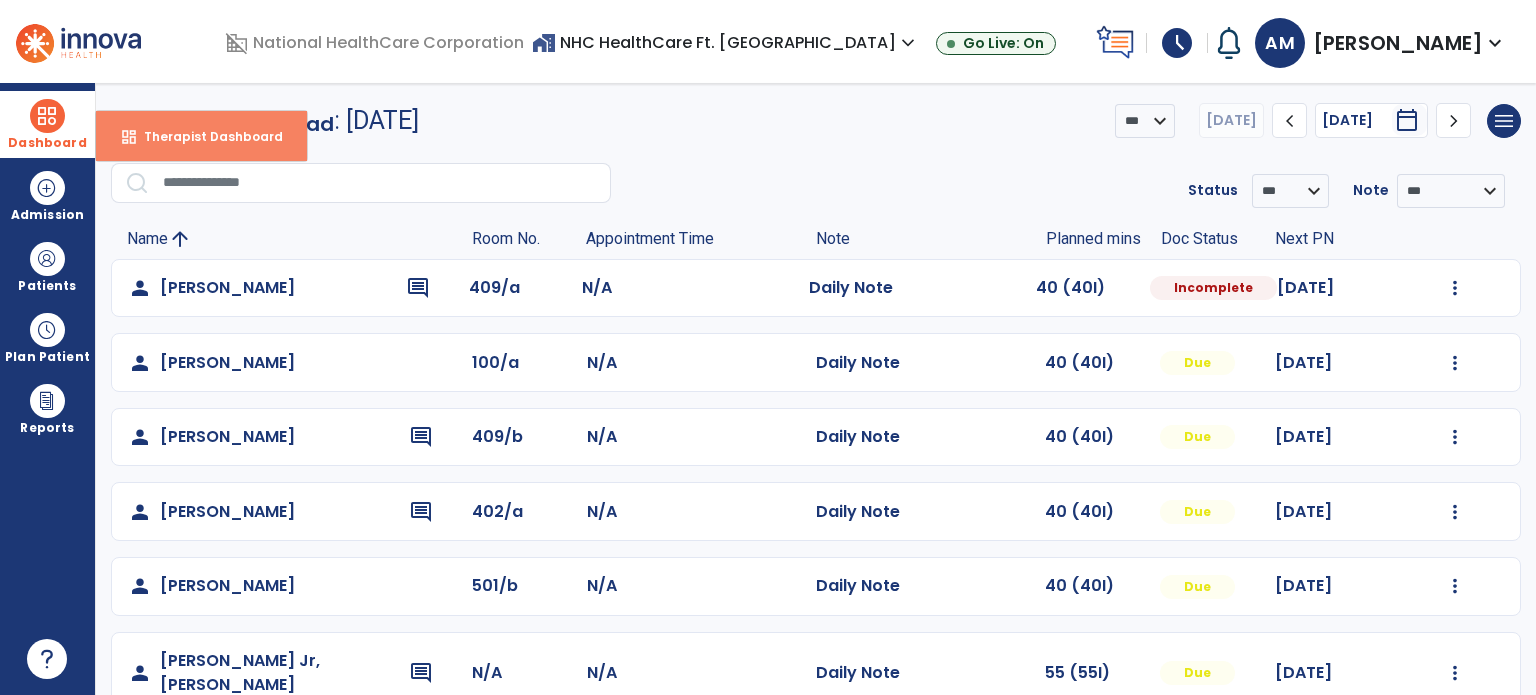 click on "dashboard  Therapist Dashboard" at bounding box center [201, 136] 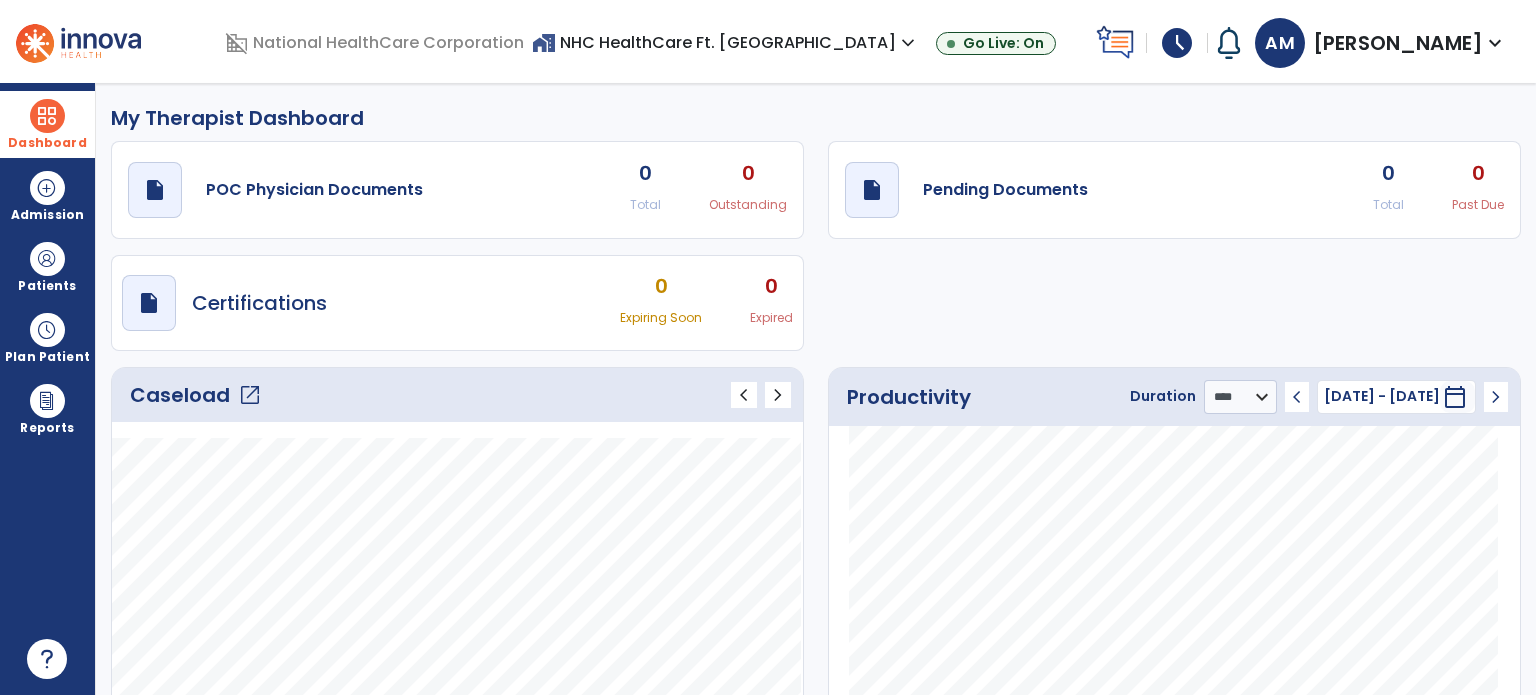 click on "Caseload   open_in_new" 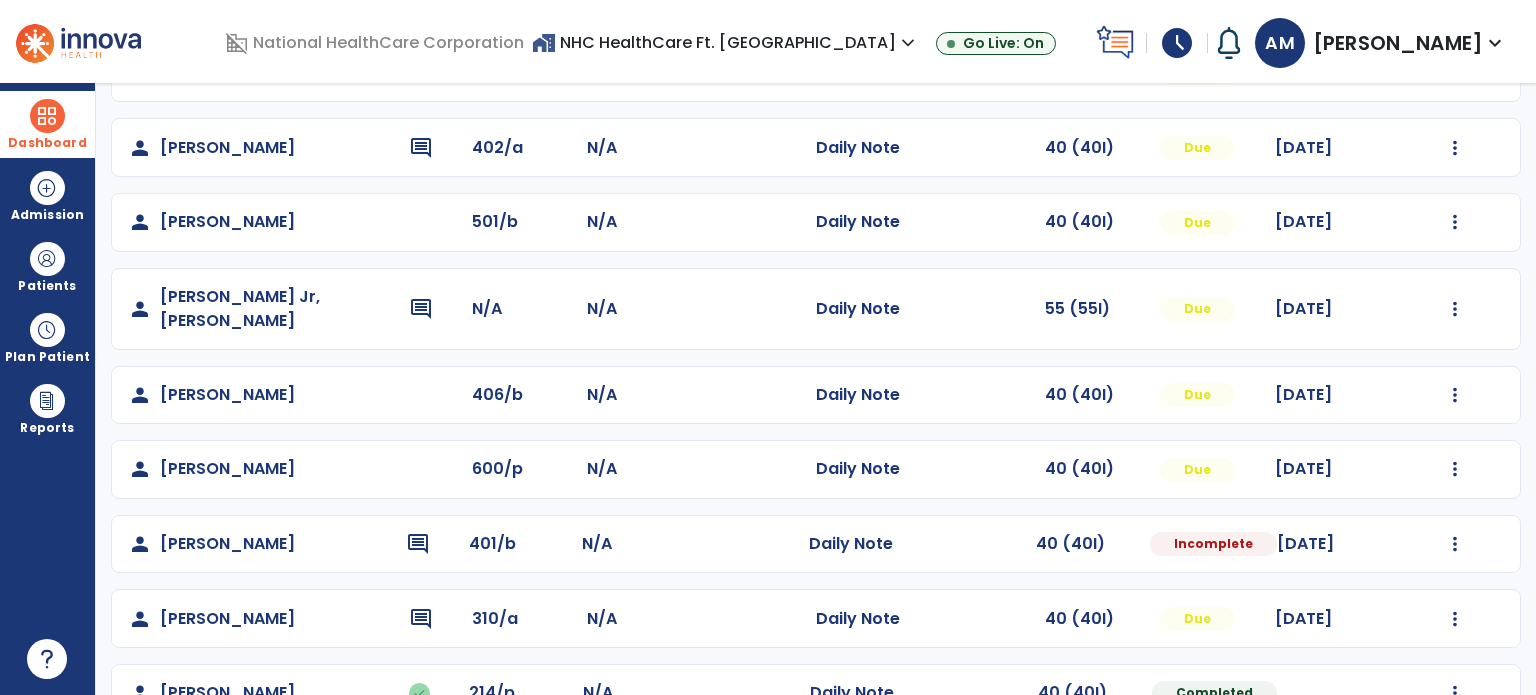 scroll, scrollTop: 393, scrollLeft: 0, axis: vertical 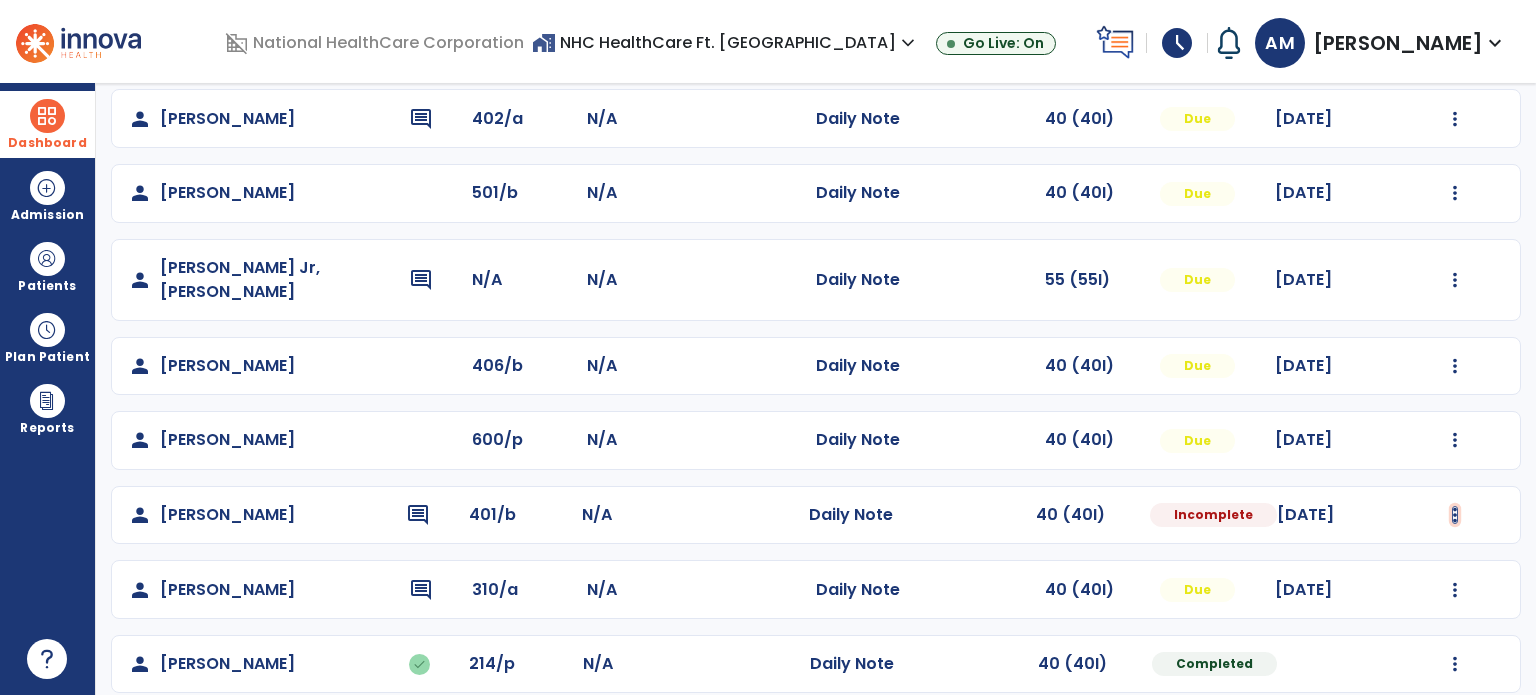 click at bounding box center (1455, -105) 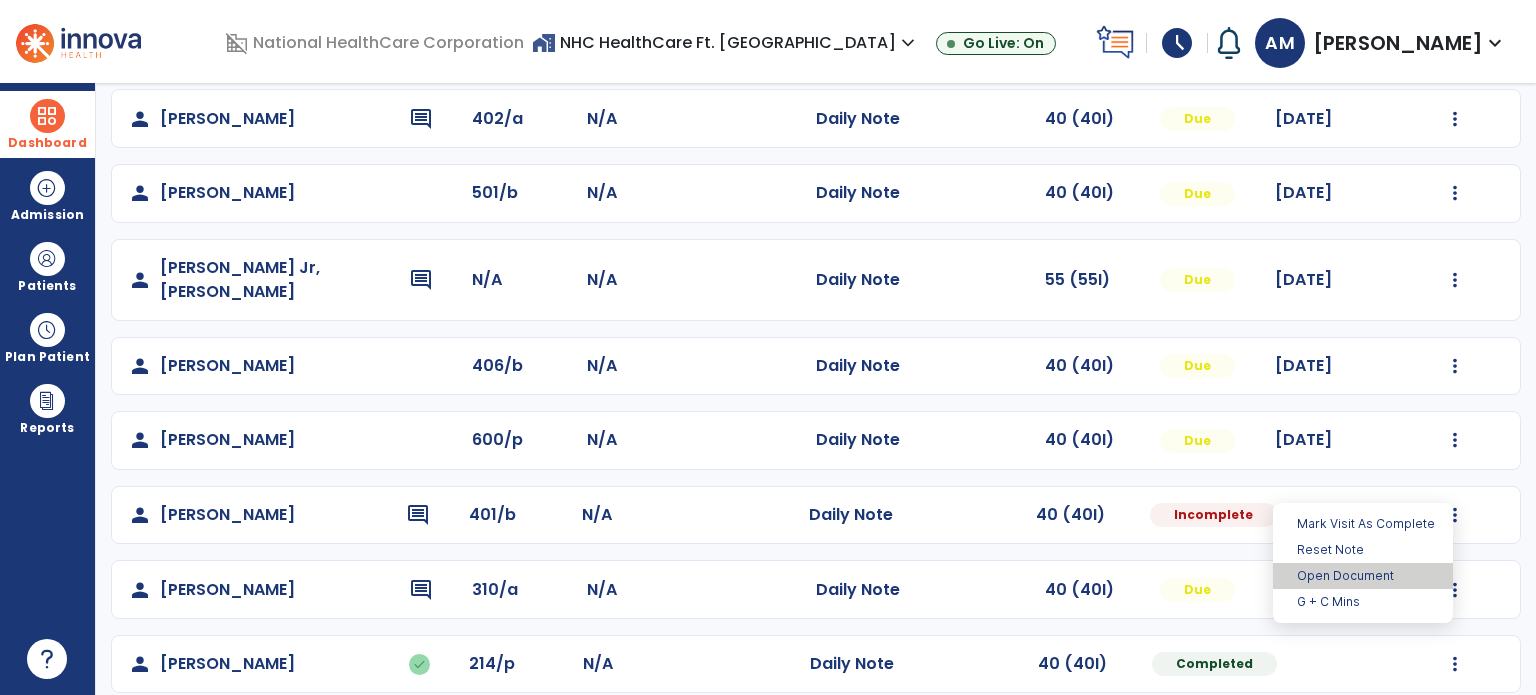 click on "Open Document" at bounding box center [1363, 576] 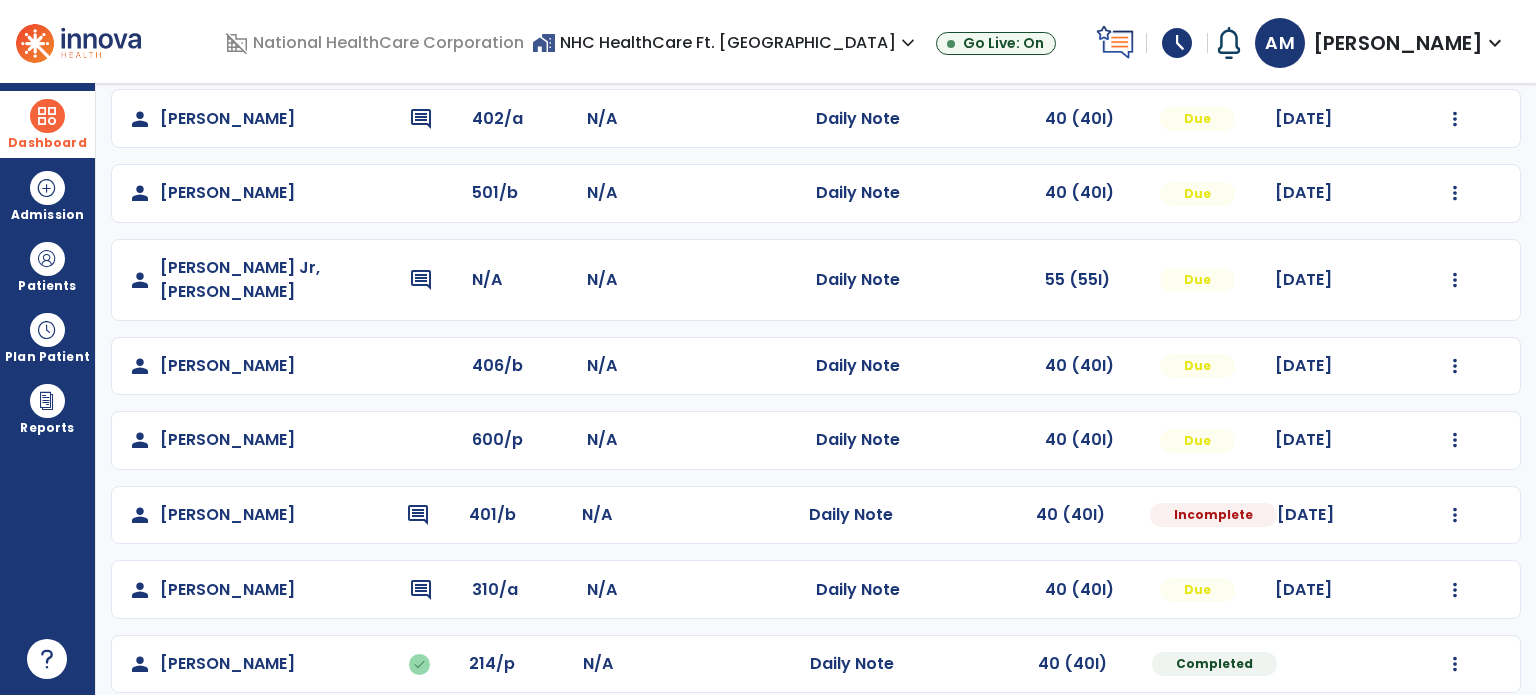 select on "*" 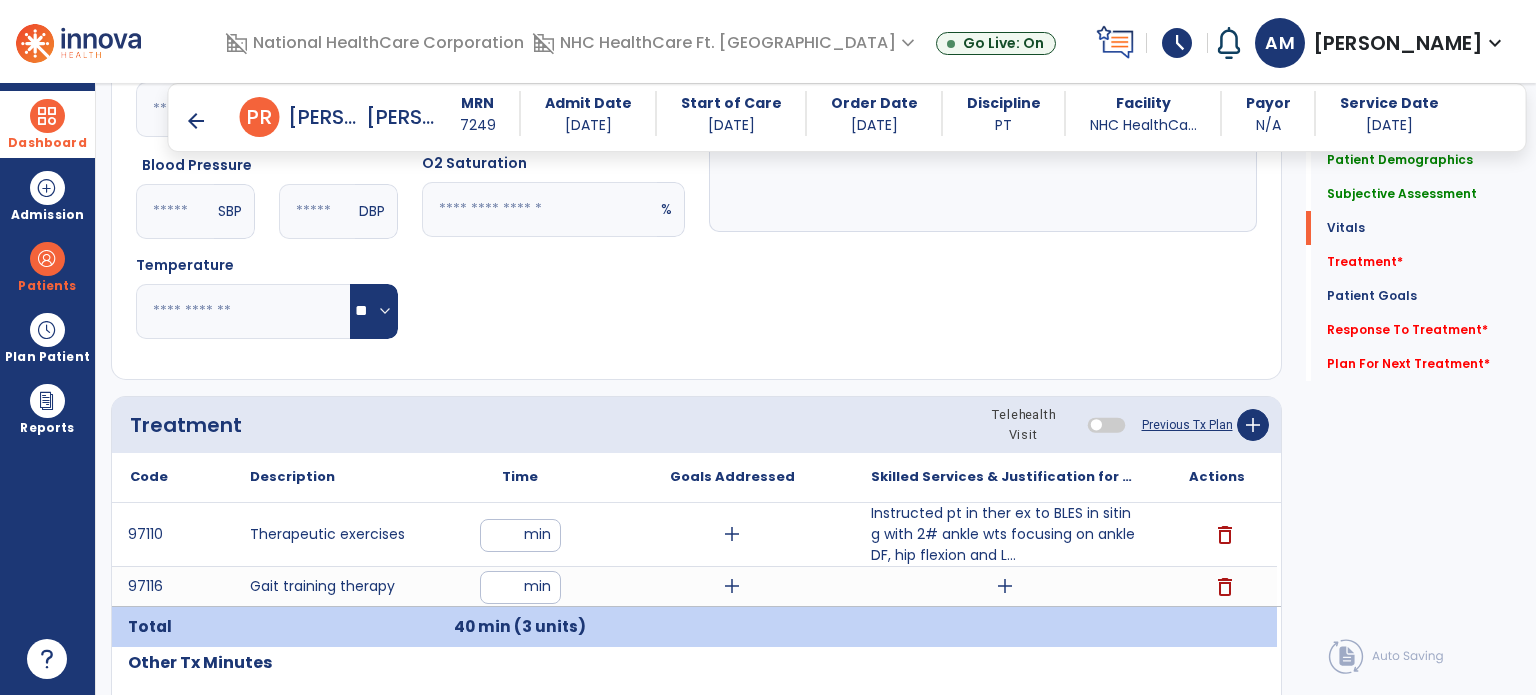 scroll, scrollTop: 1093, scrollLeft: 0, axis: vertical 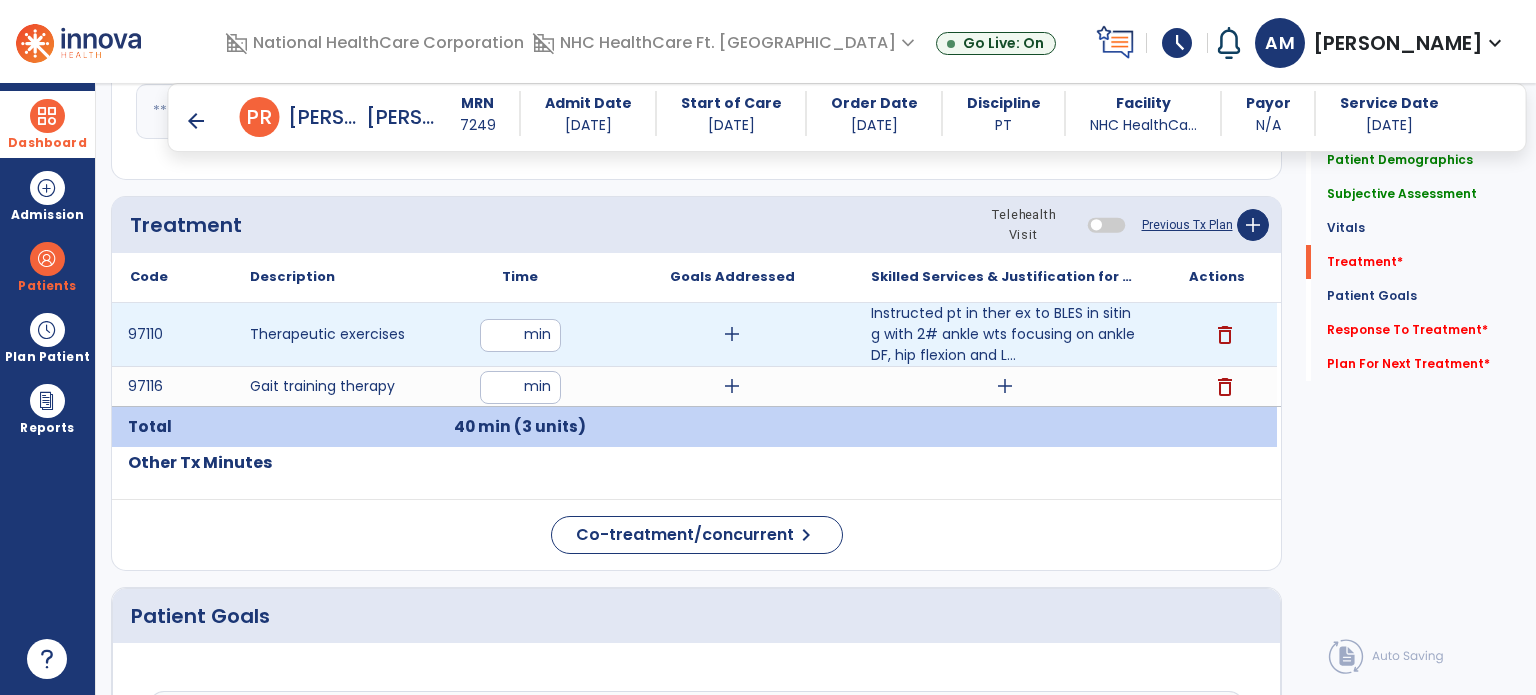 click on "**" at bounding box center [520, 335] 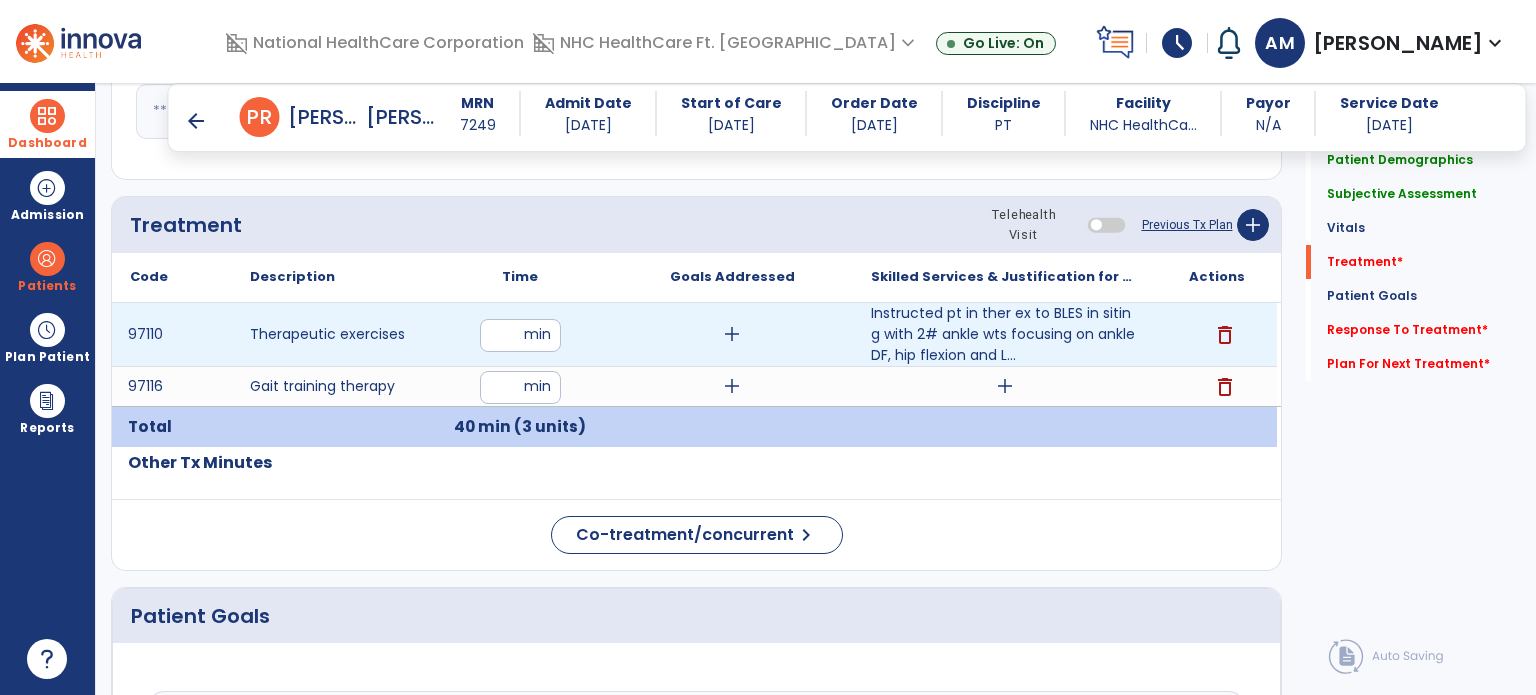 type on "**" 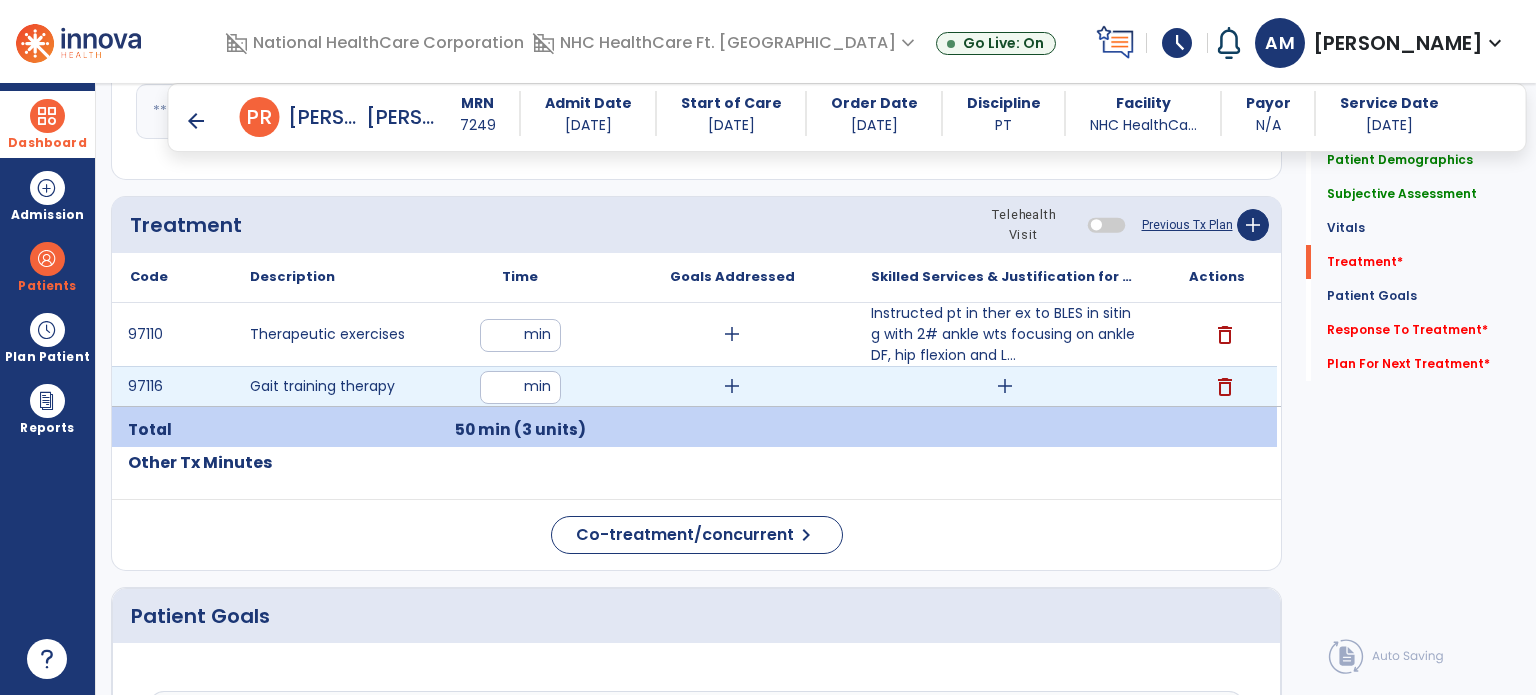 click on "**" at bounding box center (520, 387) 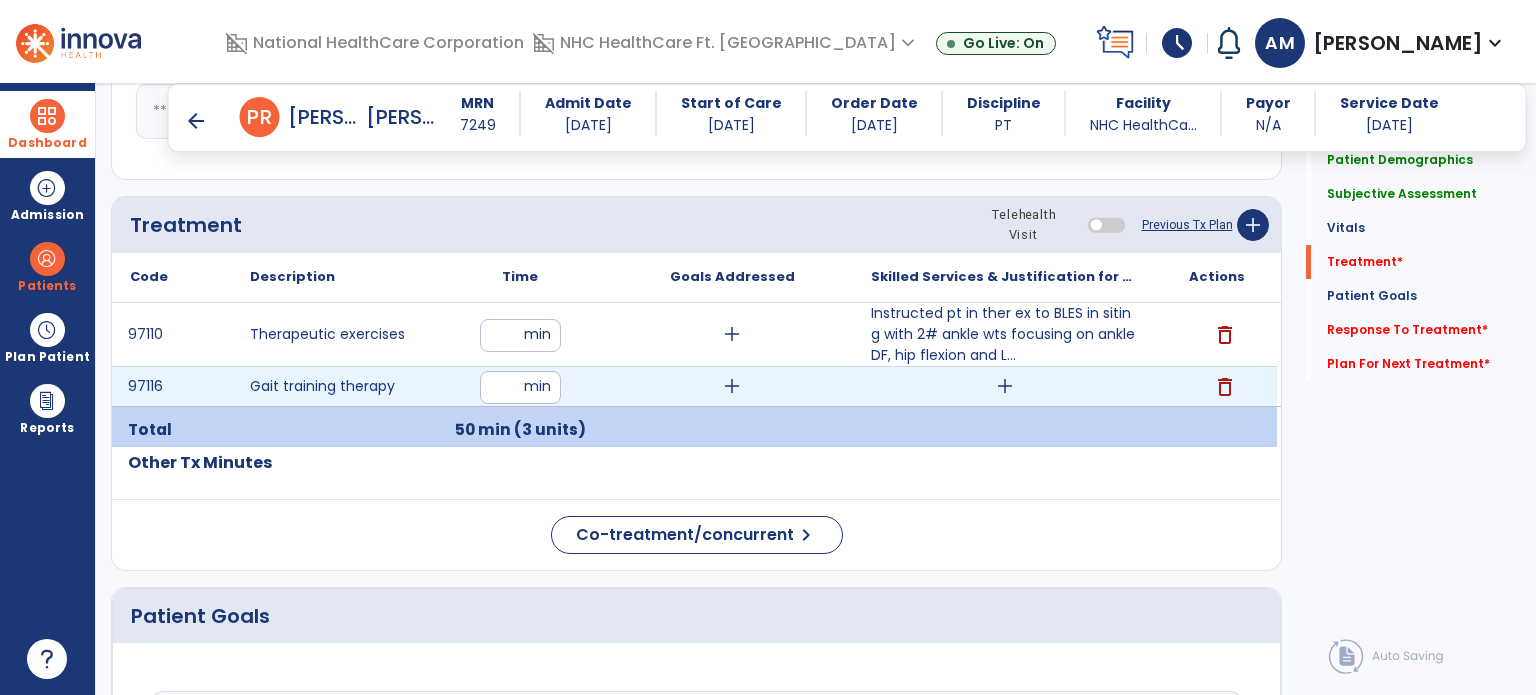 type on "**" 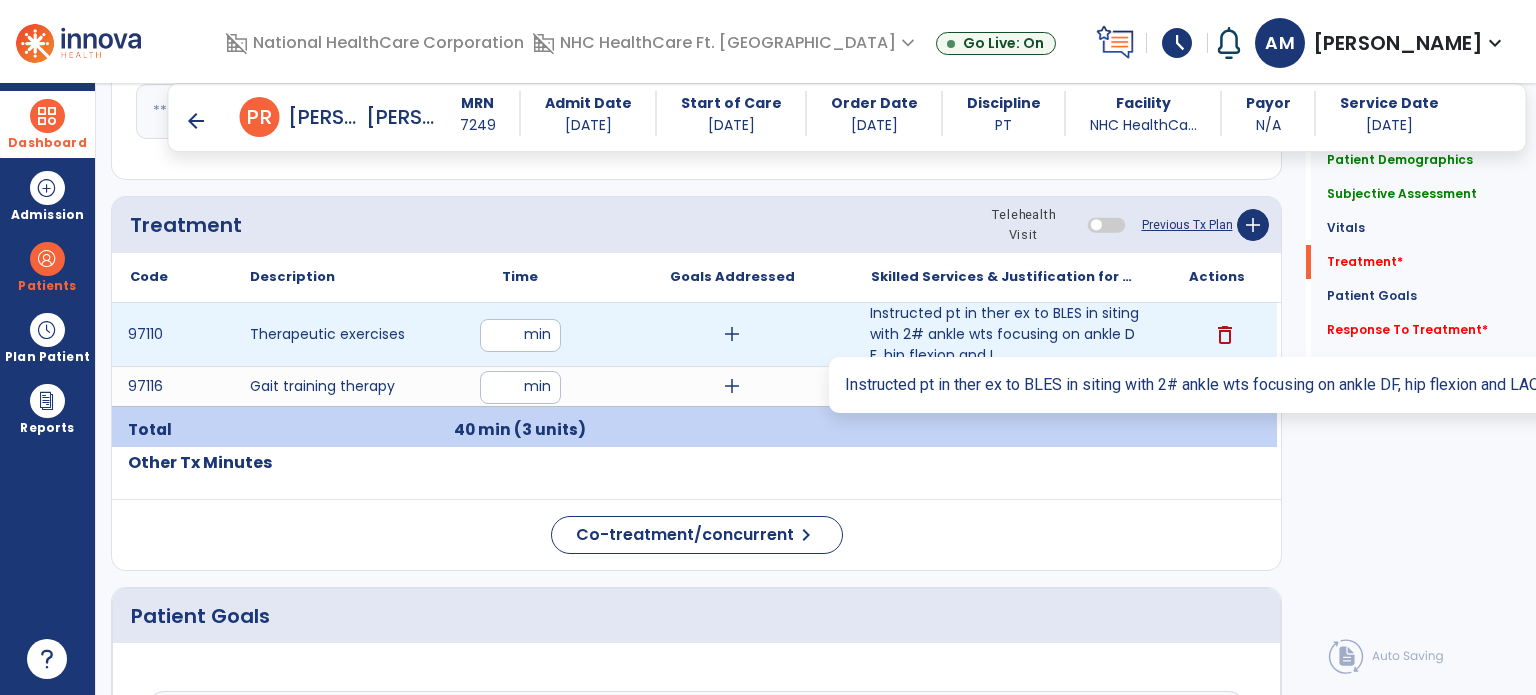 click on "Instructed pt in ther ex to BLES in siting with 2# ankle wts focusing on ankle DF, hip flexion and L..." at bounding box center (1004, 334) 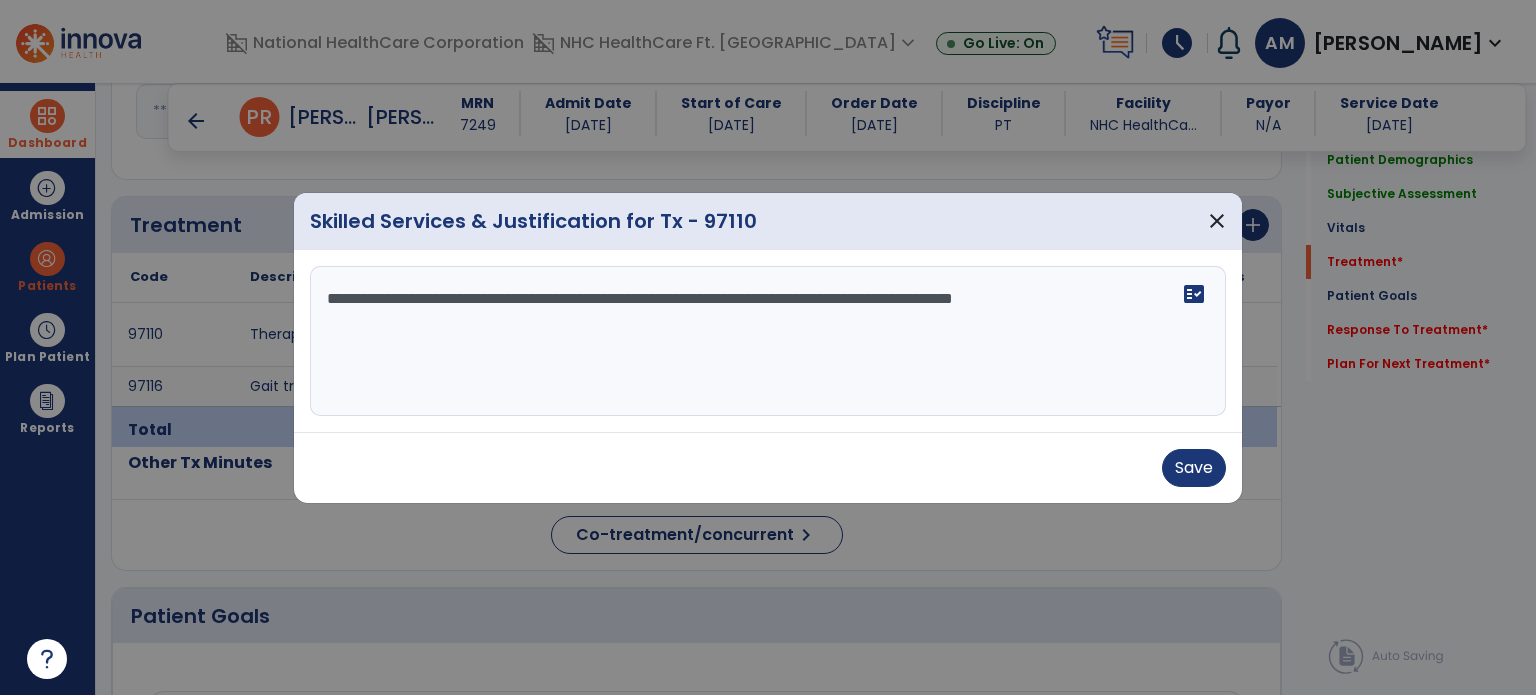 click on "**********" at bounding box center (768, 341) 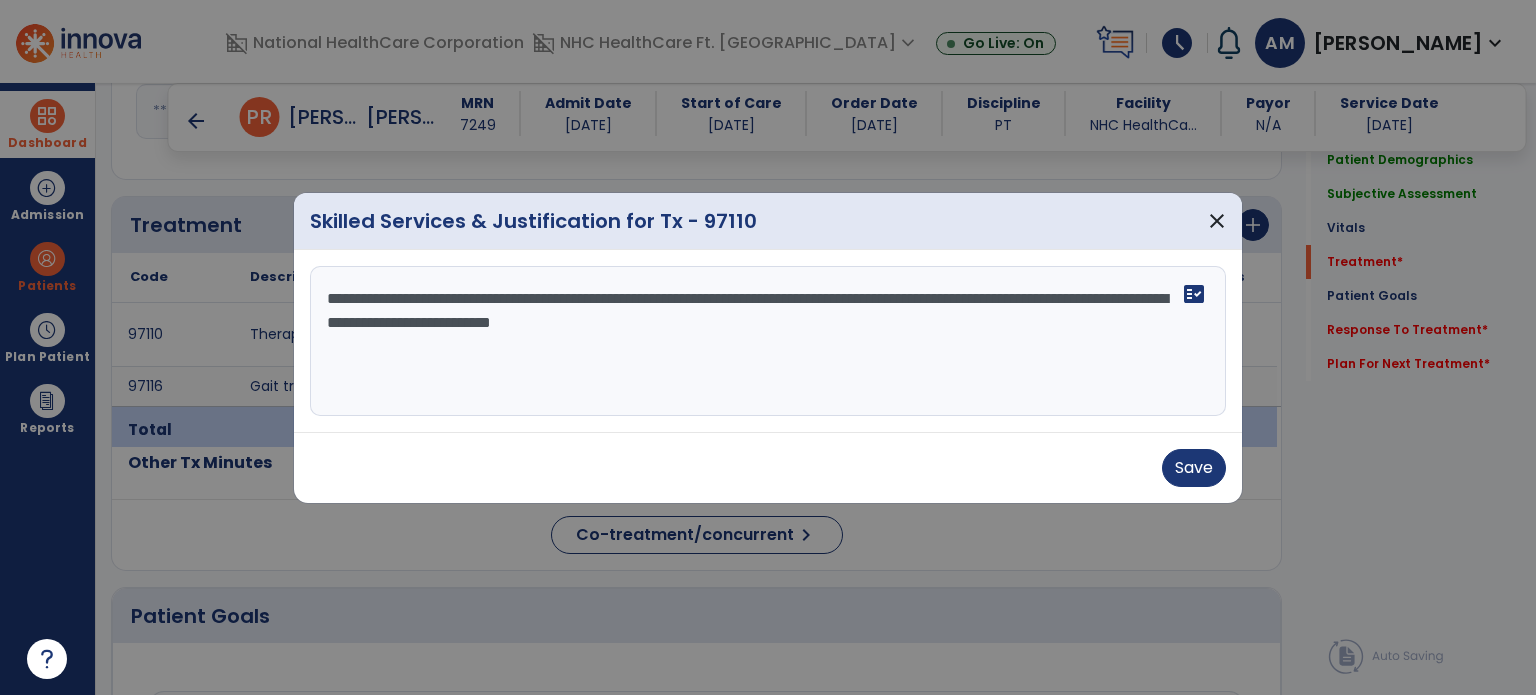 click on "**********" at bounding box center (768, 341) 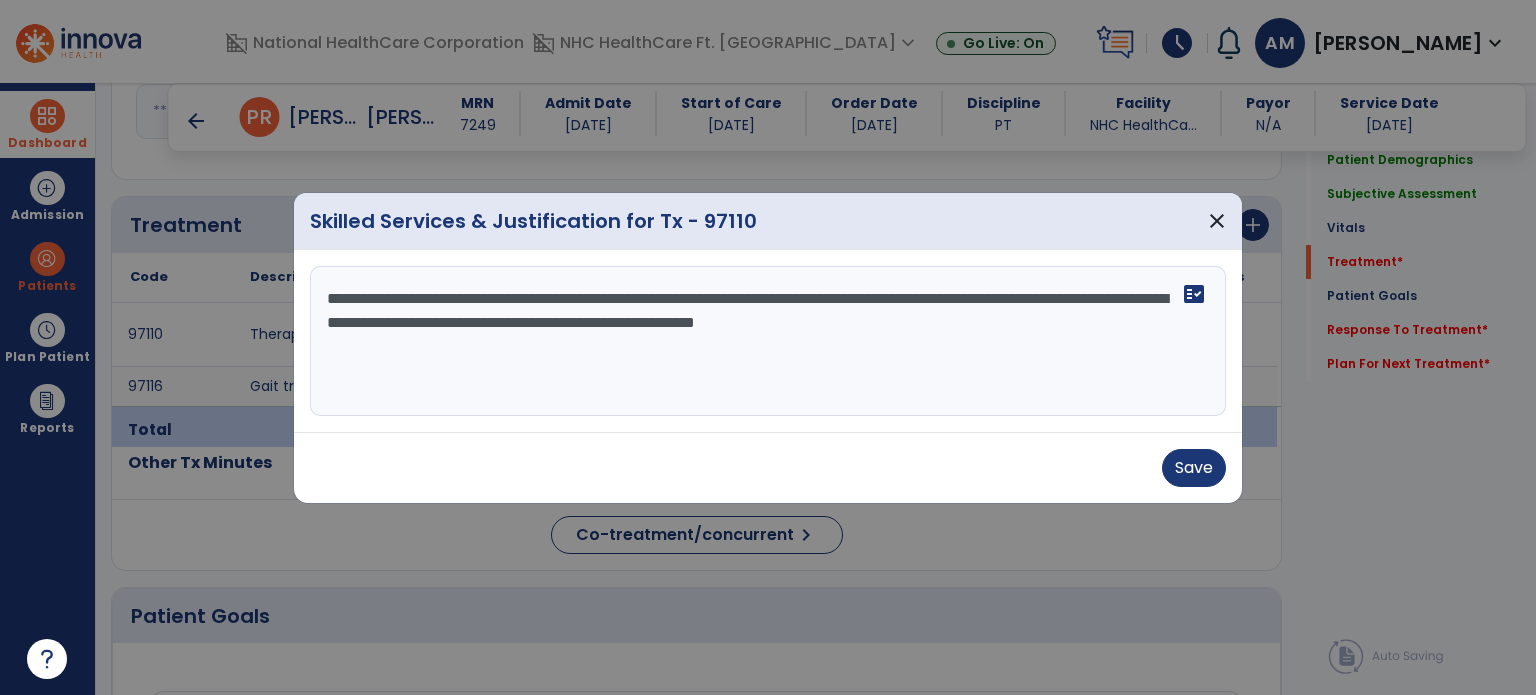 click on "**********" at bounding box center [768, 341] 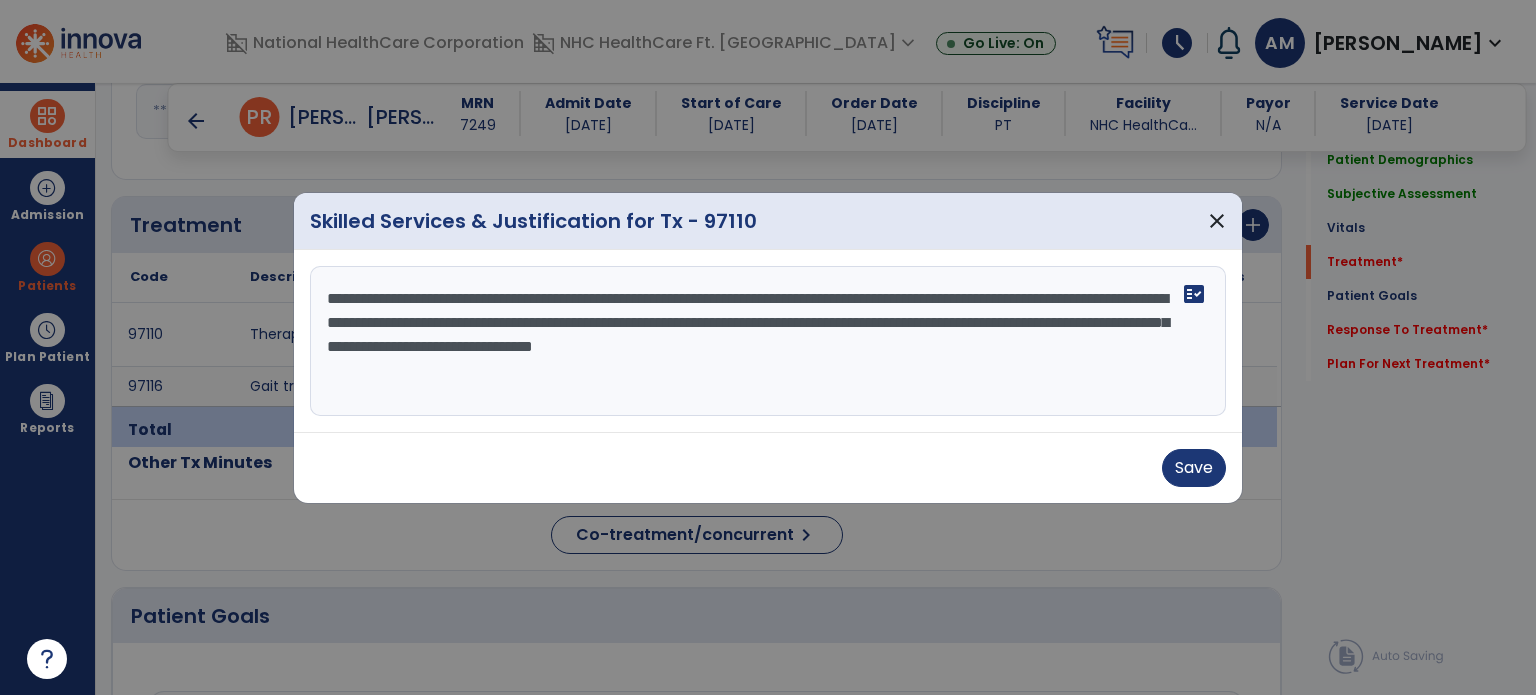 click on "**********" at bounding box center (768, 341) 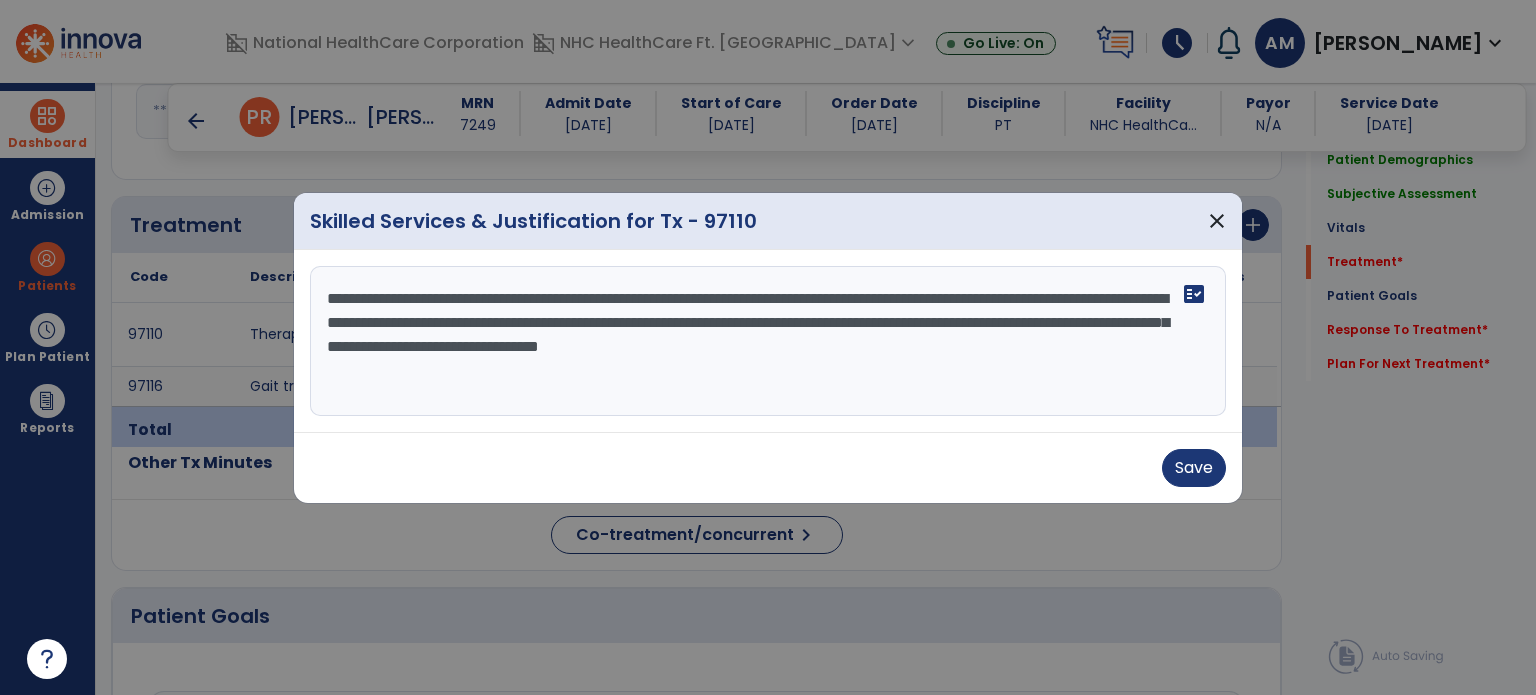 click on "**********" at bounding box center (768, 341) 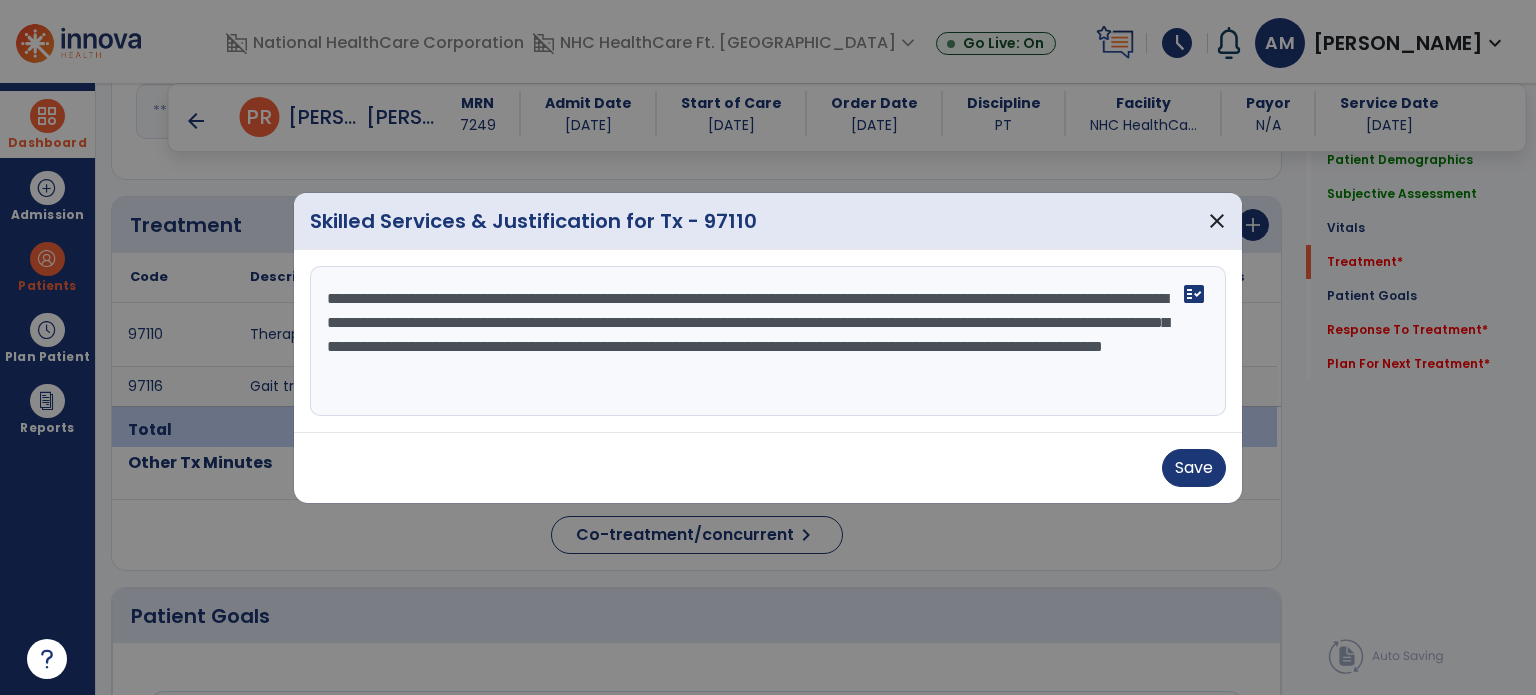 click on "**********" at bounding box center (768, 341) 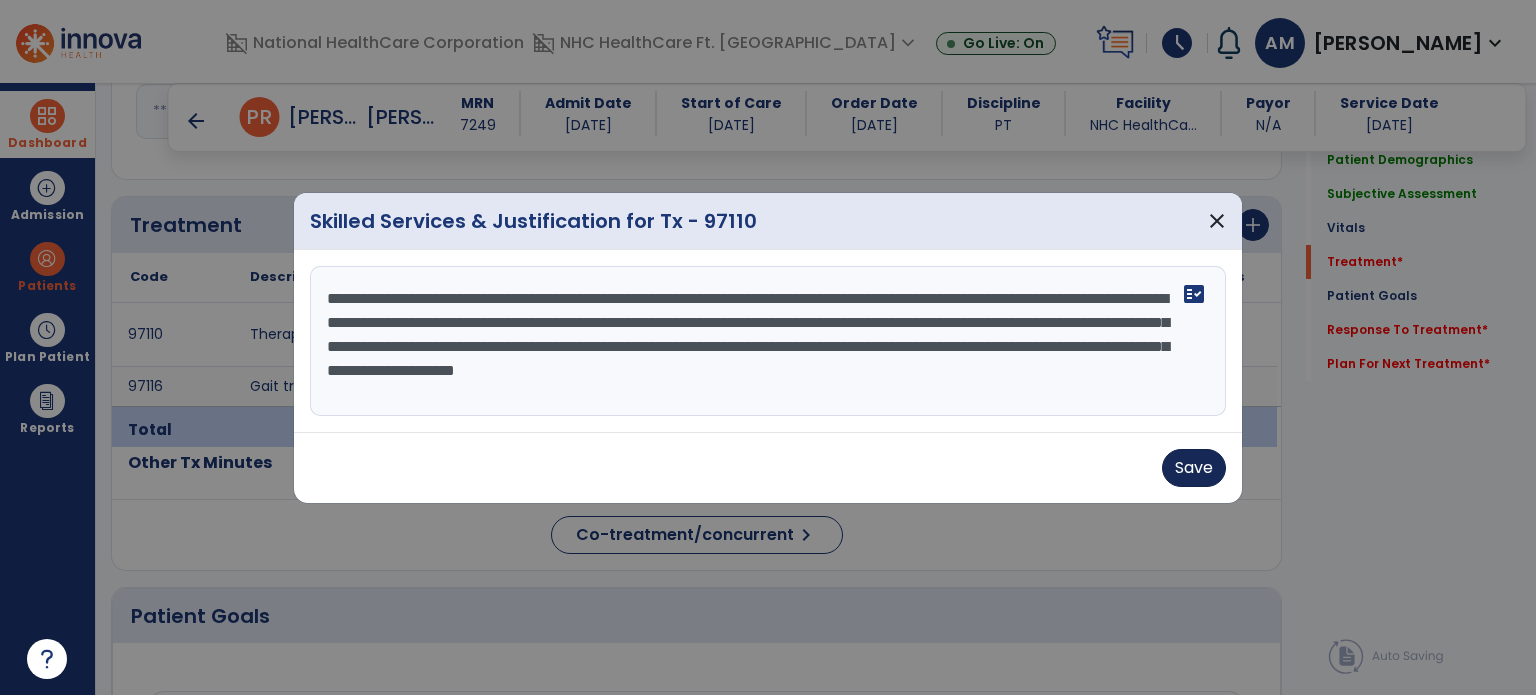 type on "**********" 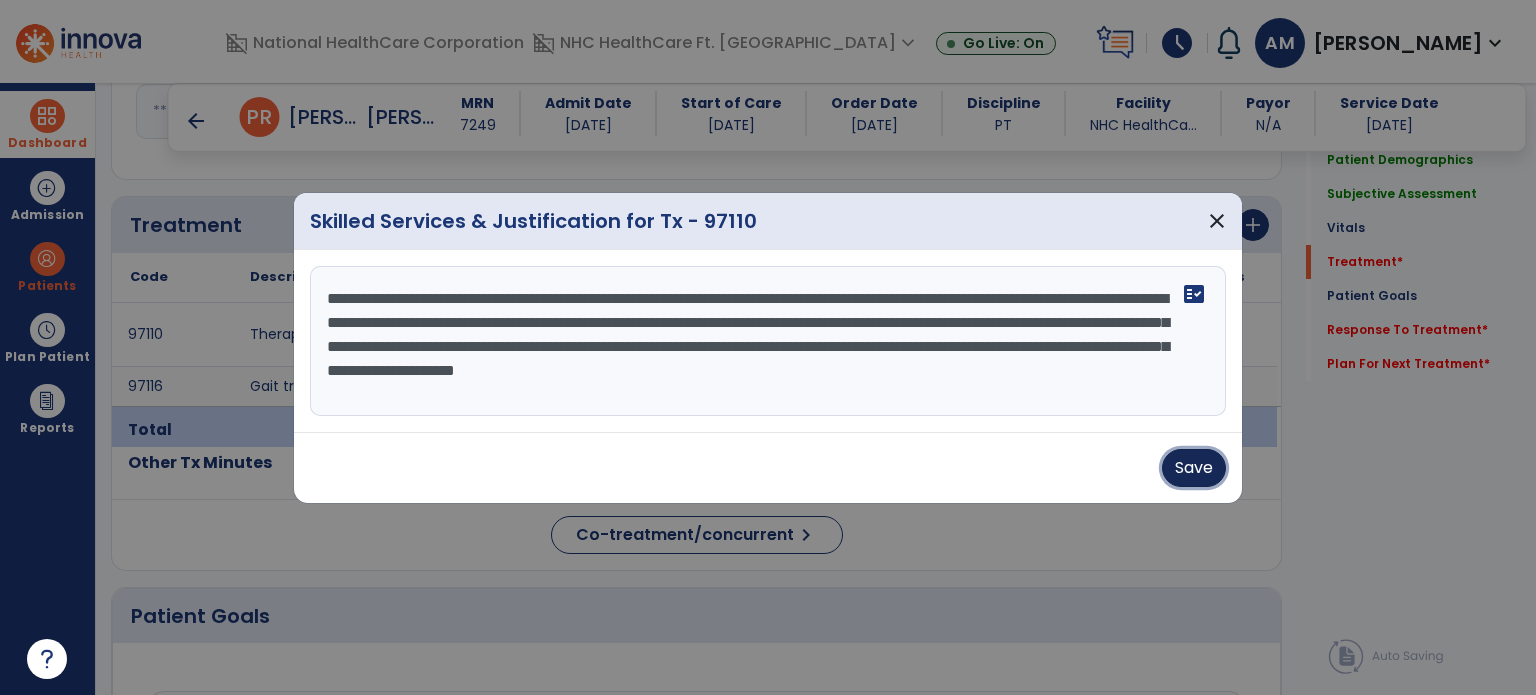 click on "Save" at bounding box center (1194, 468) 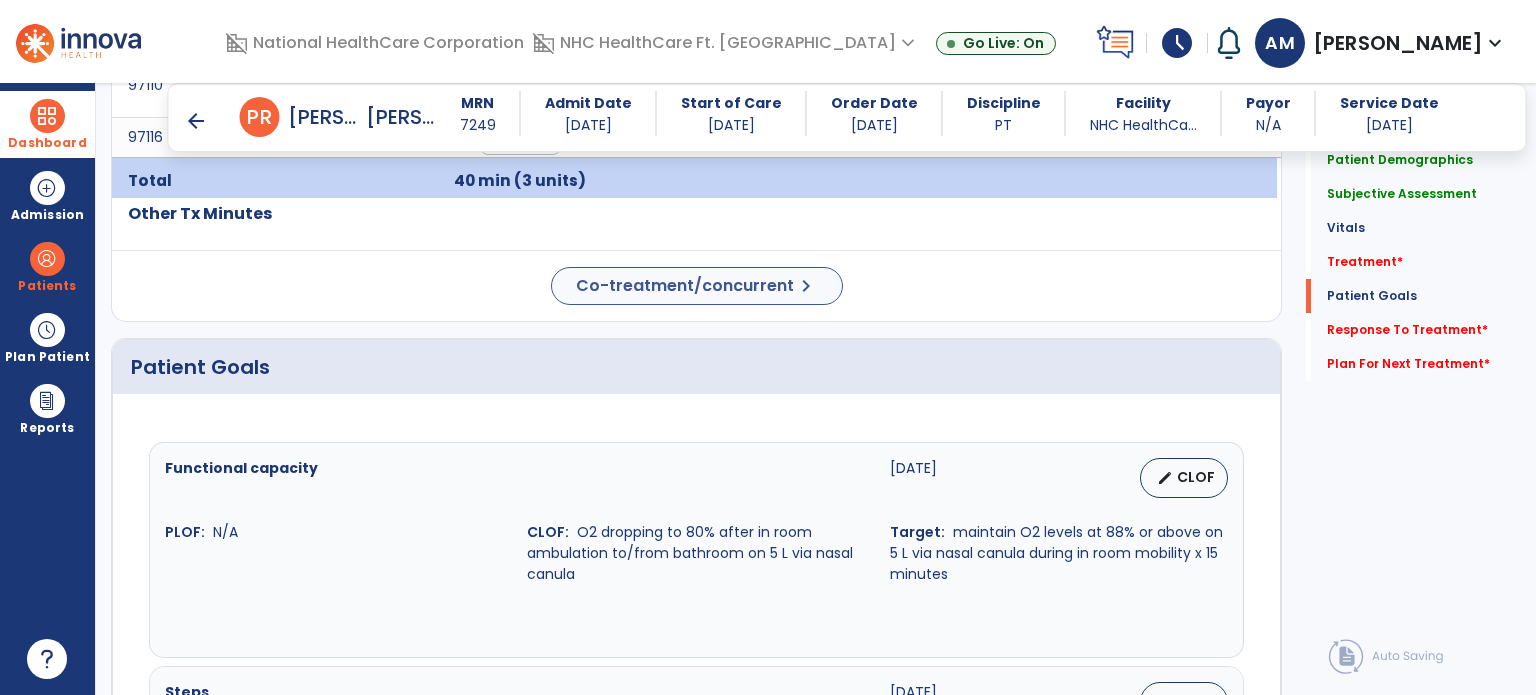 scroll, scrollTop: 1293, scrollLeft: 0, axis: vertical 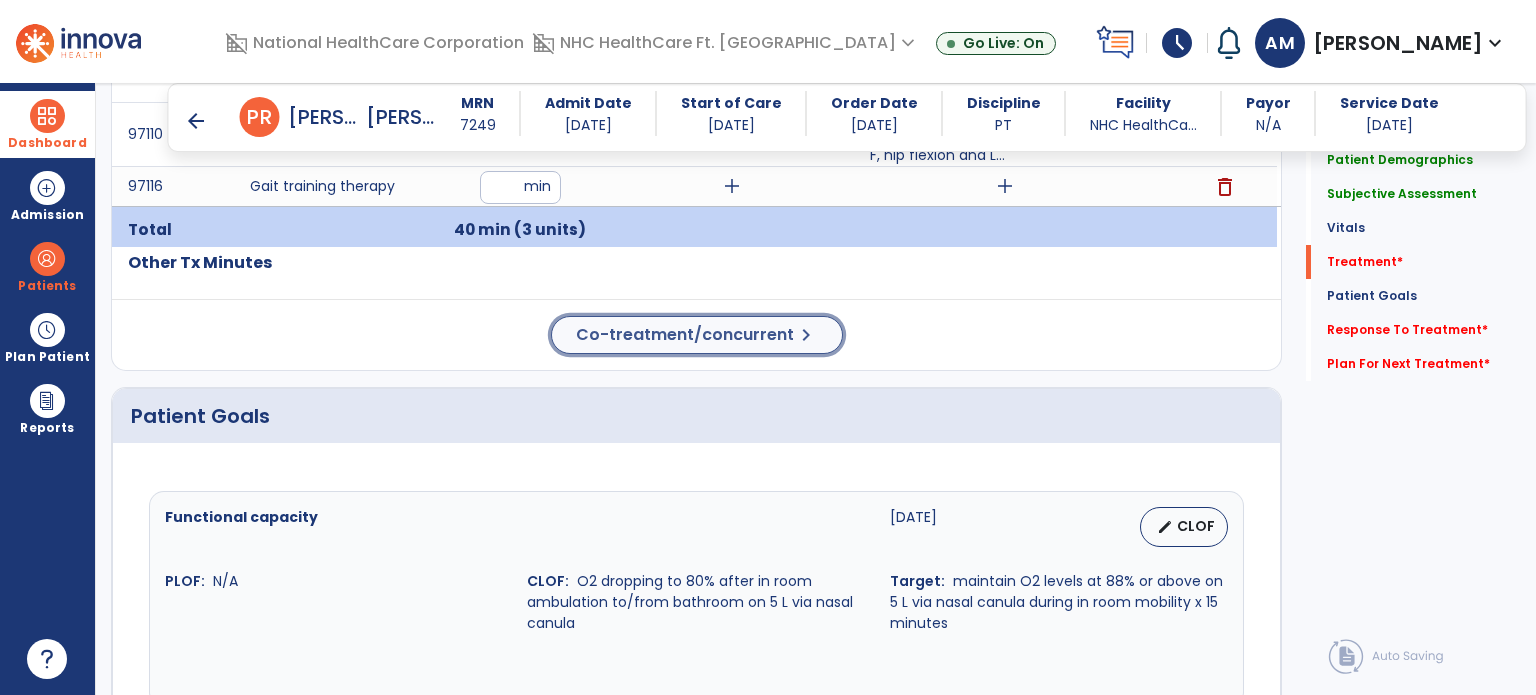 click on "Co-treatment/concurrent" 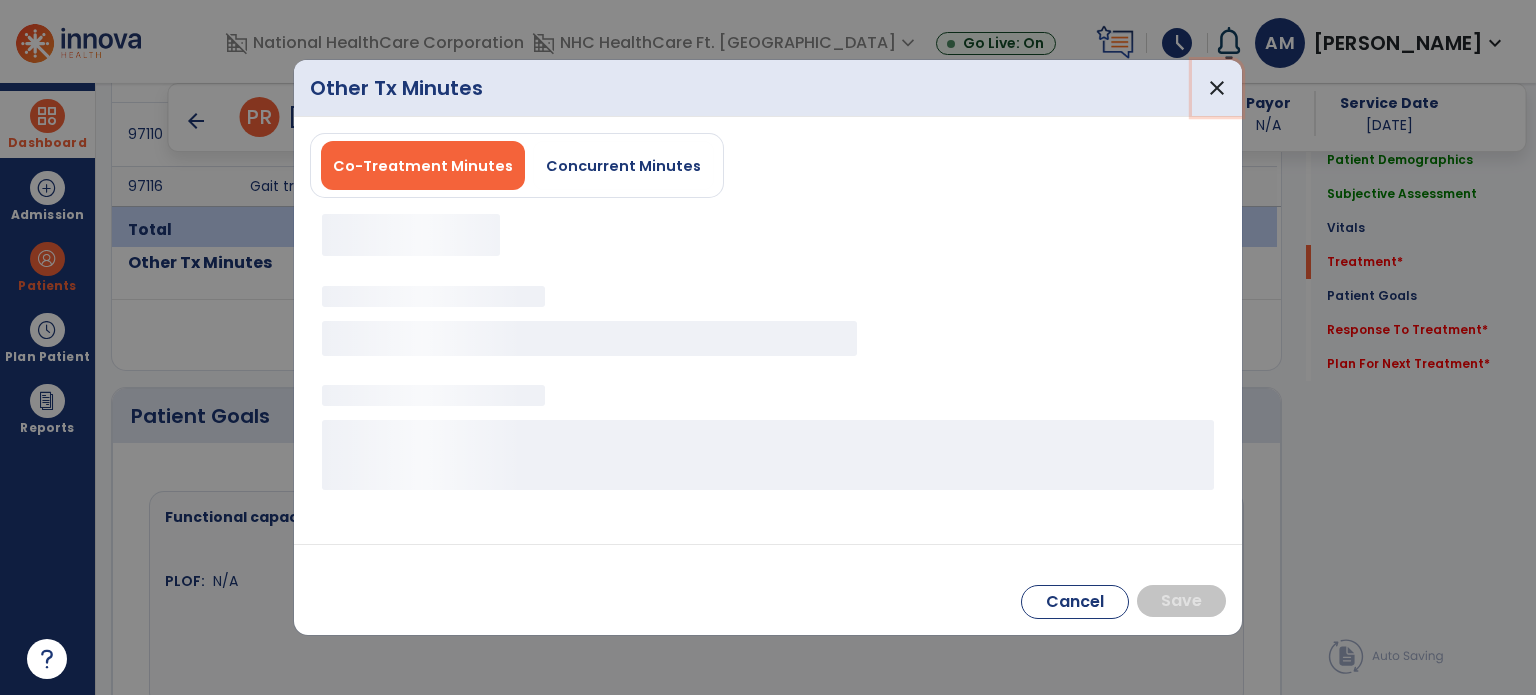 click on "close" at bounding box center [1217, 88] 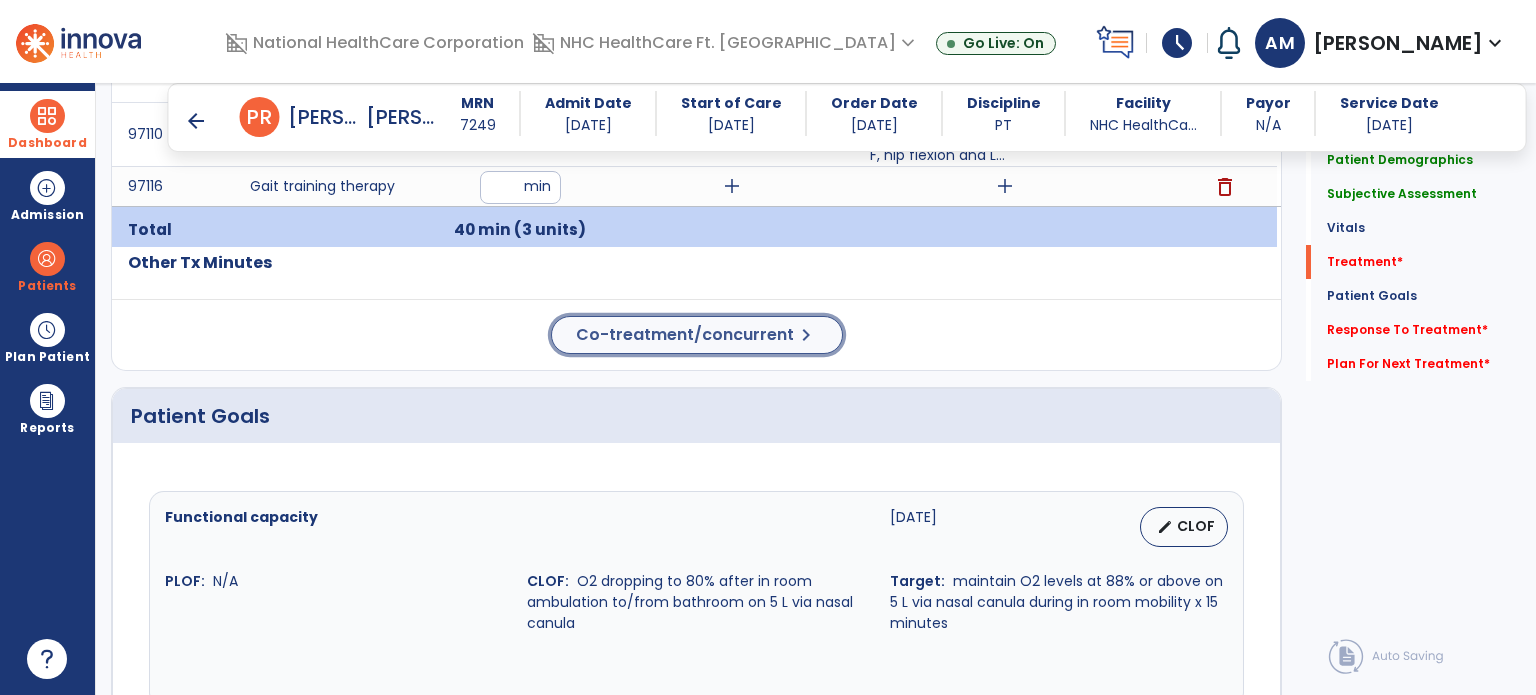 click on "Co-treatment/concurrent" 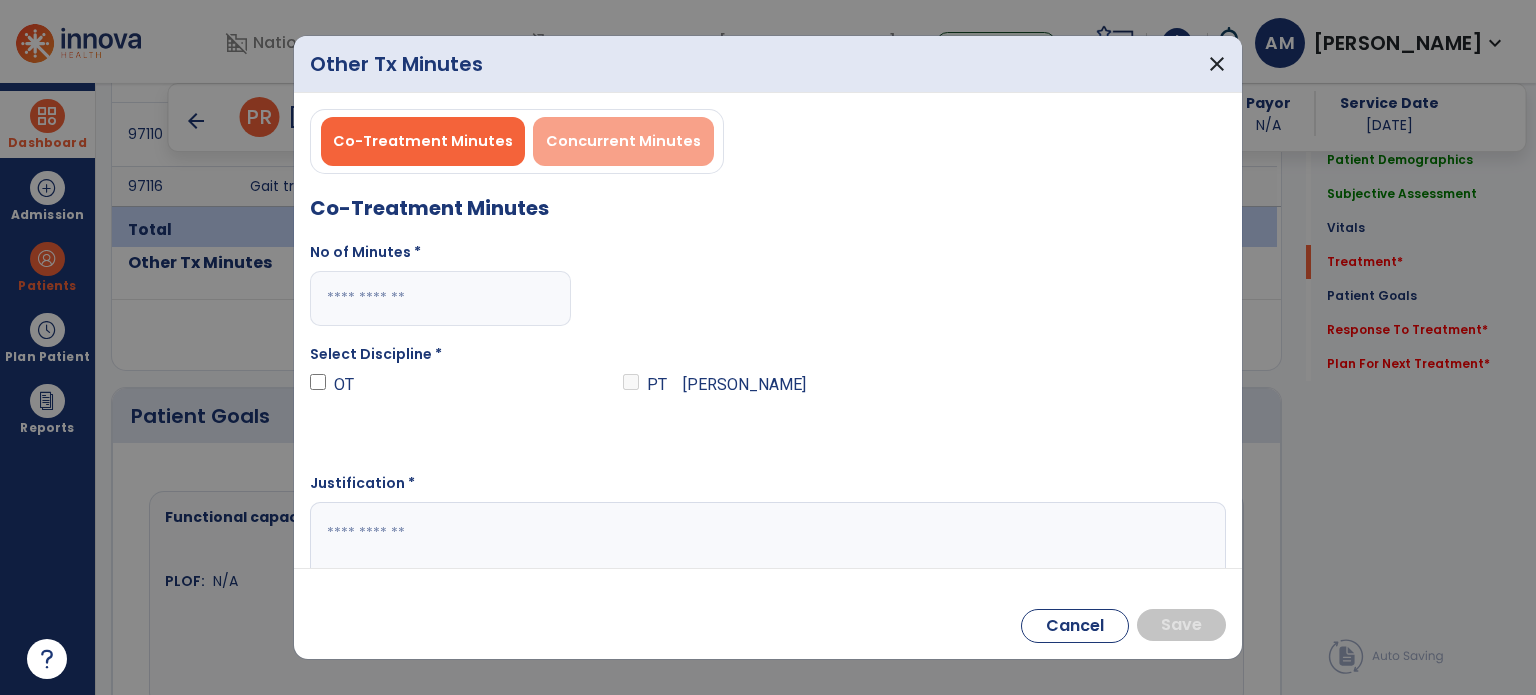 click on "Concurrent Minutes" at bounding box center [623, 141] 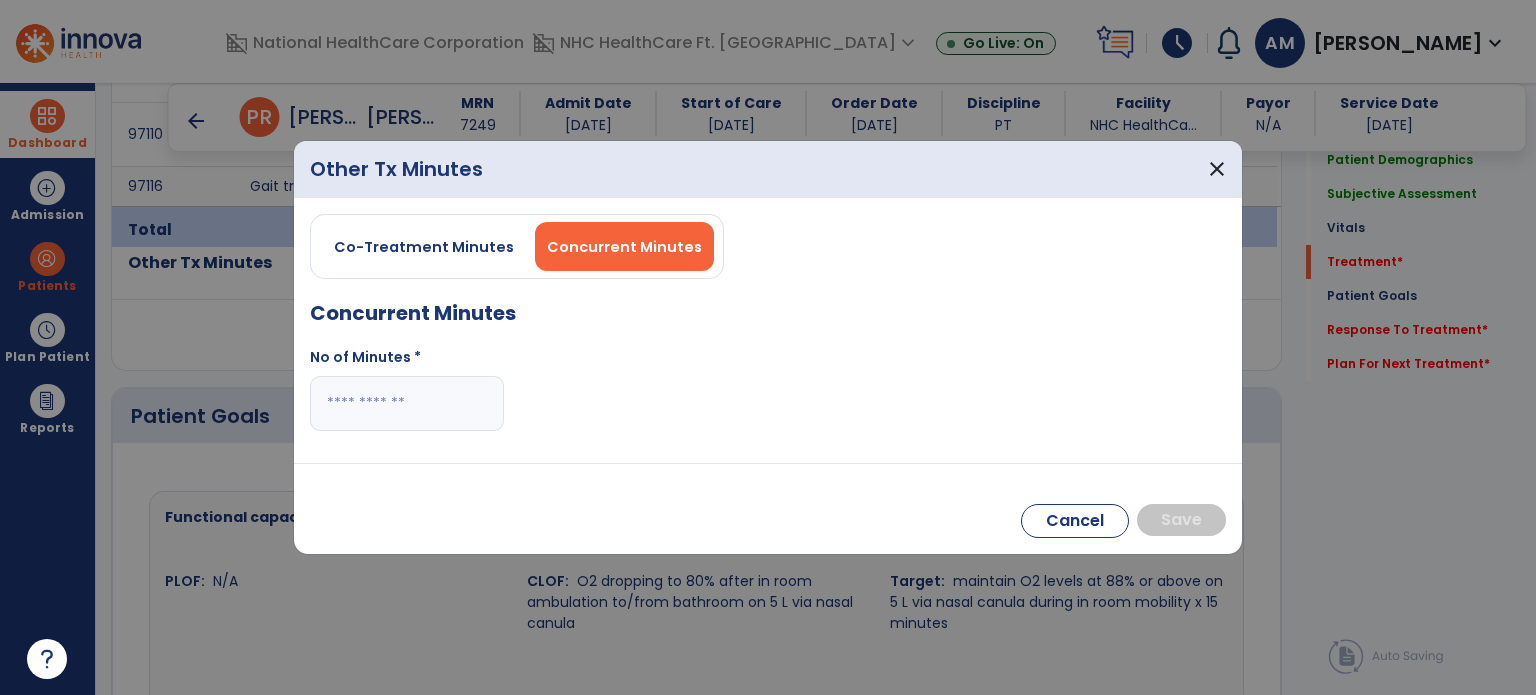 click at bounding box center (407, 403) 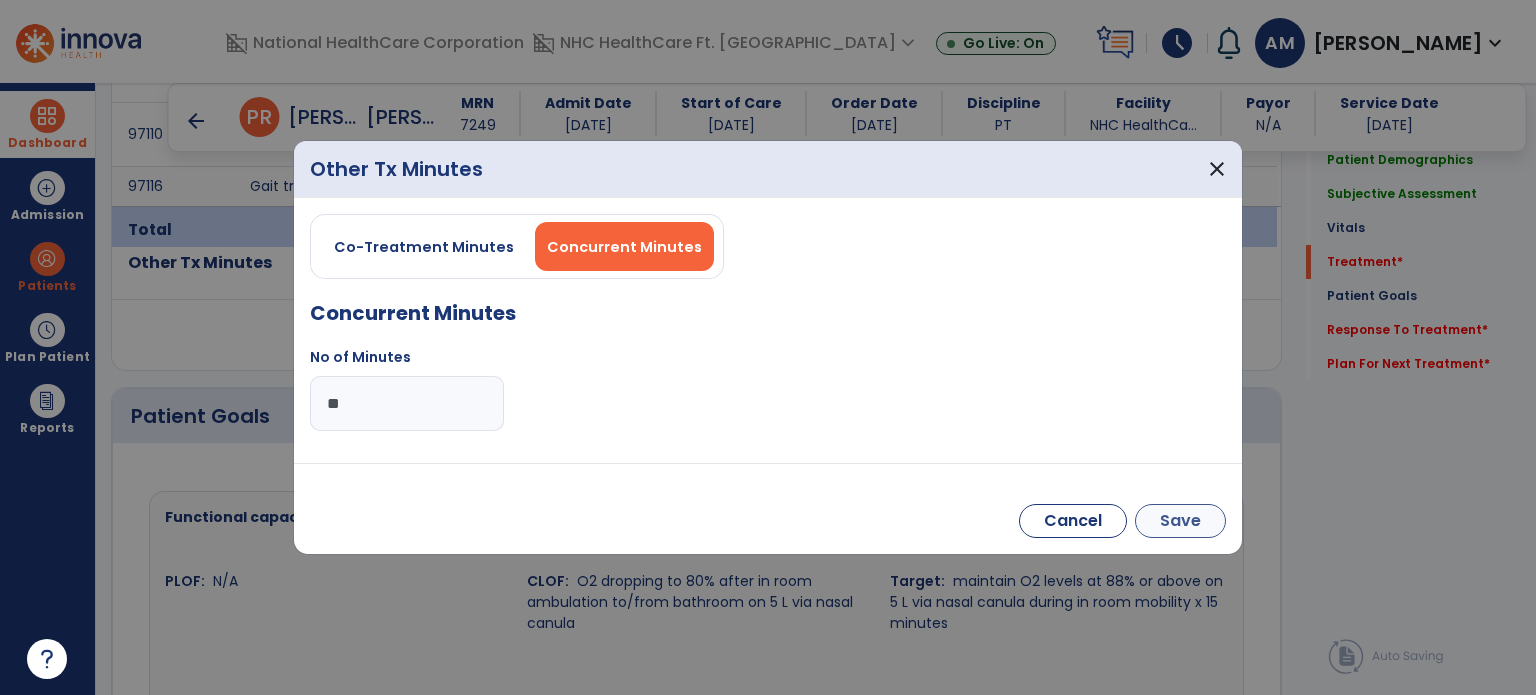 type on "**" 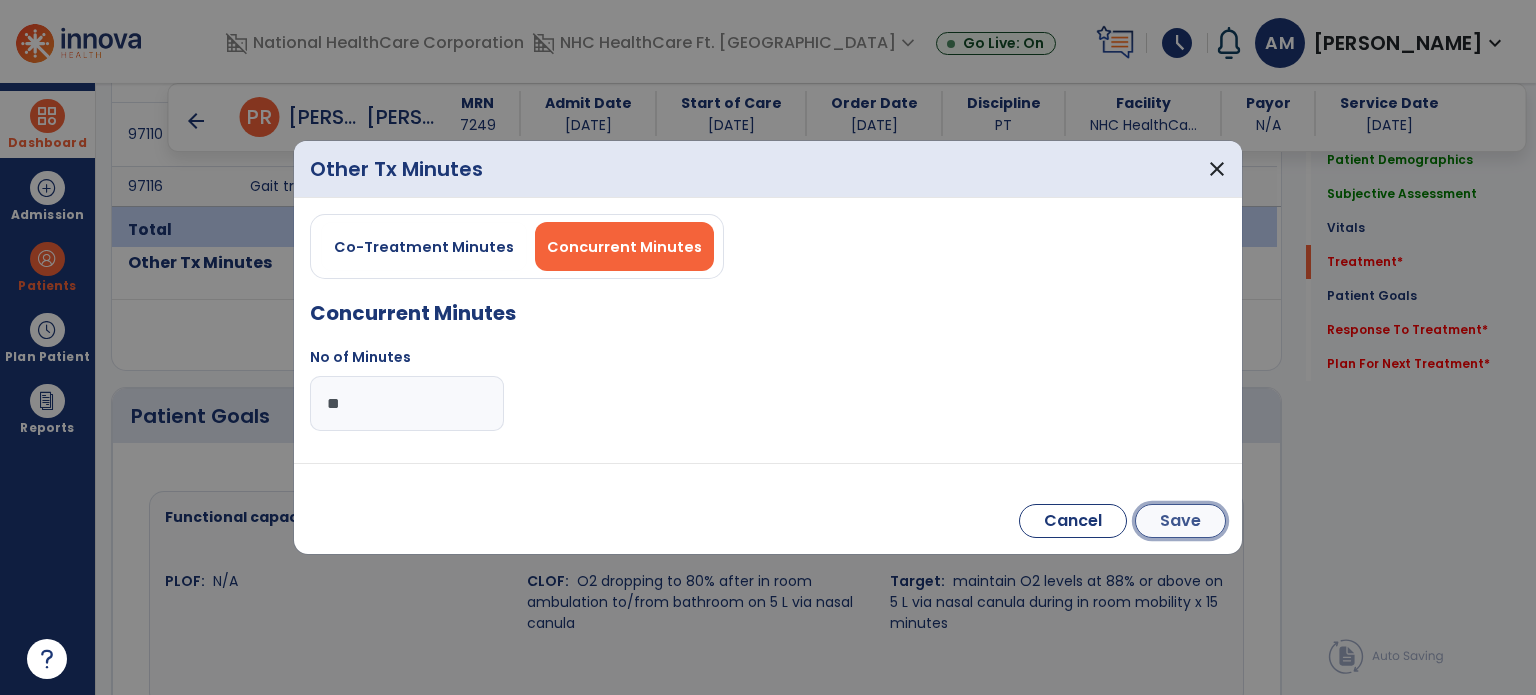 click on "Save" at bounding box center (1180, 521) 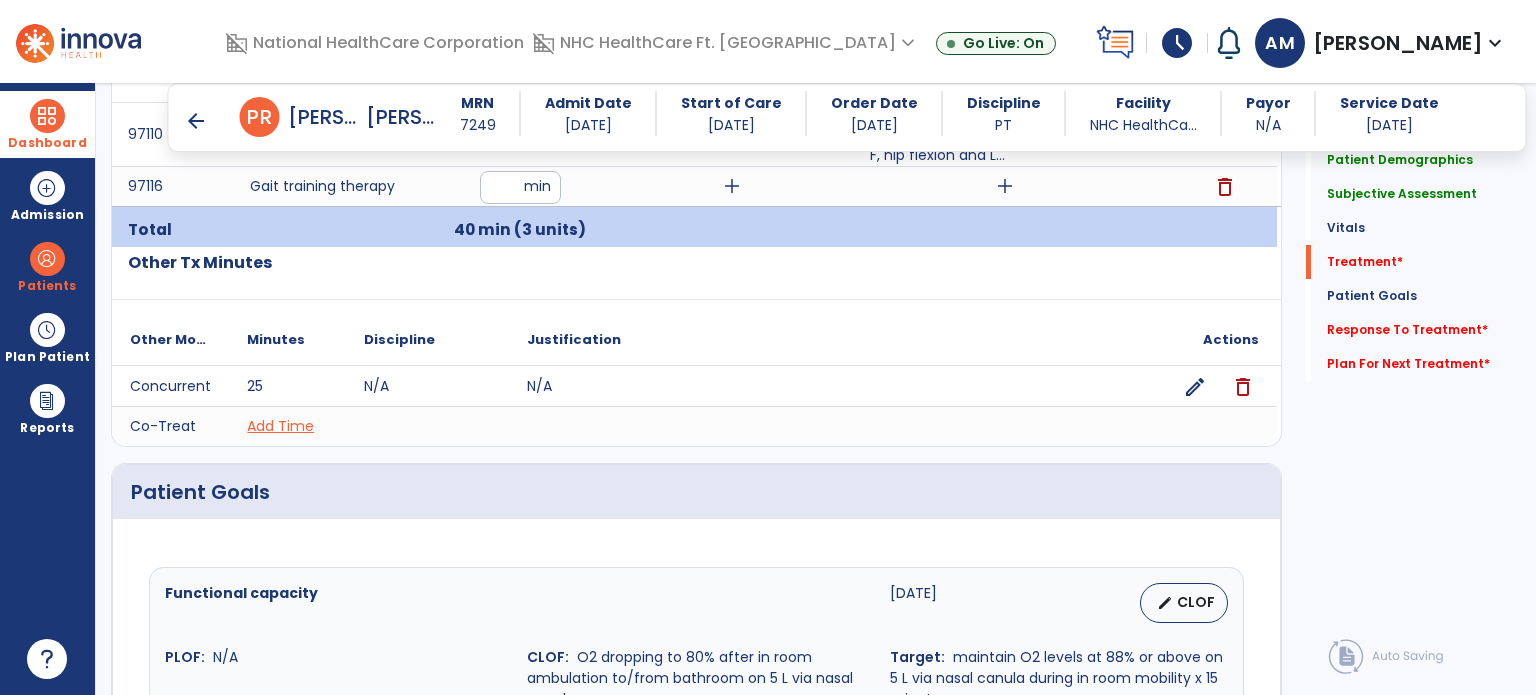 click on "arrow_back" at bounding box center (196, 121) 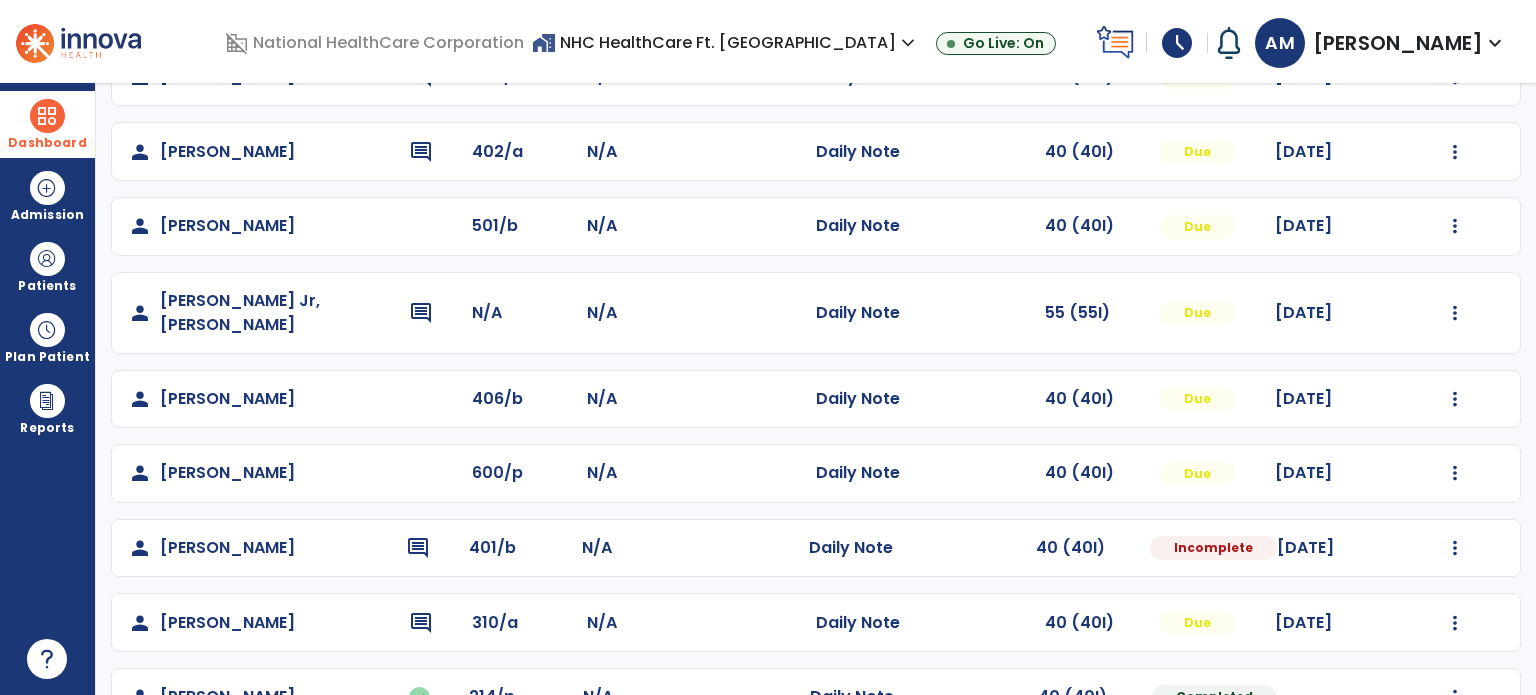 scroll, scrollTop: 393, scrollLeft: 0, axis: vertical 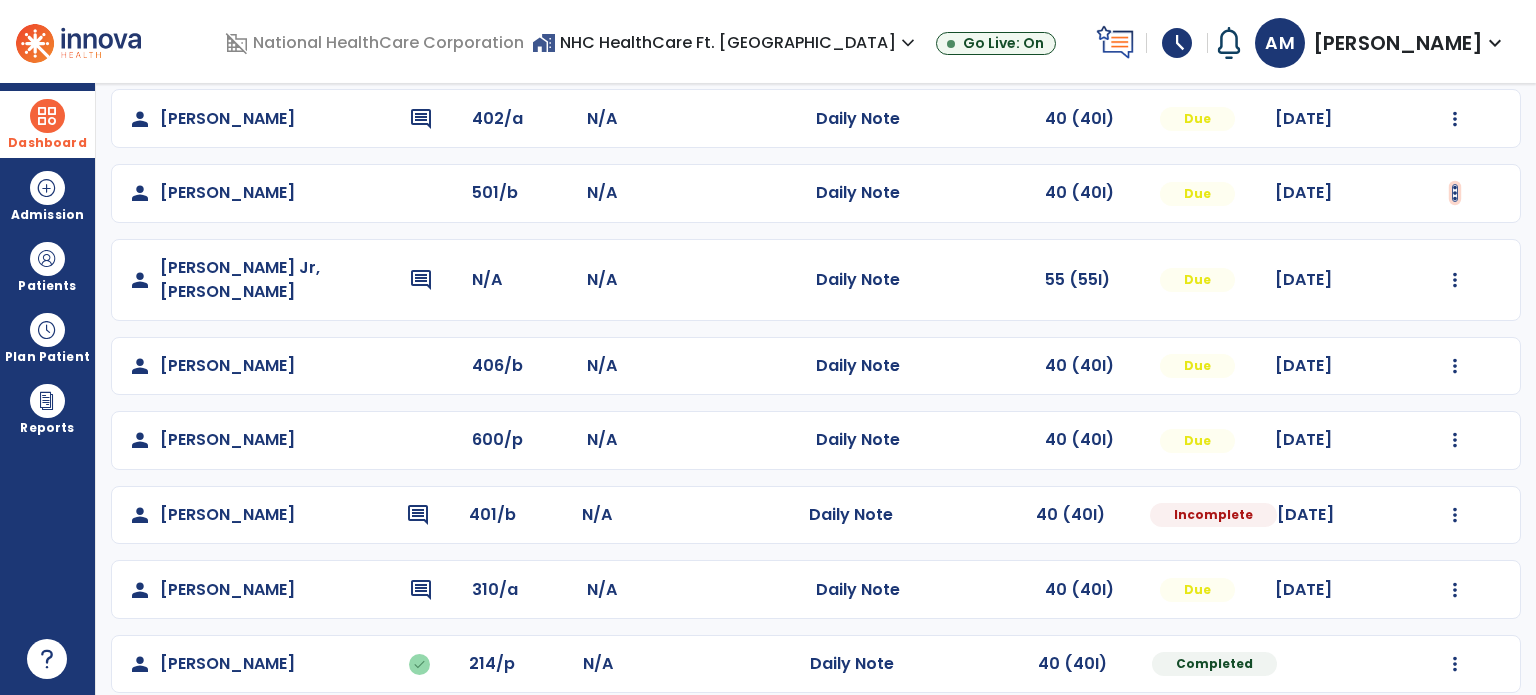 click at bounding box center (1455, -105) 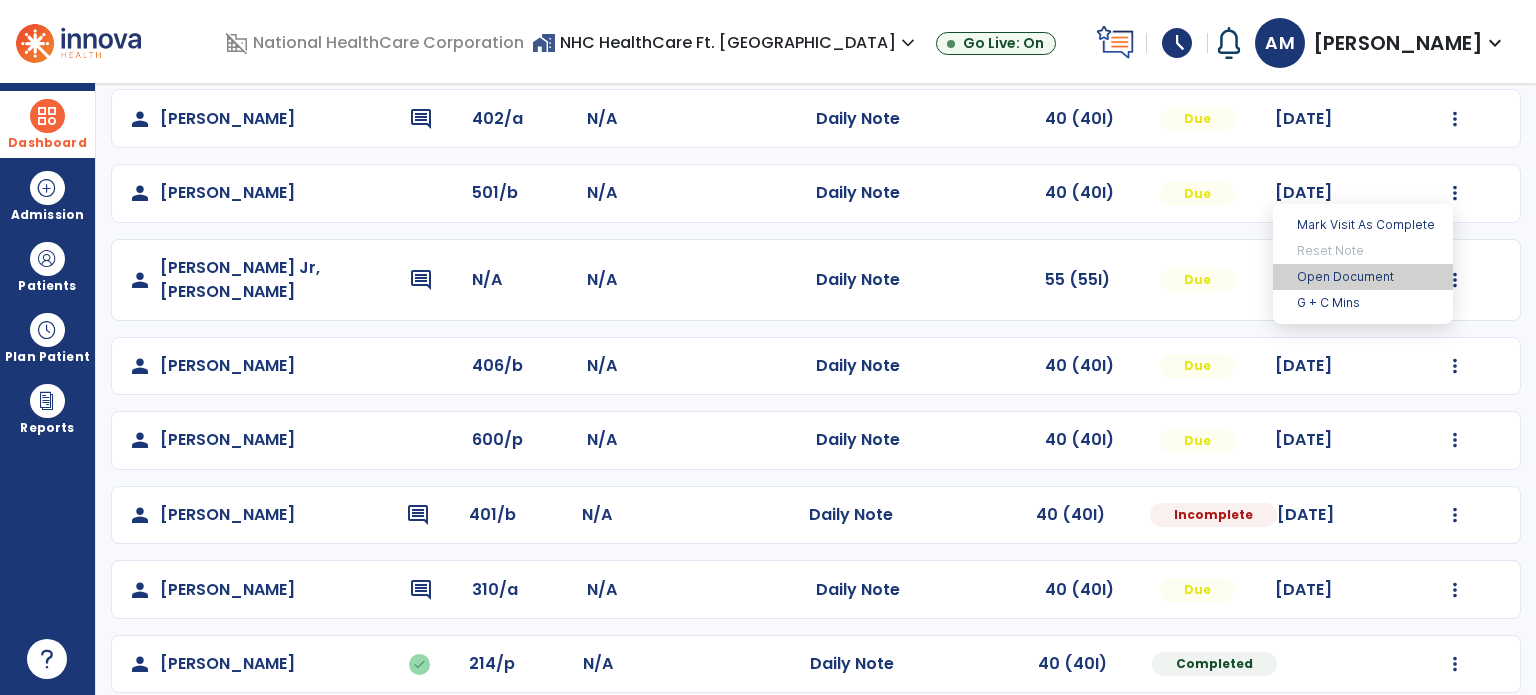 click on "Open Document" at bounding box center (1363, 277) 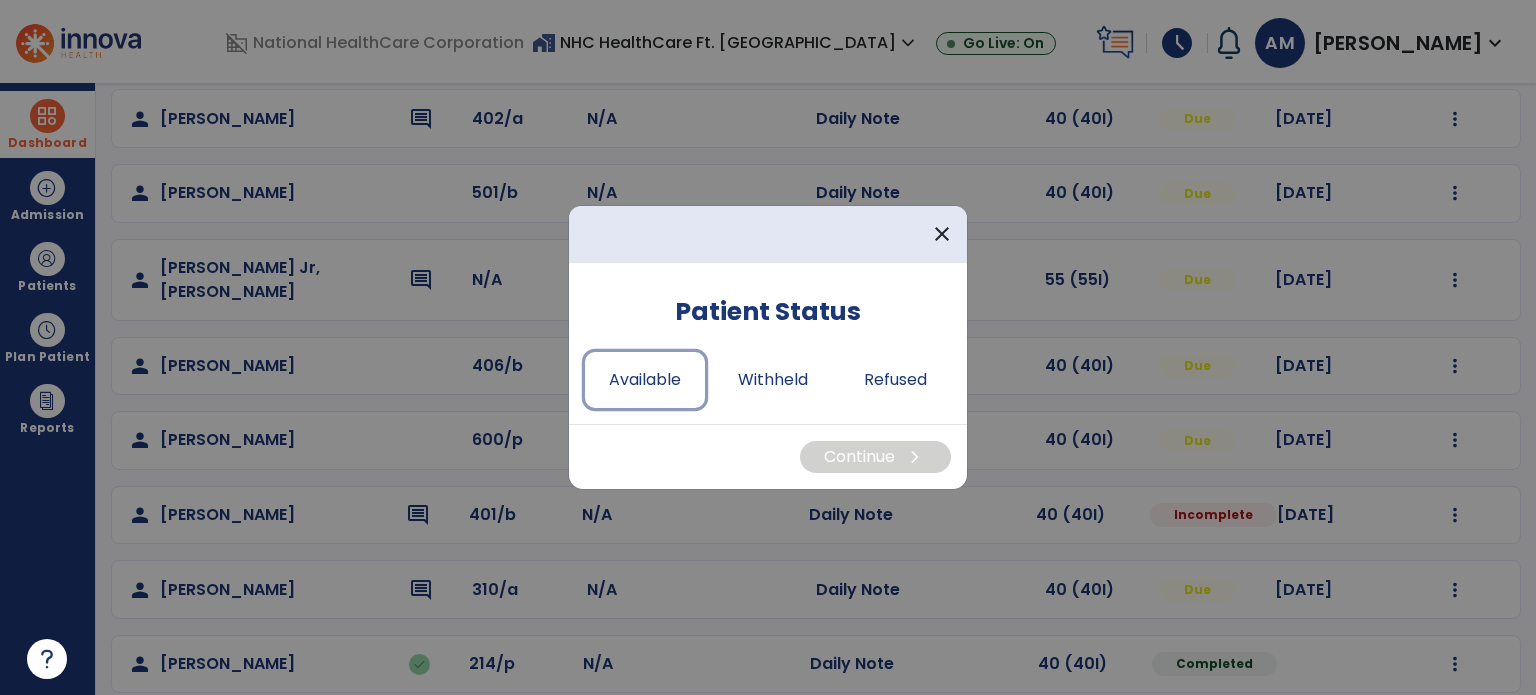 drag, startPoint x: 670, startPoint y: 374, endPoint x: 758, endPoint y: 461, distance: 123.745705 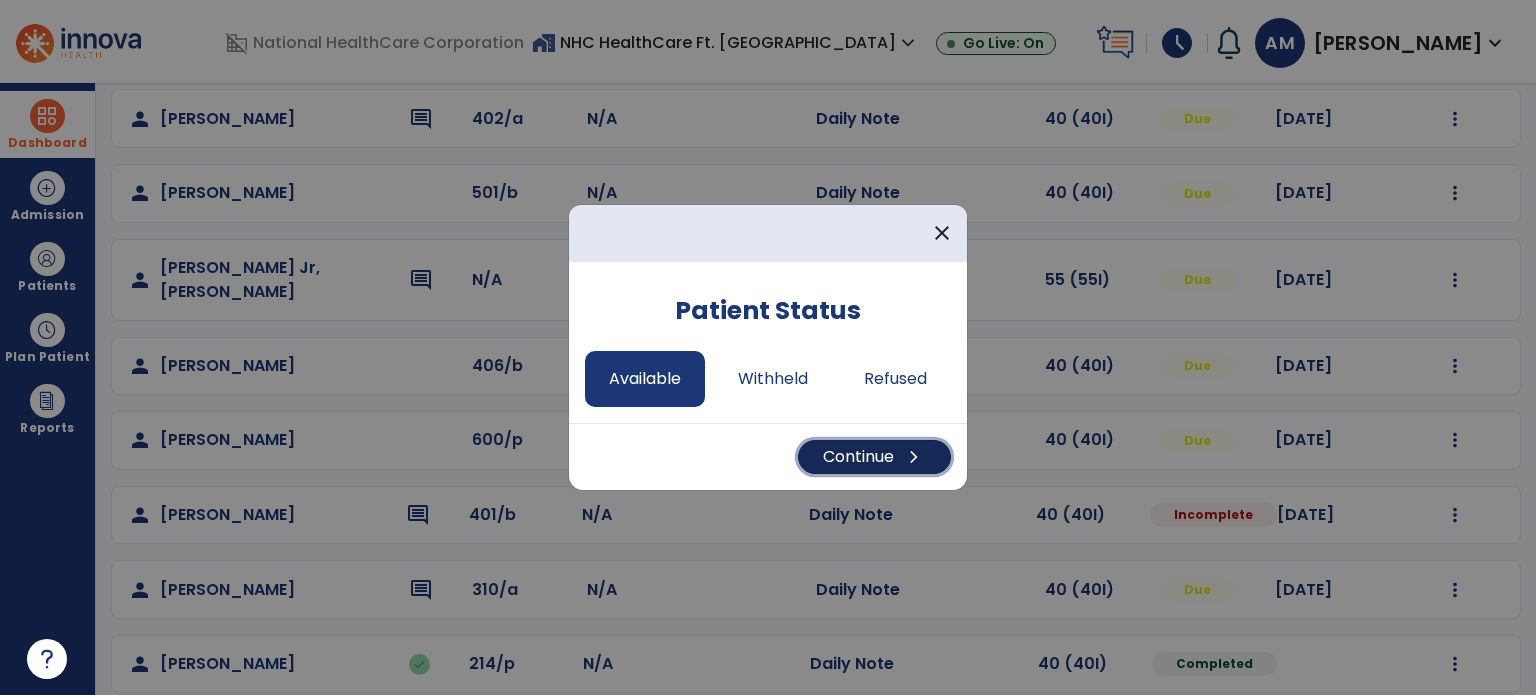 click on "Continue   chevron_right" at bounding box center [874, 457] 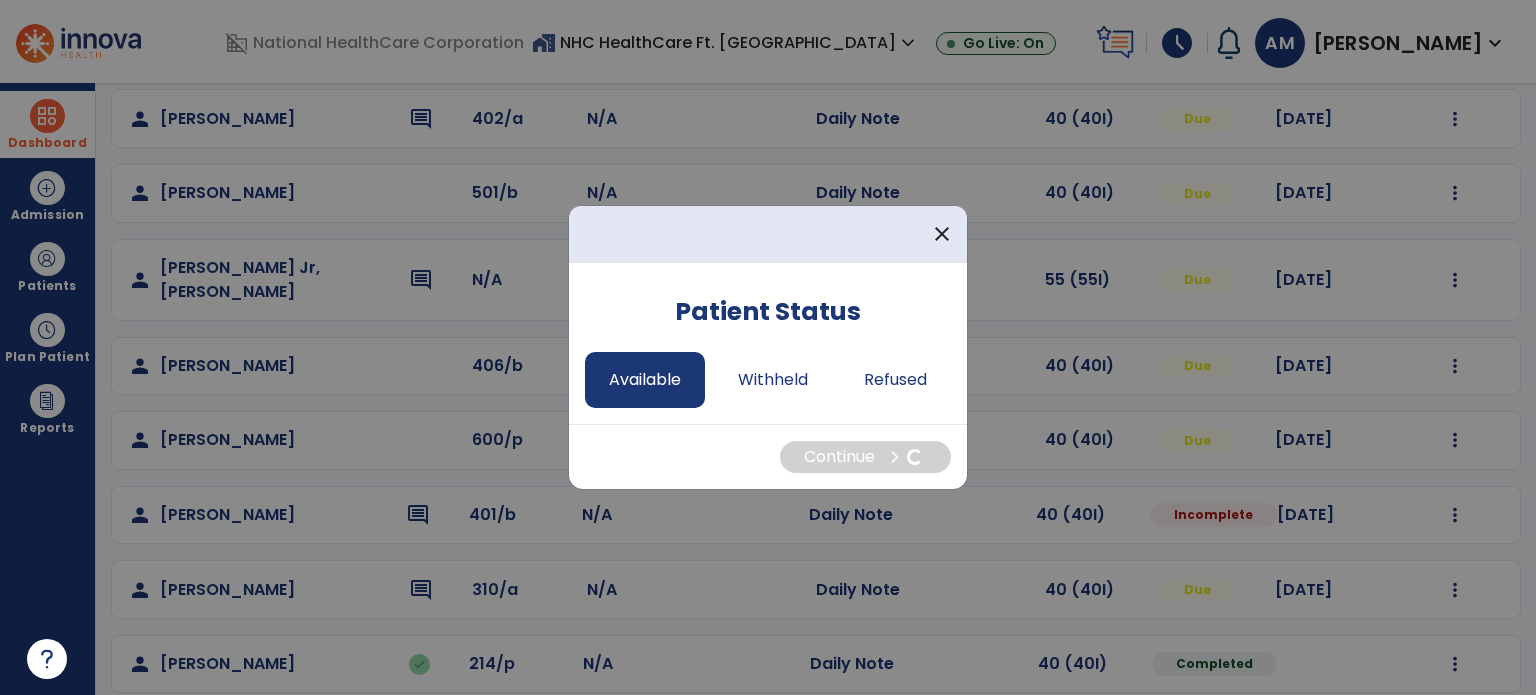 select on "*" 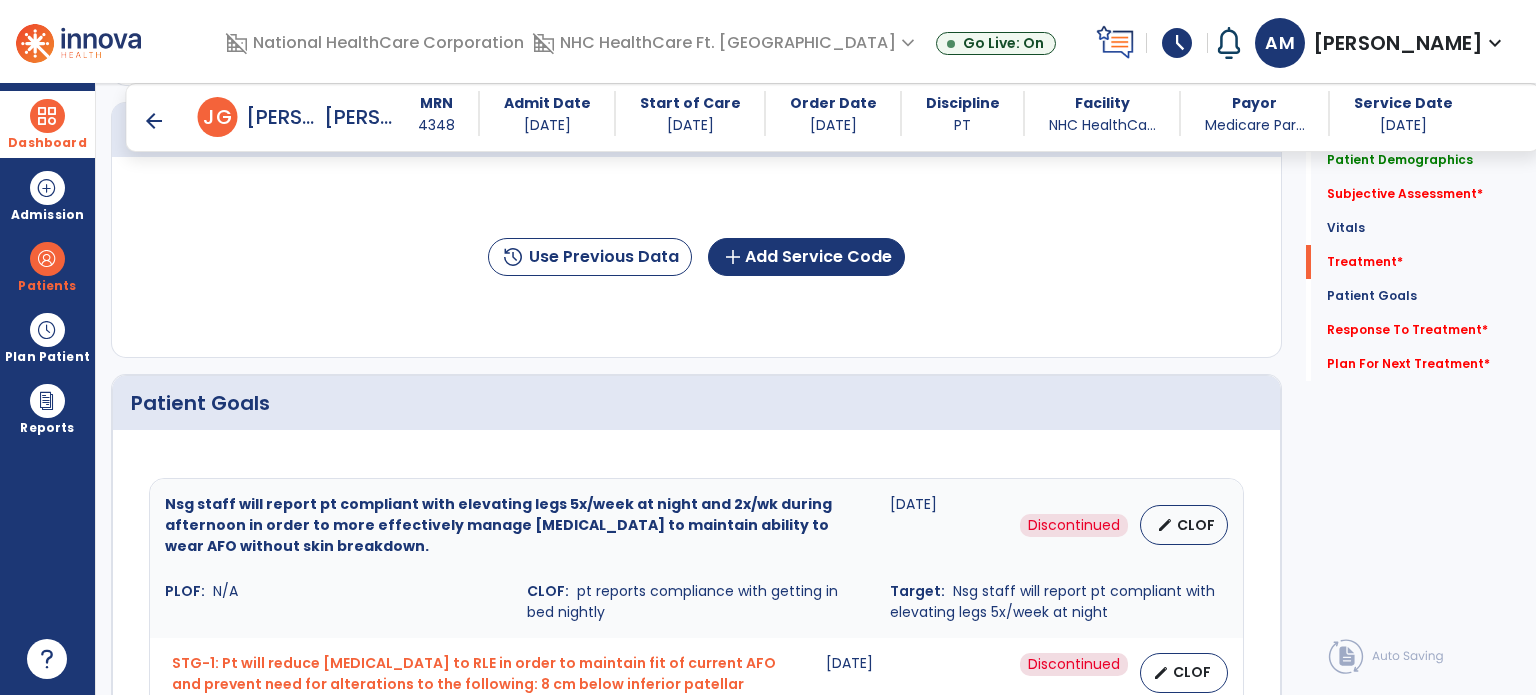 scroll, scrollTop: 1293, scrollLeft: 0, axis: vertical 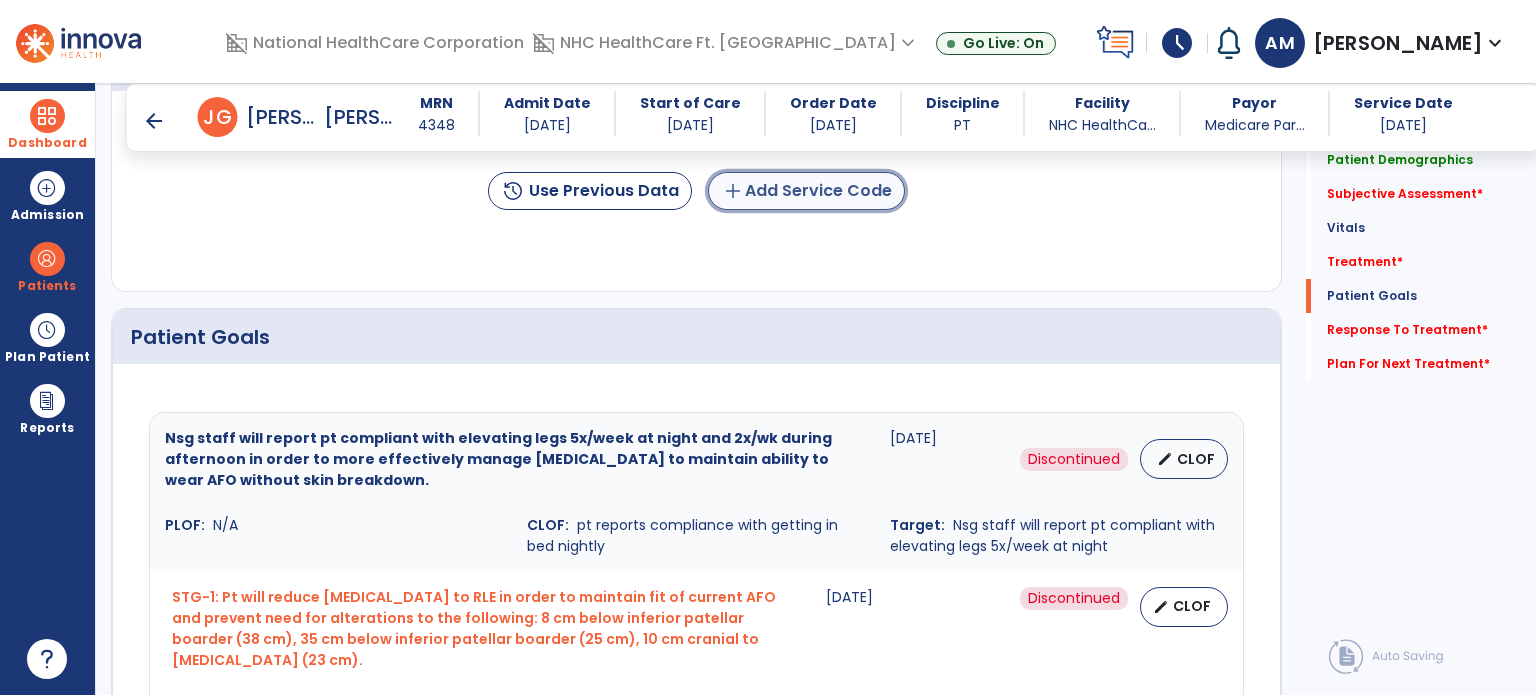 click on "add  Add Service Code" 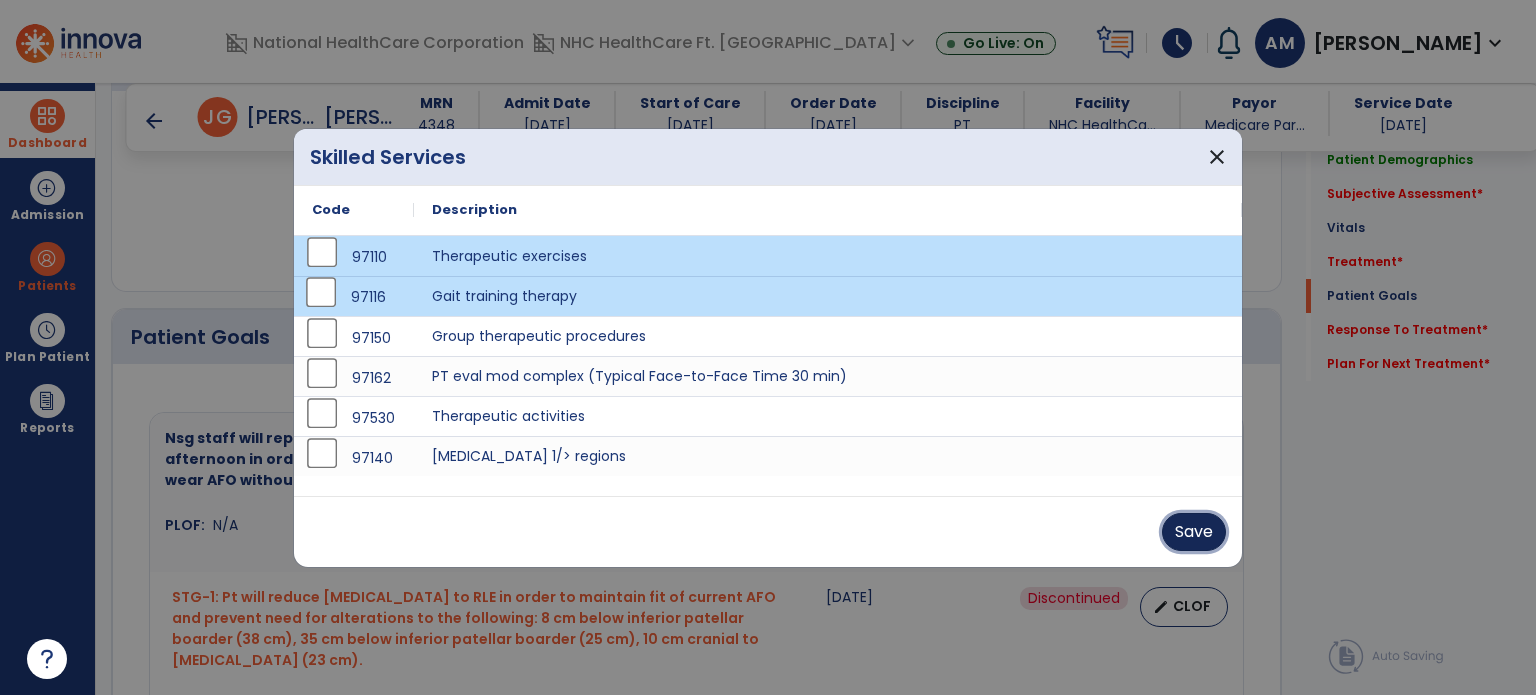 click on "Save" at bounding box center [1194, 532] 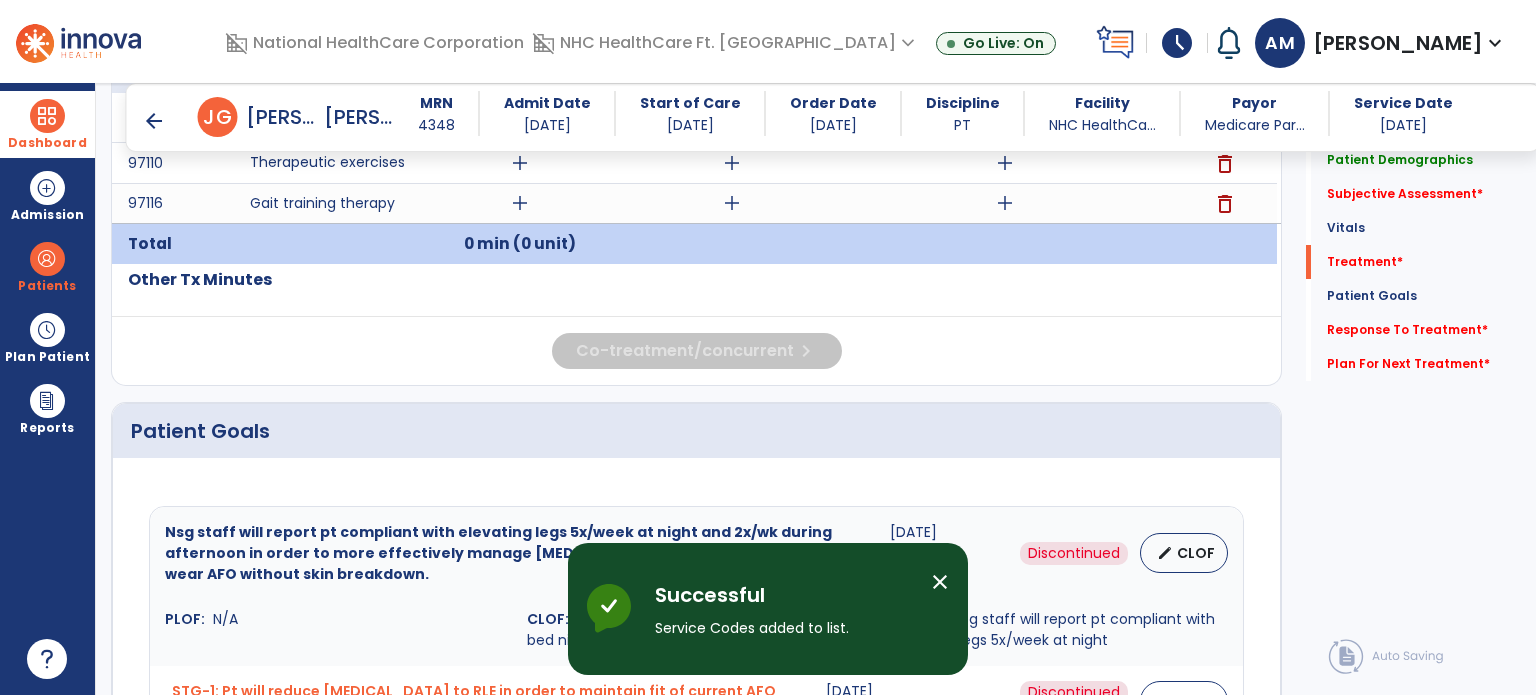click on "arrow_back" at bounding box center [154, 121] 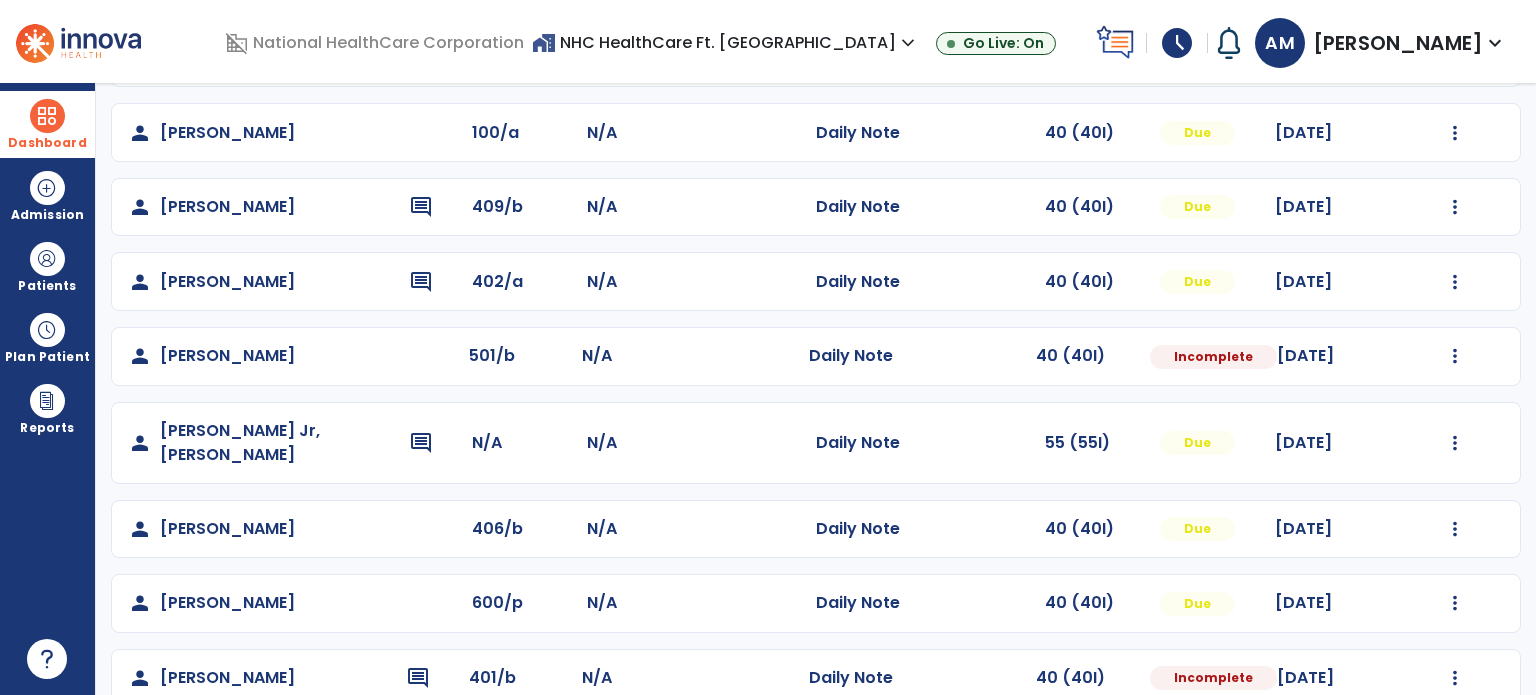 scroll, scrollTop: 393, scrollLeft: 0, axis: vertical 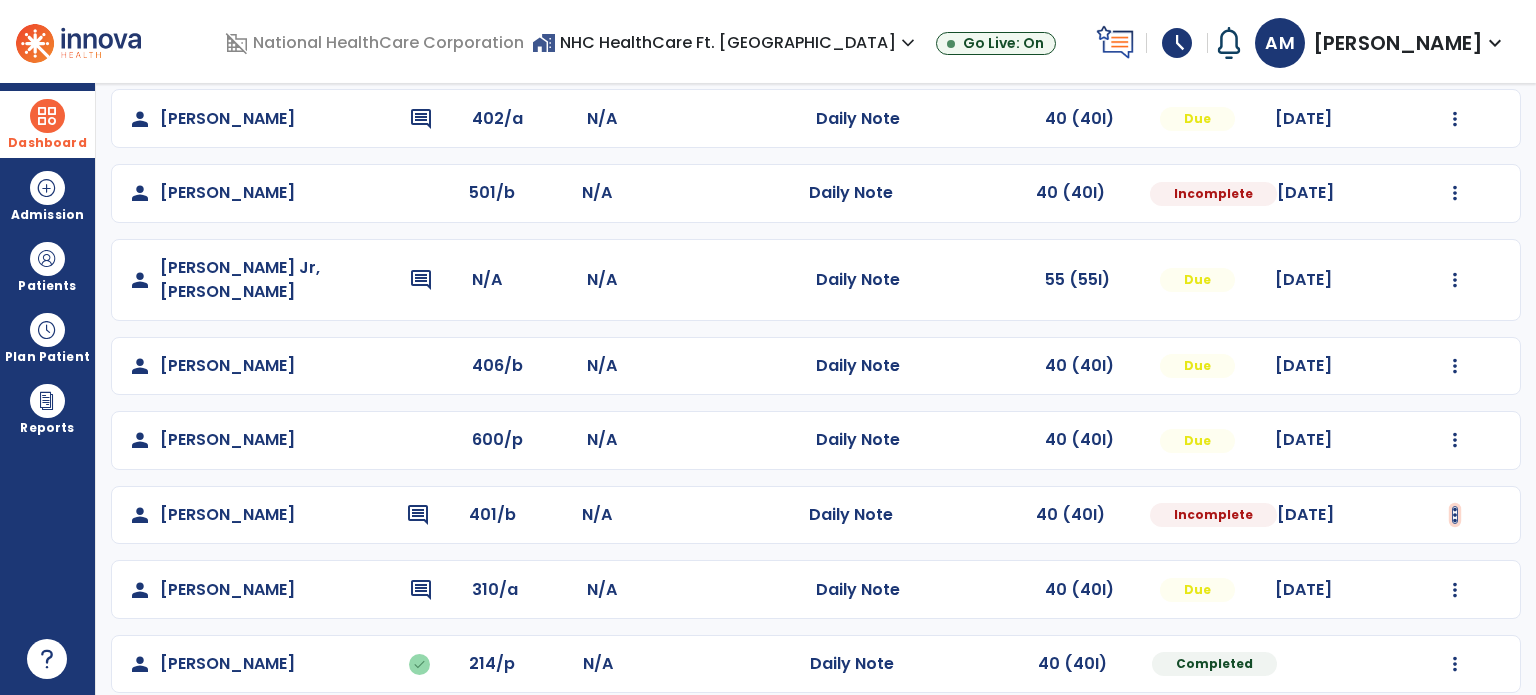 click at bounding box center (1455, -105) 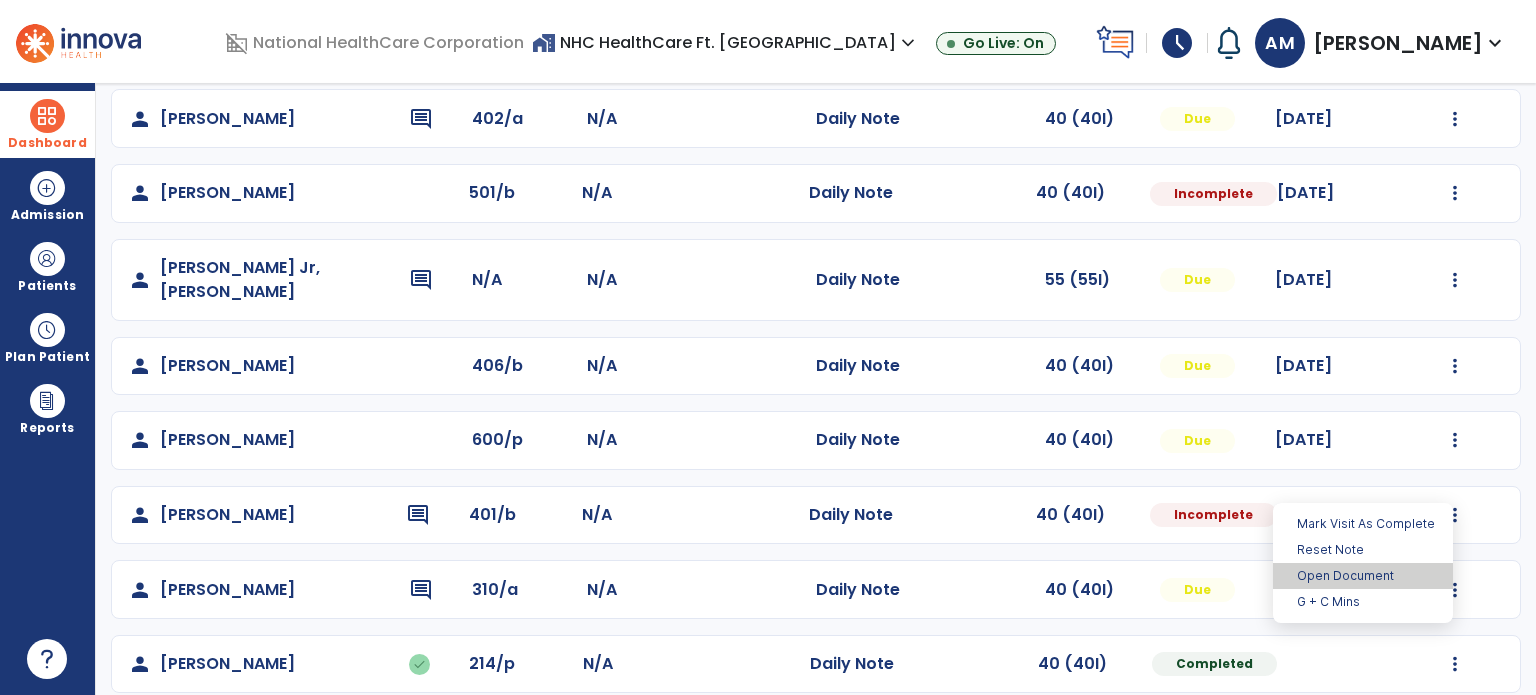 click on "Open Document" at bounding box center [1363, 576] 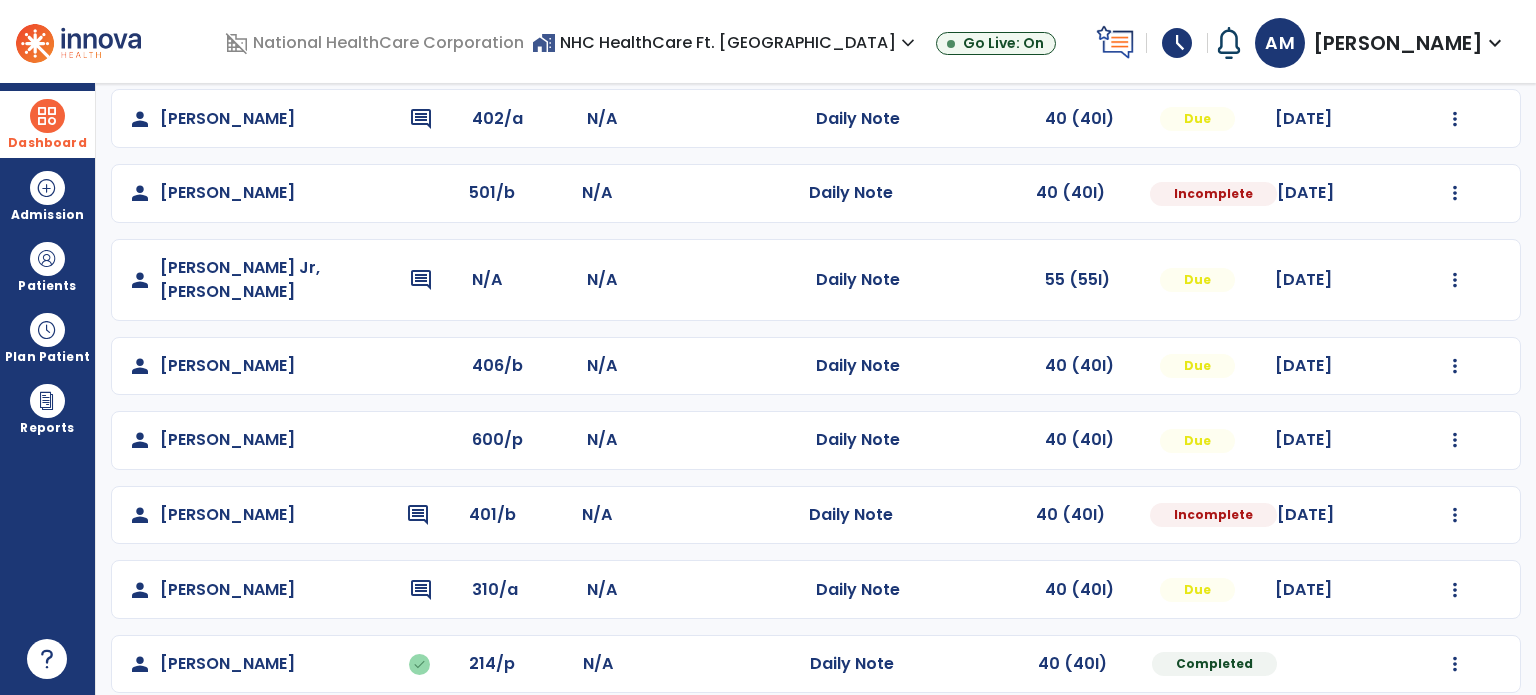 select on "*" 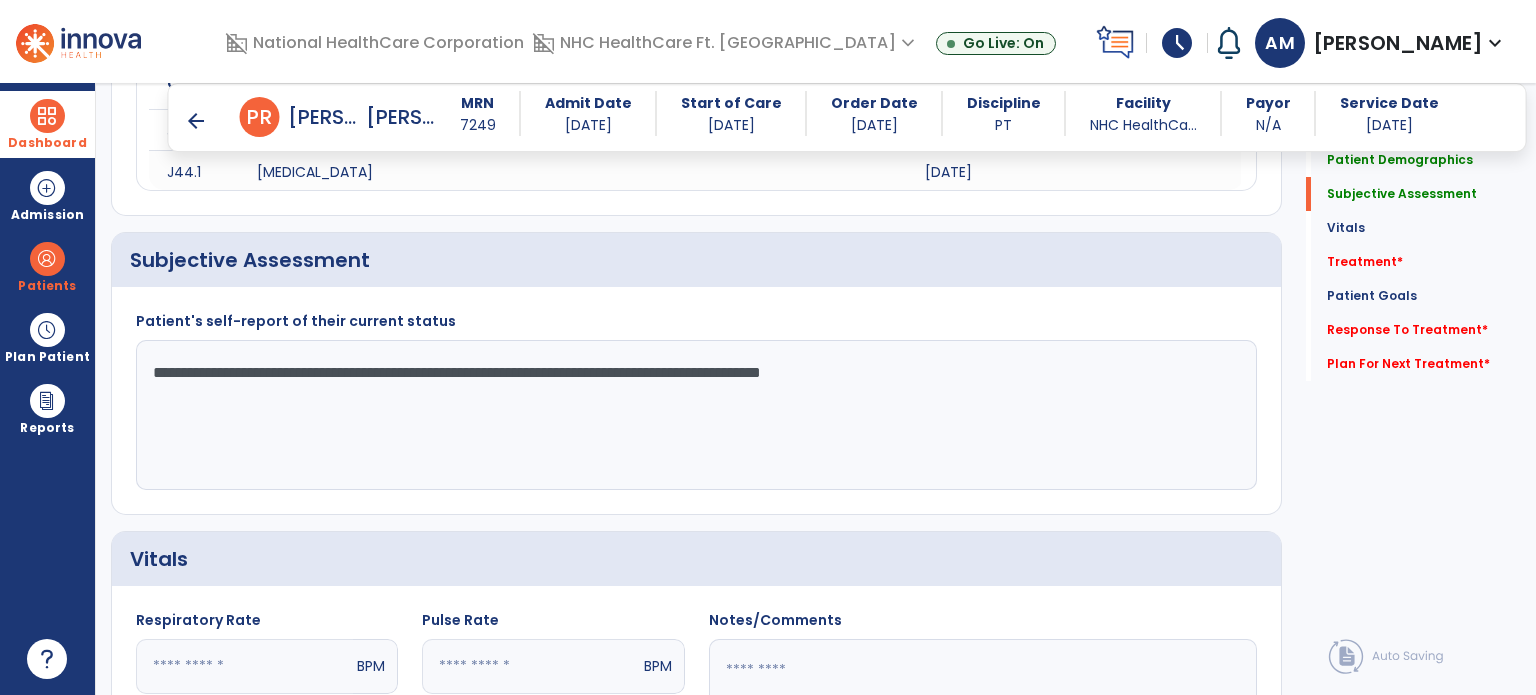 scroll, scrollTop: 293, scrollLeft: 0, axis: vertical 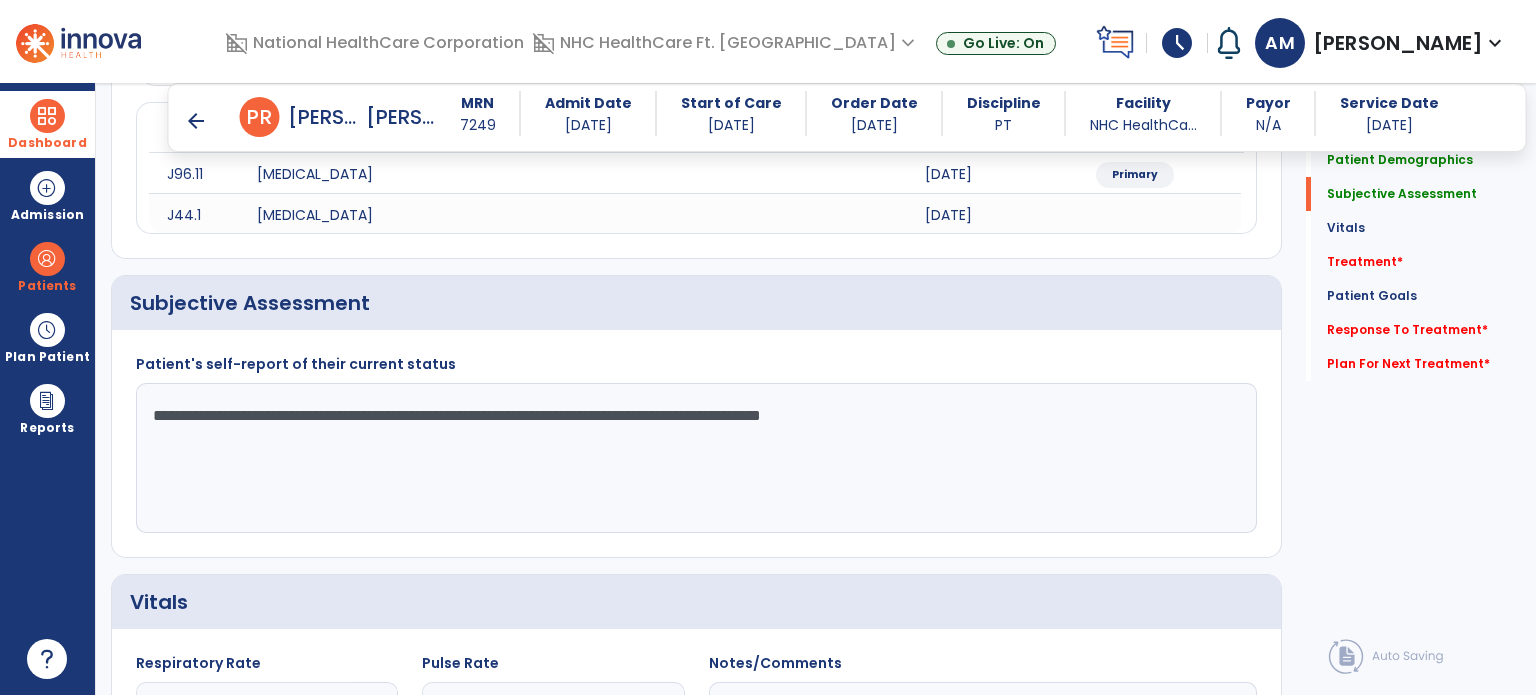 click on "arrow_back" at bounding box center [196, 121] 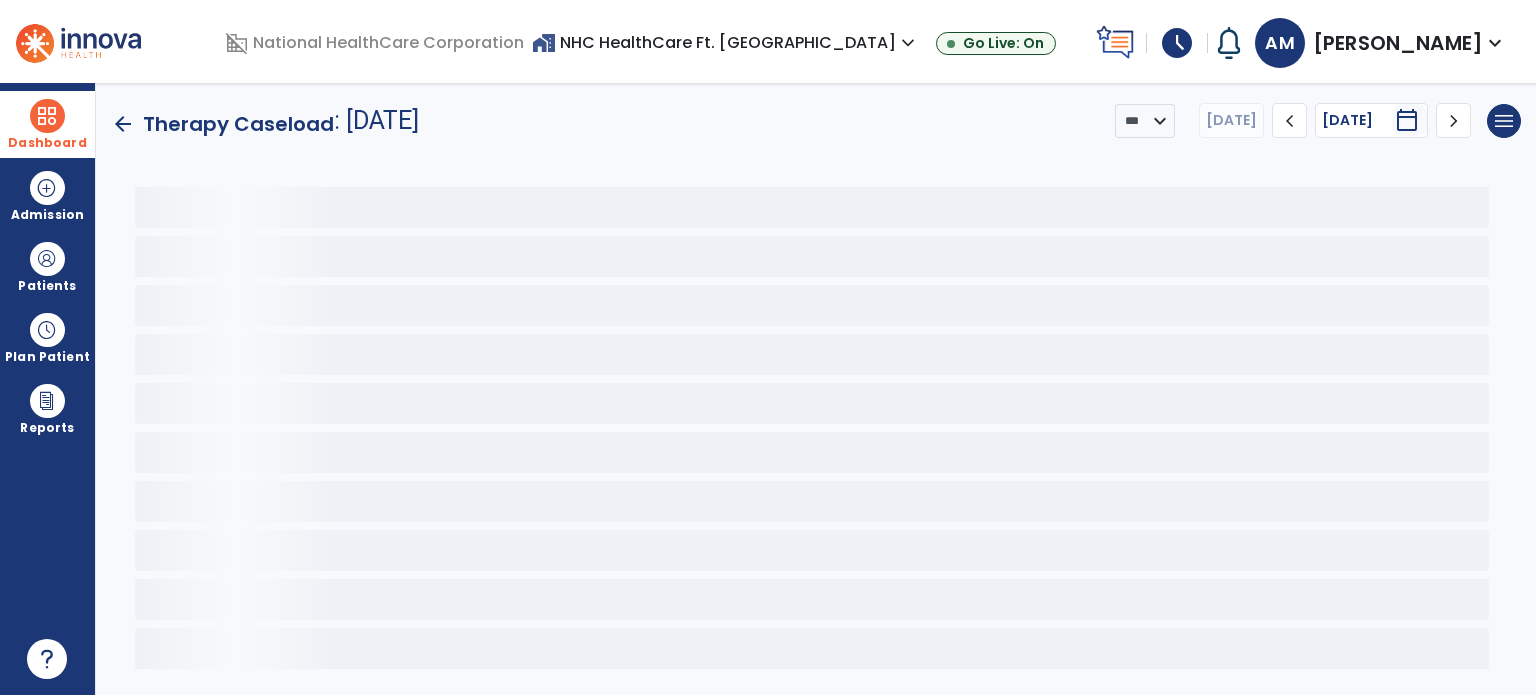 scroll, scrollTop: 0, scrollLeft: 0, axis: both 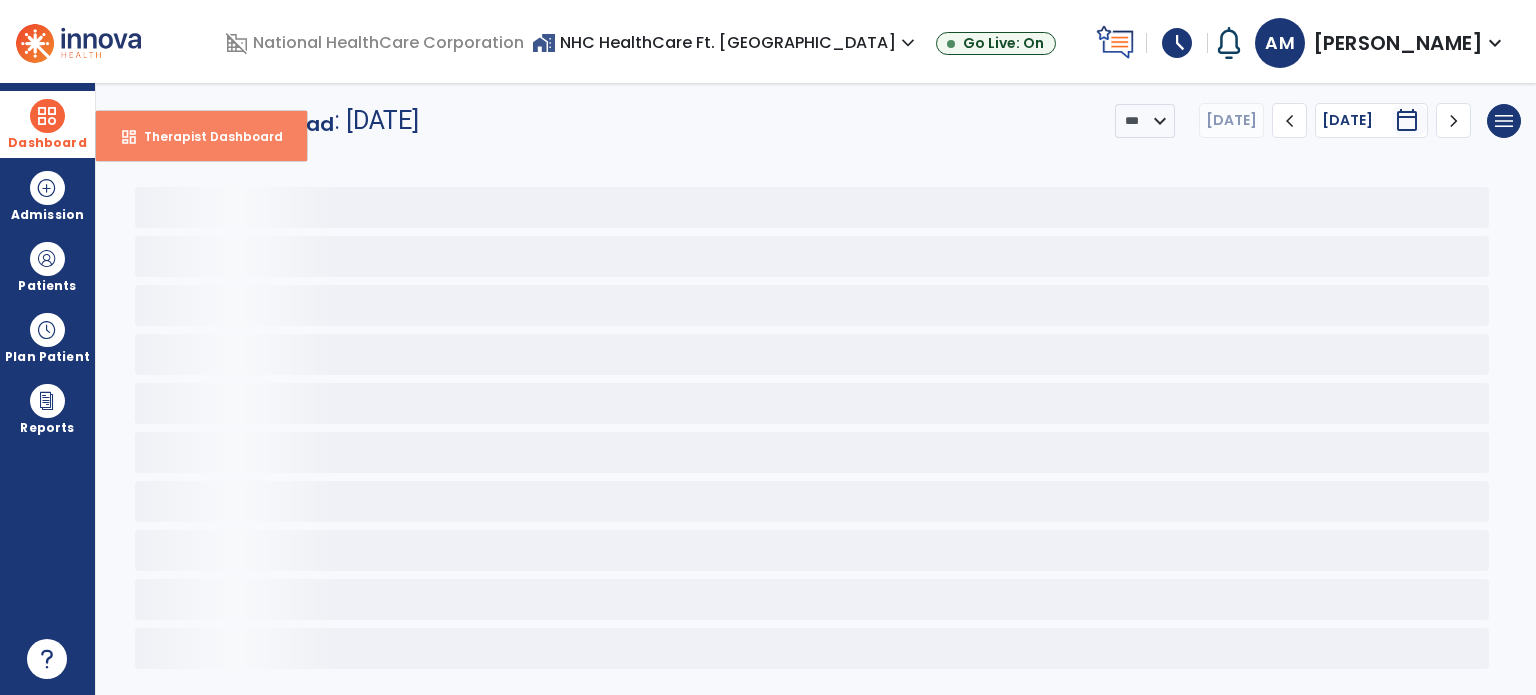 click on "Therapist Dashboard" at bounding box center [205, 136] 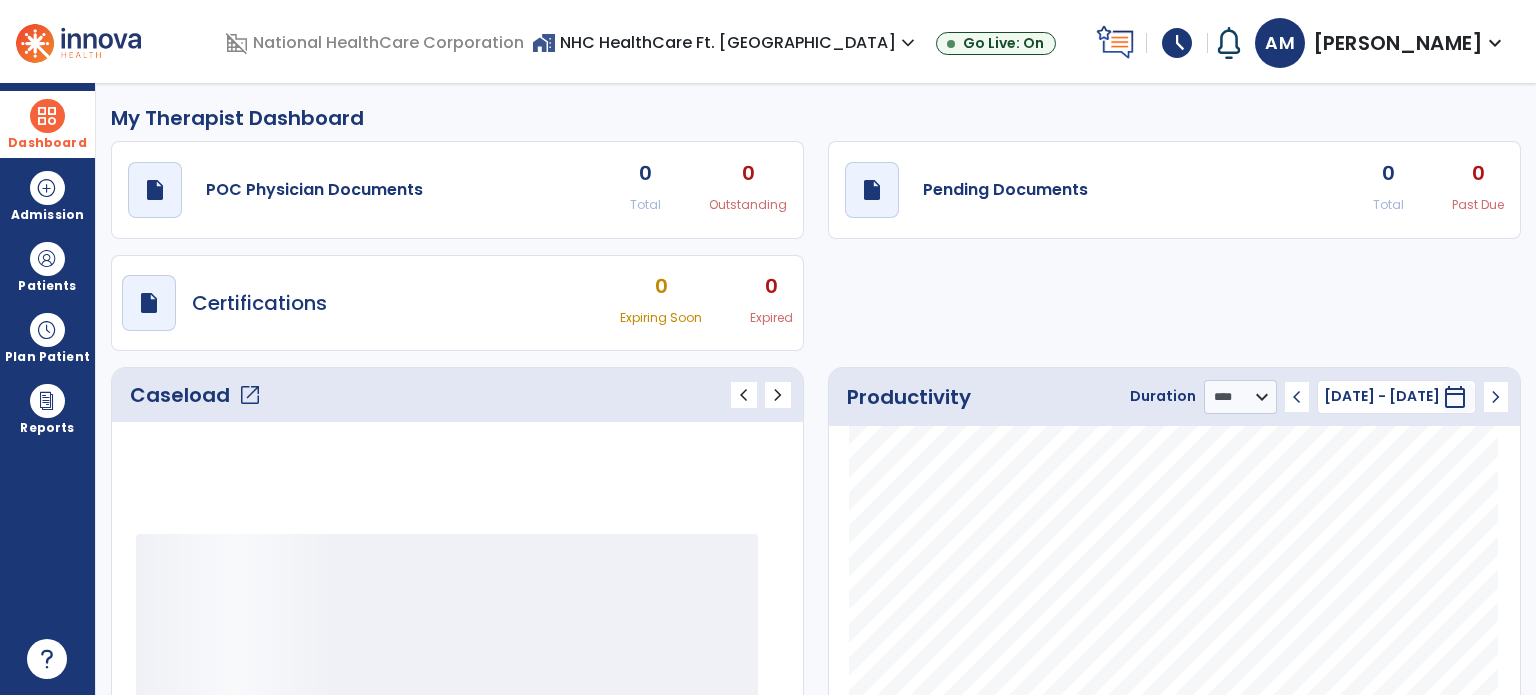 click on "Caseload   open_in_new" 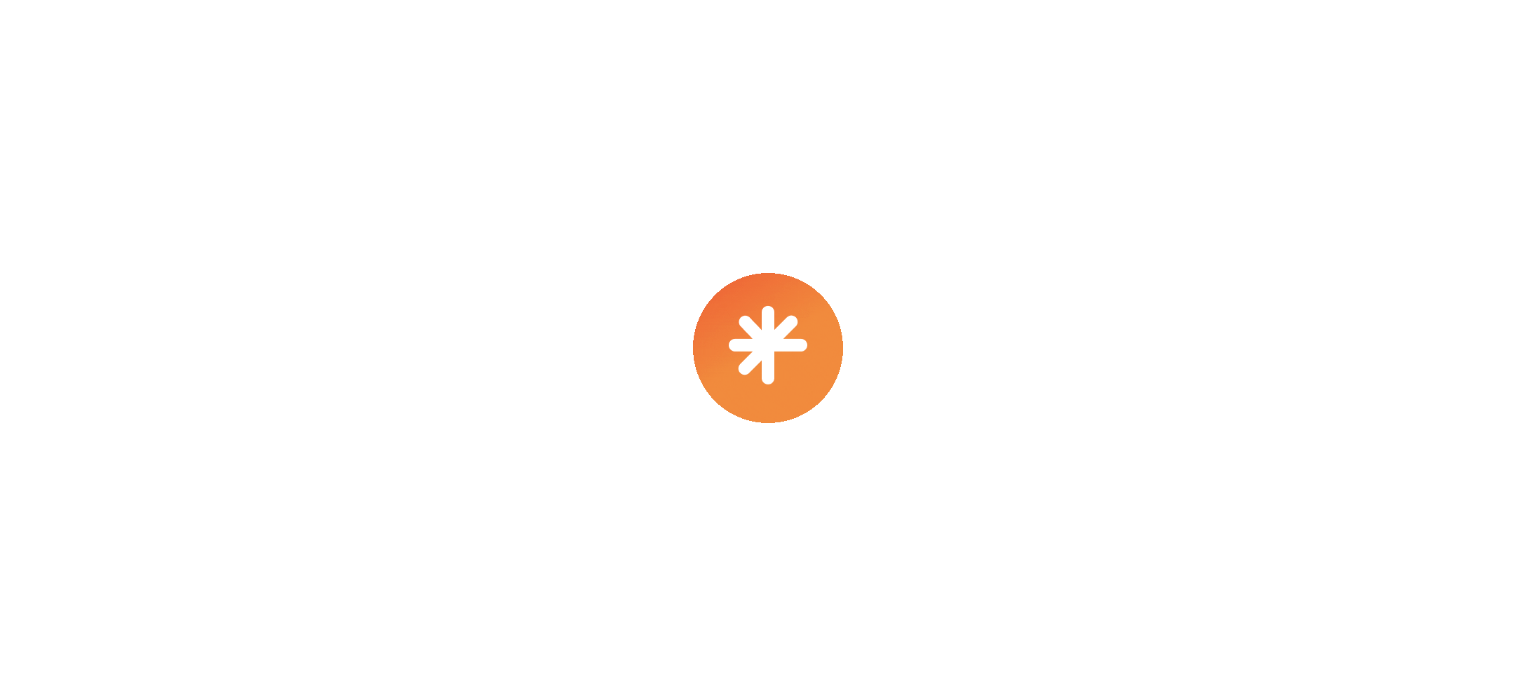 scroll, scrollTop: 0, scrollLeft: 0, axis: both 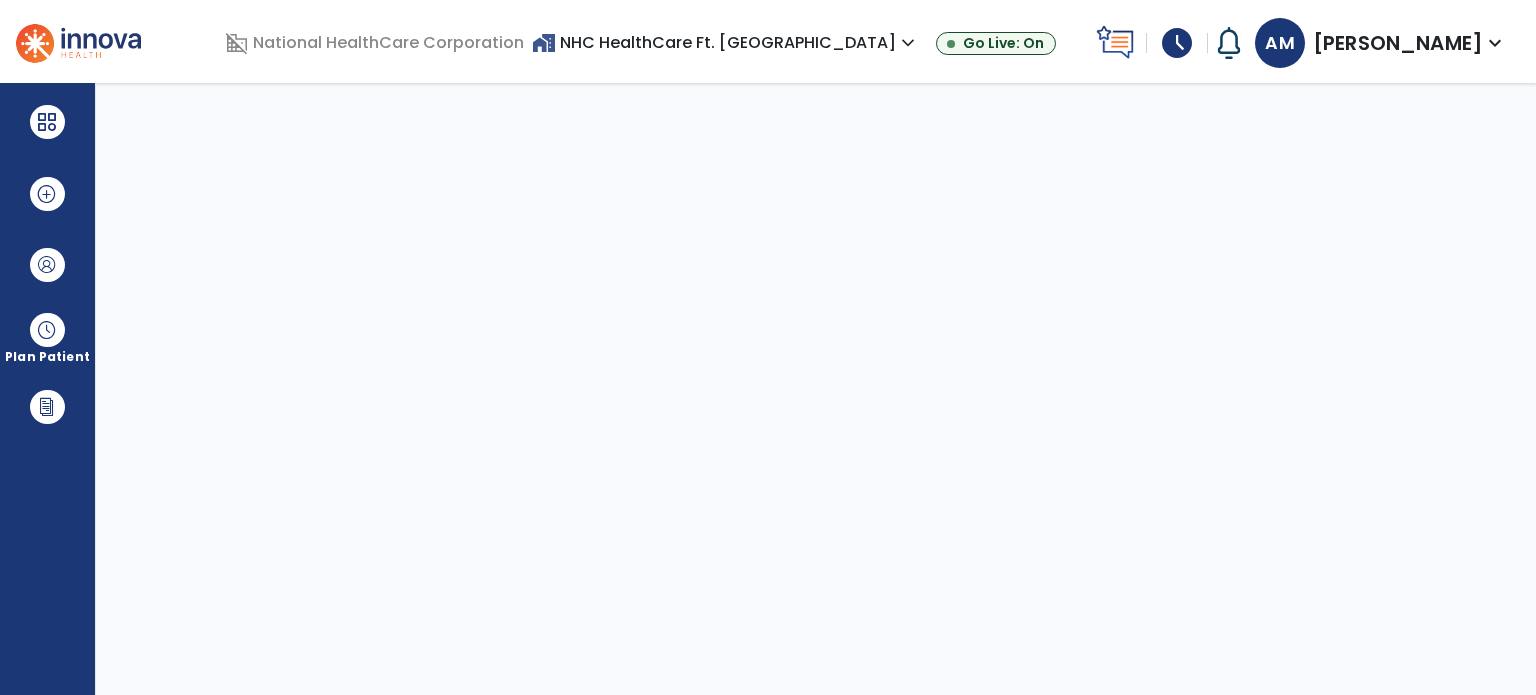 select on "****" 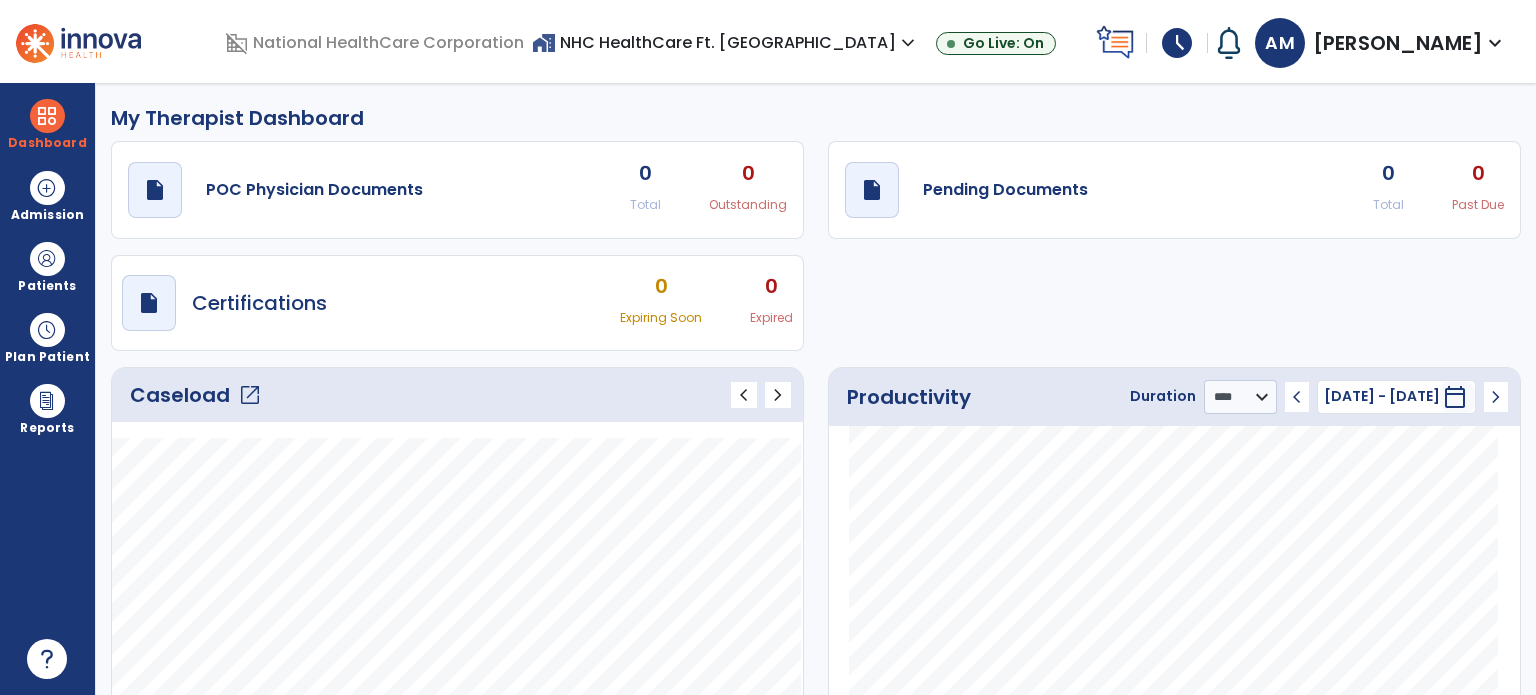 click on "Caseload   open_in_new" 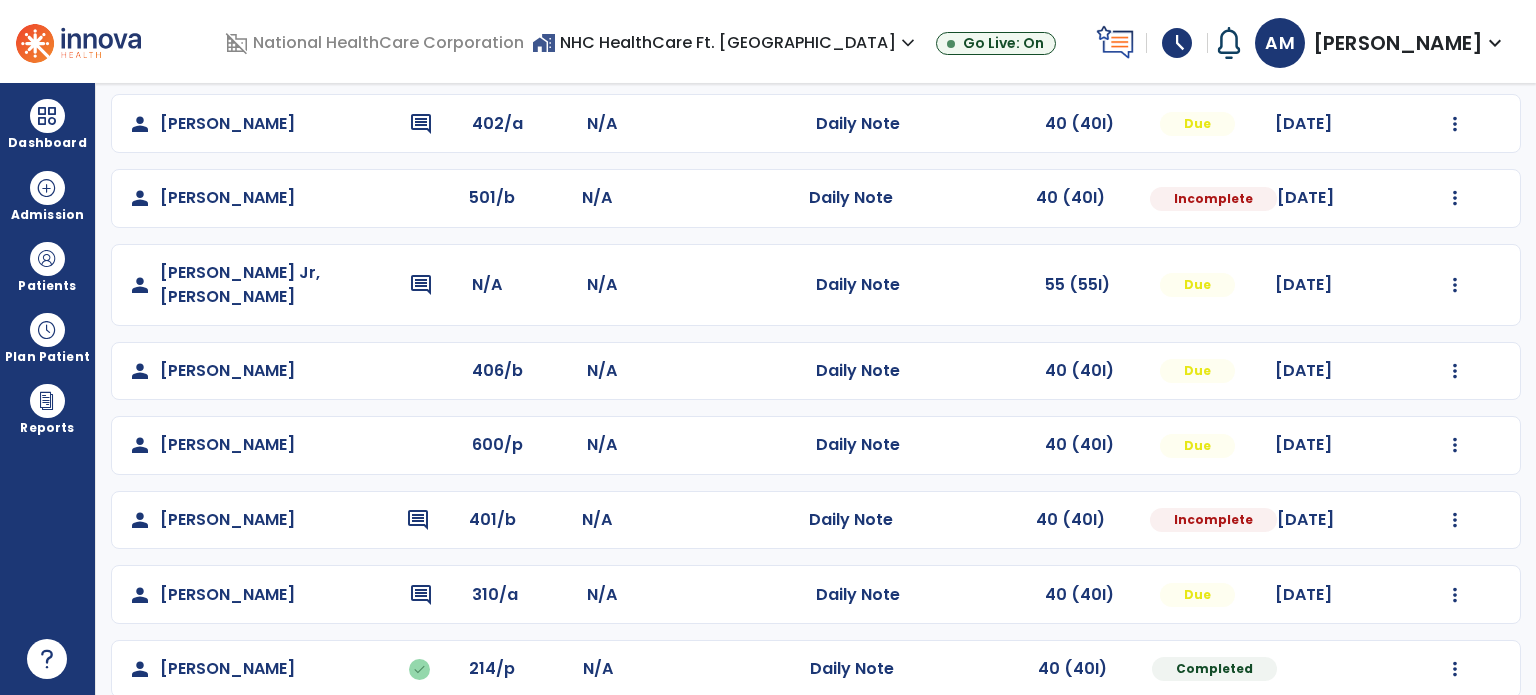 scroll, scrollTop: 393, scrollLeft: 0, axis: vertical 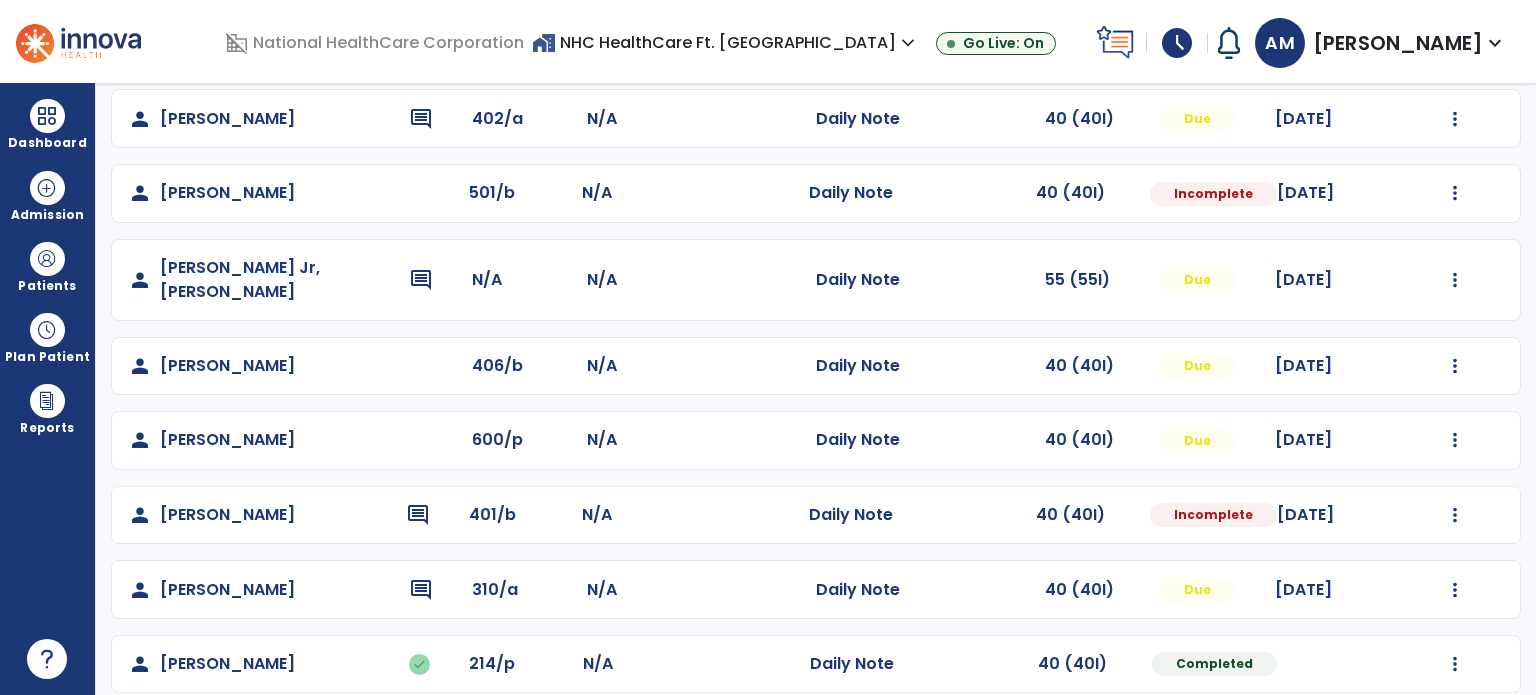 click on "Mark Visit As Complete   Reset Note   Open Document   G + C Mins" 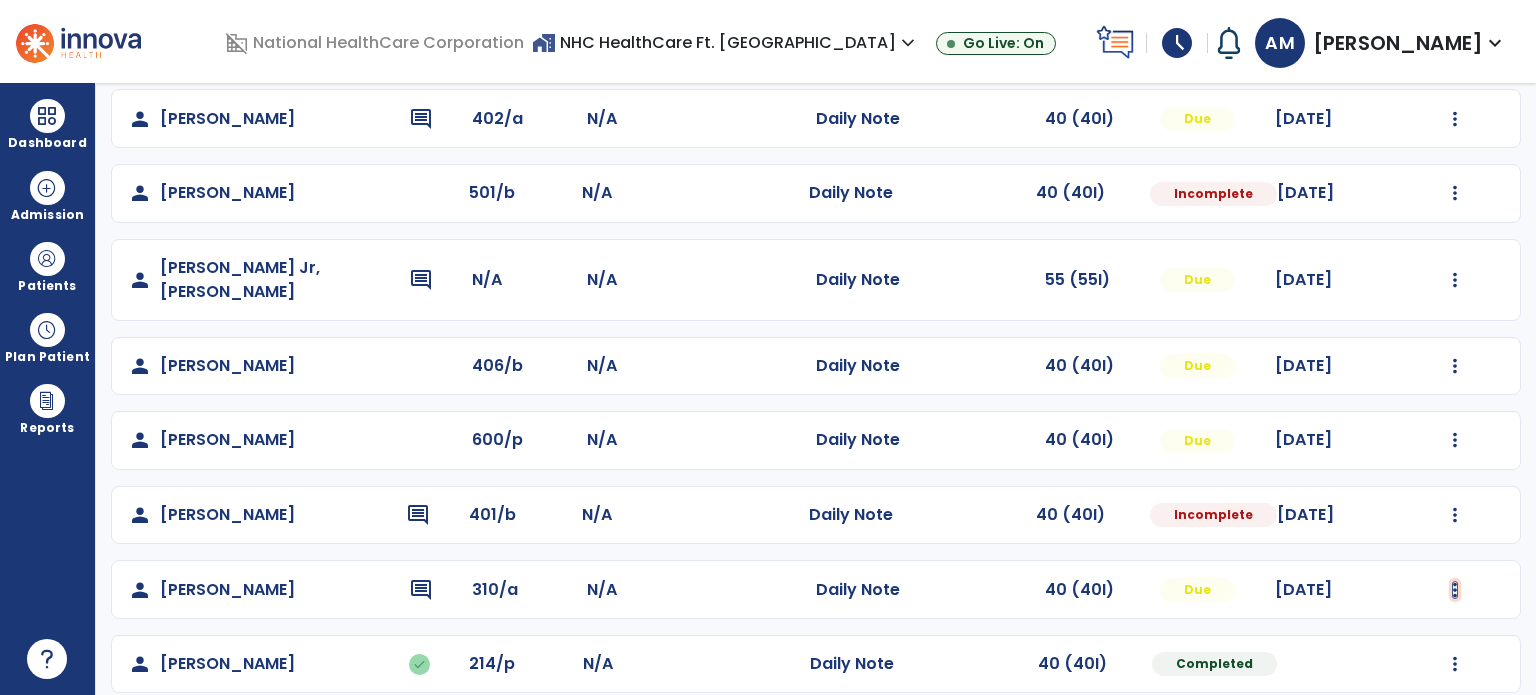 click at bounding box center (1455, -105) 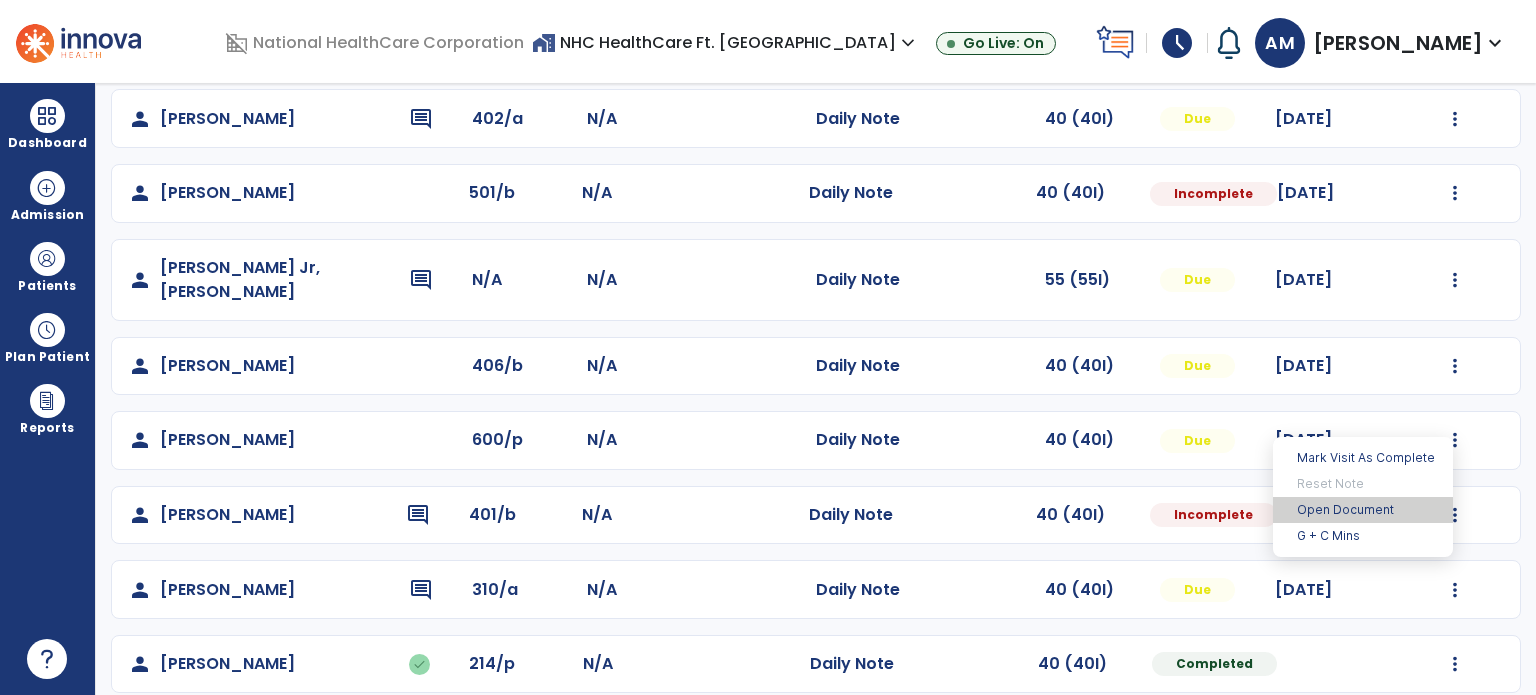 click on "Open Document" at bounding box center (1363, 510) 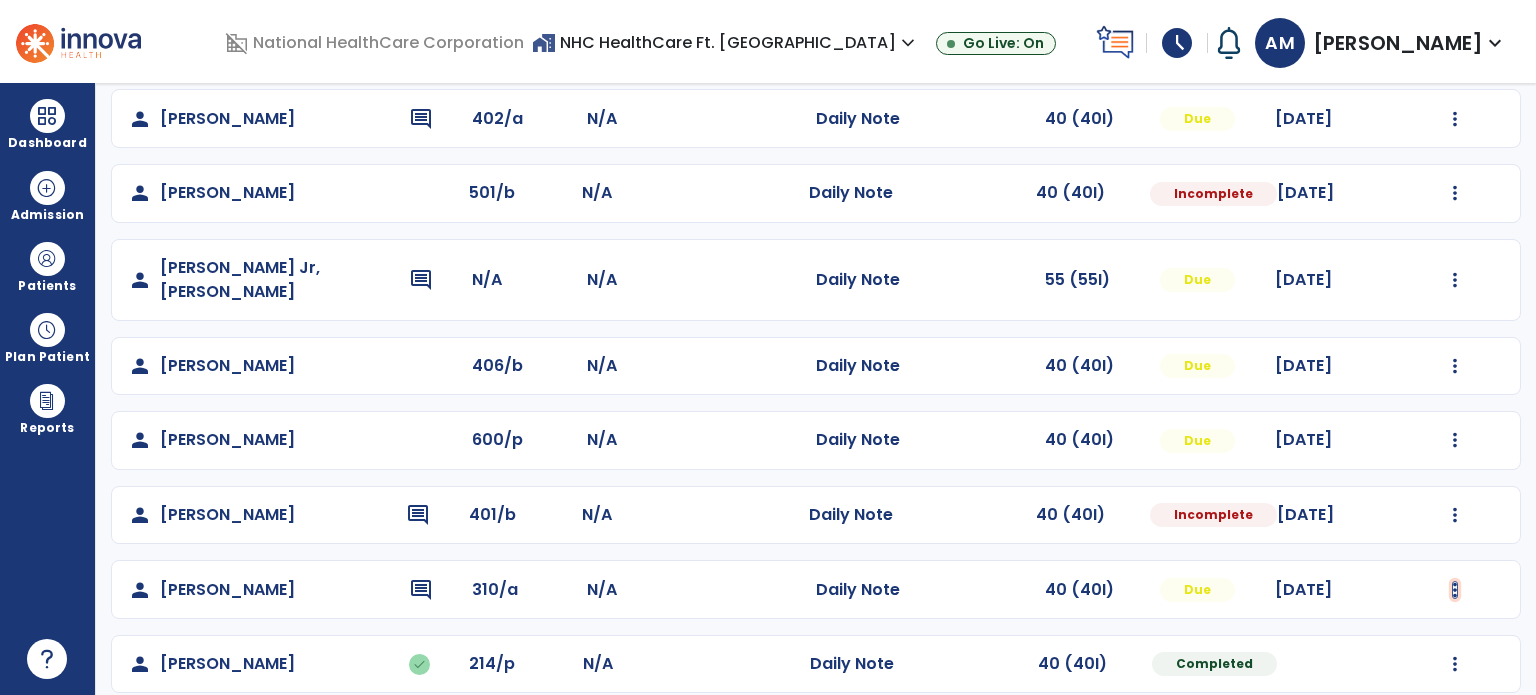click at bounding box center [1455, 590] 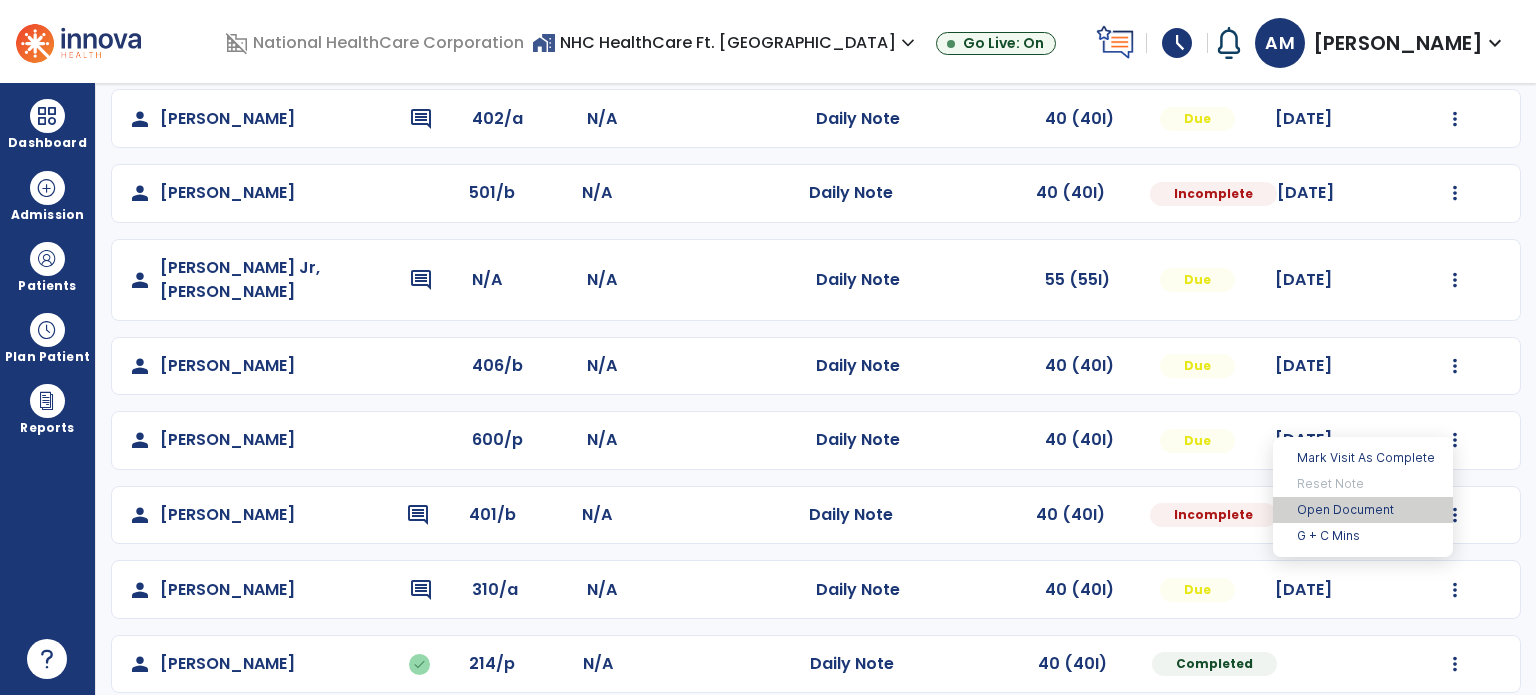 click on "Open Document" at bounding box center (1363, 510) 